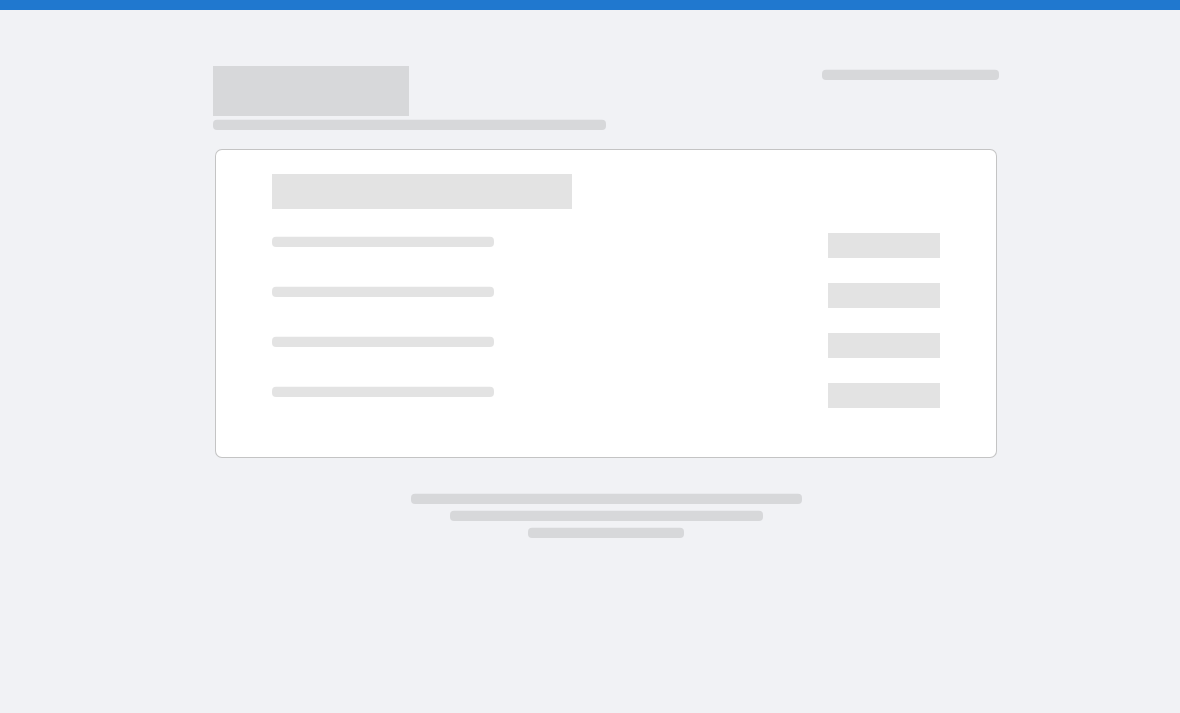 scroll, scrollTop: 0, scrollLeft: 0, axis: both 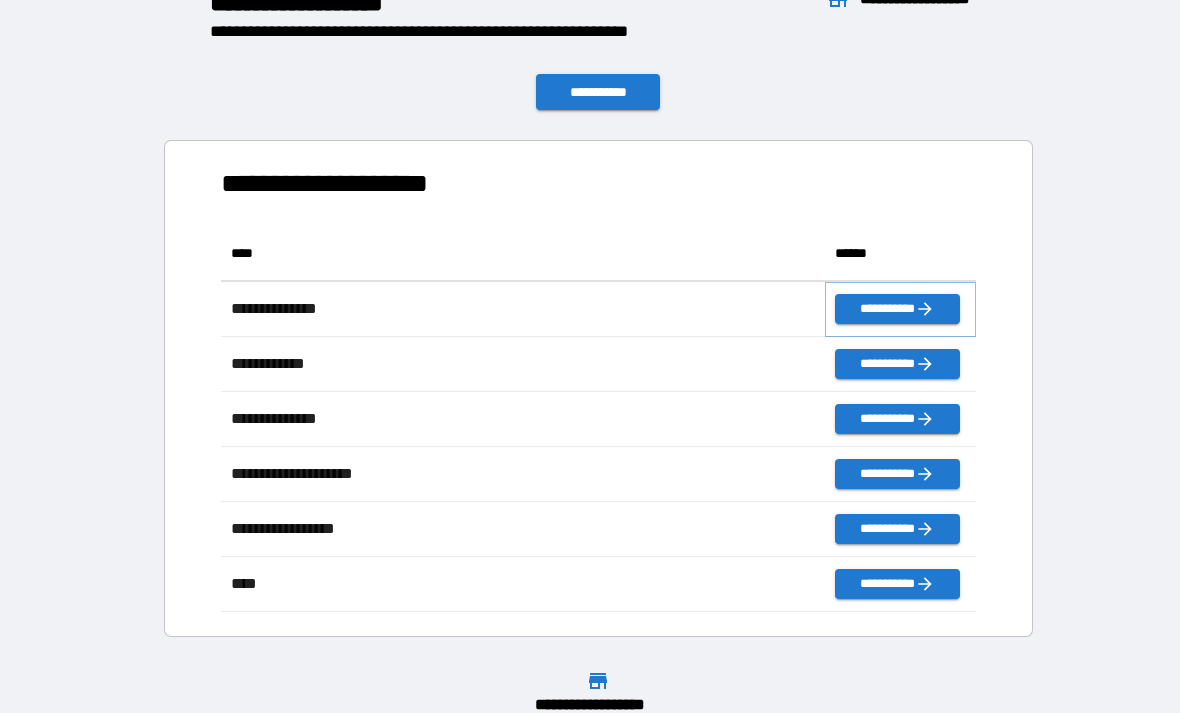 click on "**********" at bounding box center (897, 309) 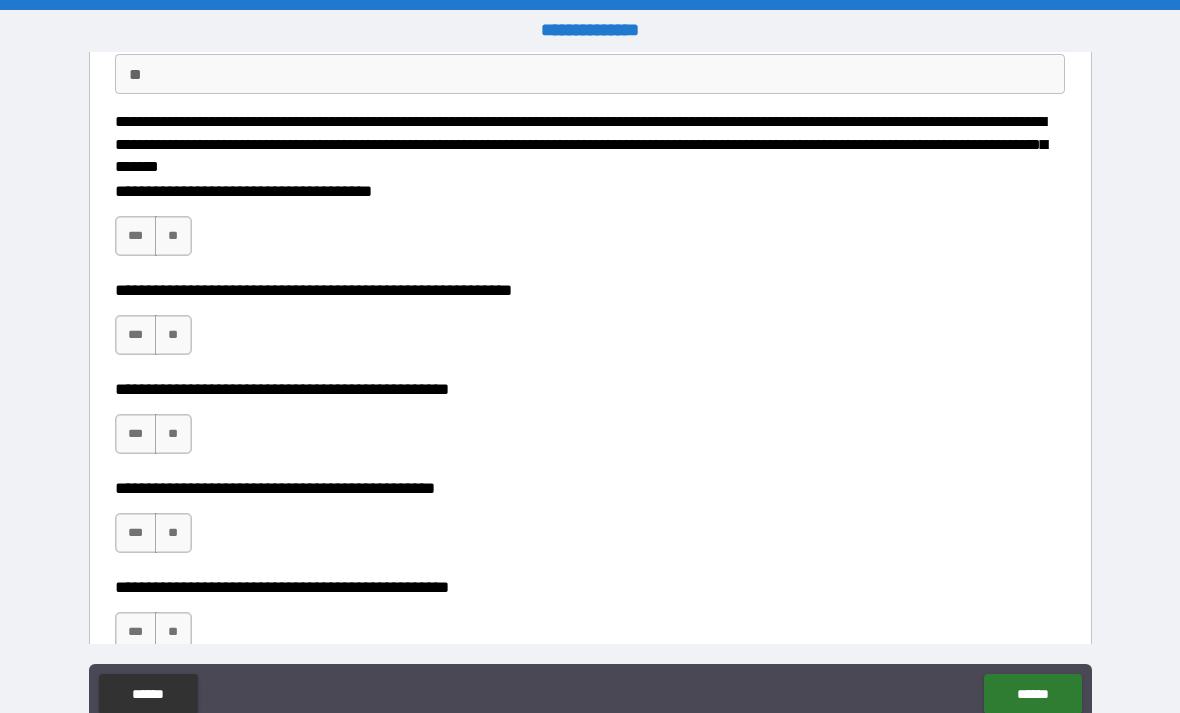 scroll, scrollTop: 199, scrollLeft: 0, axis: vertical 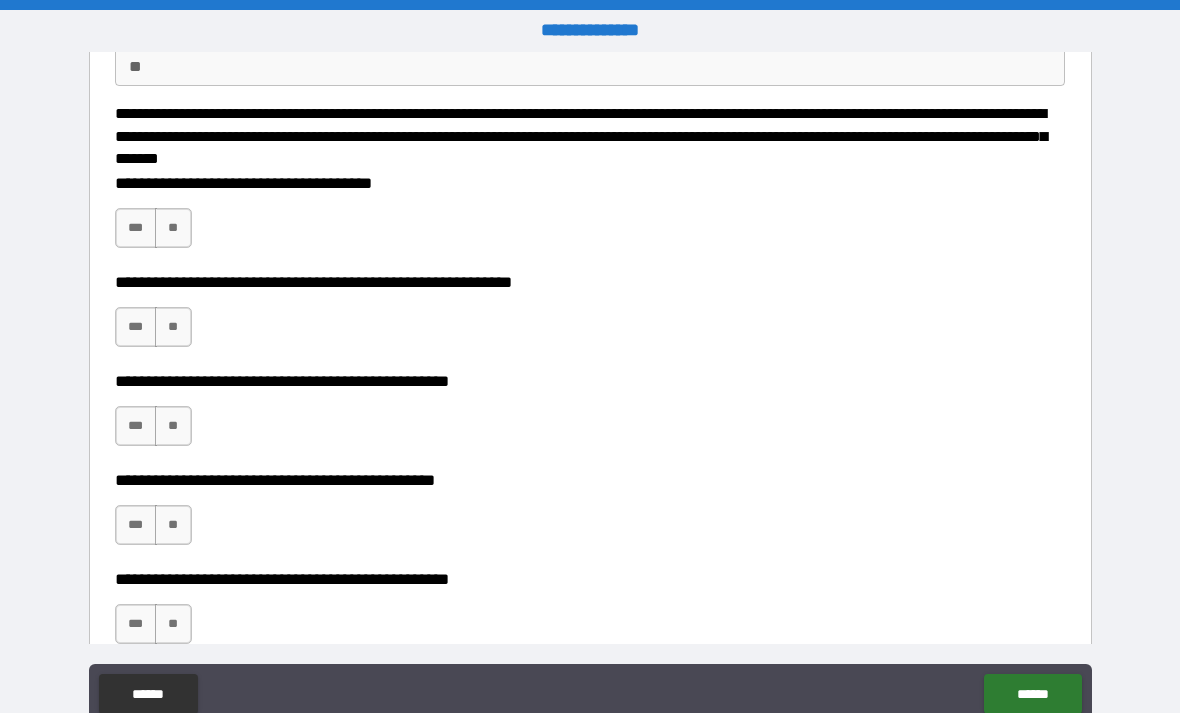 click on "***" at bounding box center (136, 228) 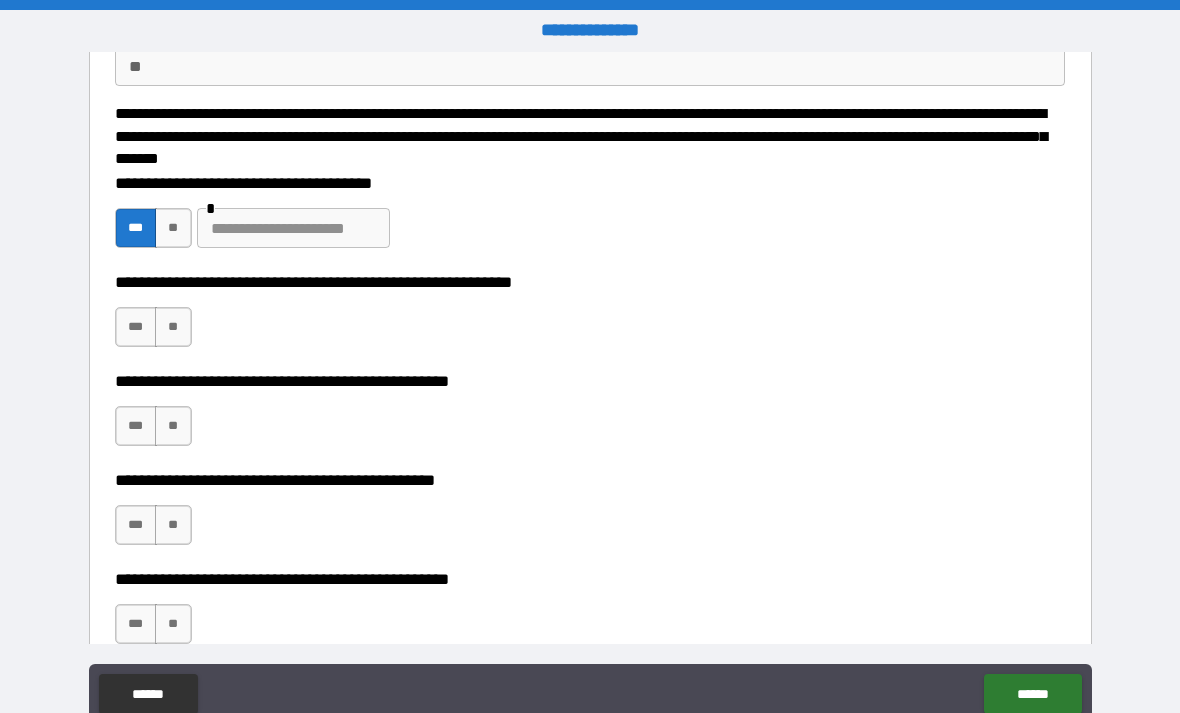 click on "**" at bounding box center (173, 327) 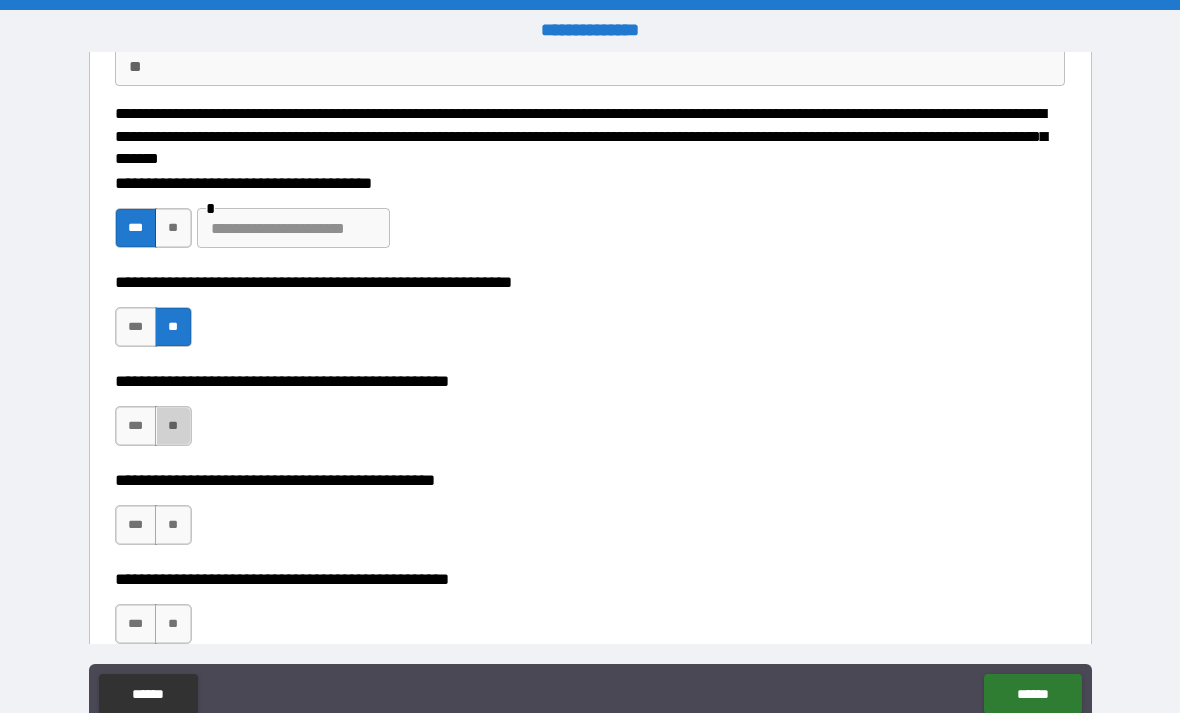 click on "**" at bounding box center (173, 426) 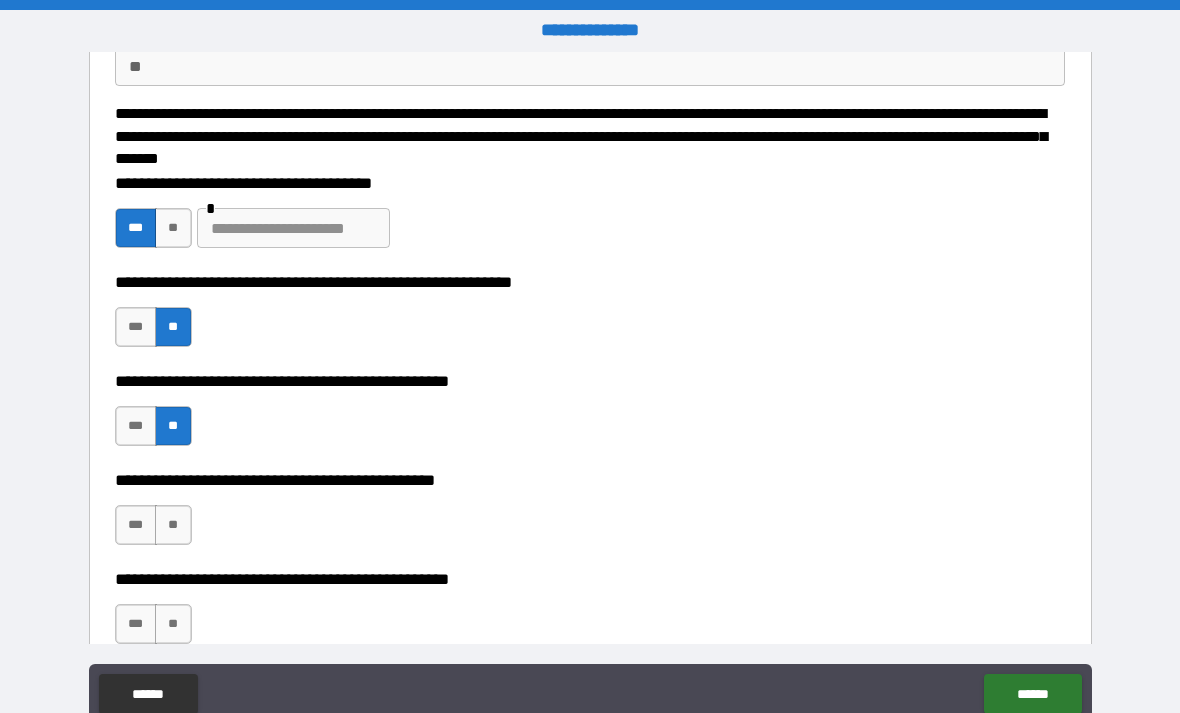 click on "**" at bounding box center (173, 525) 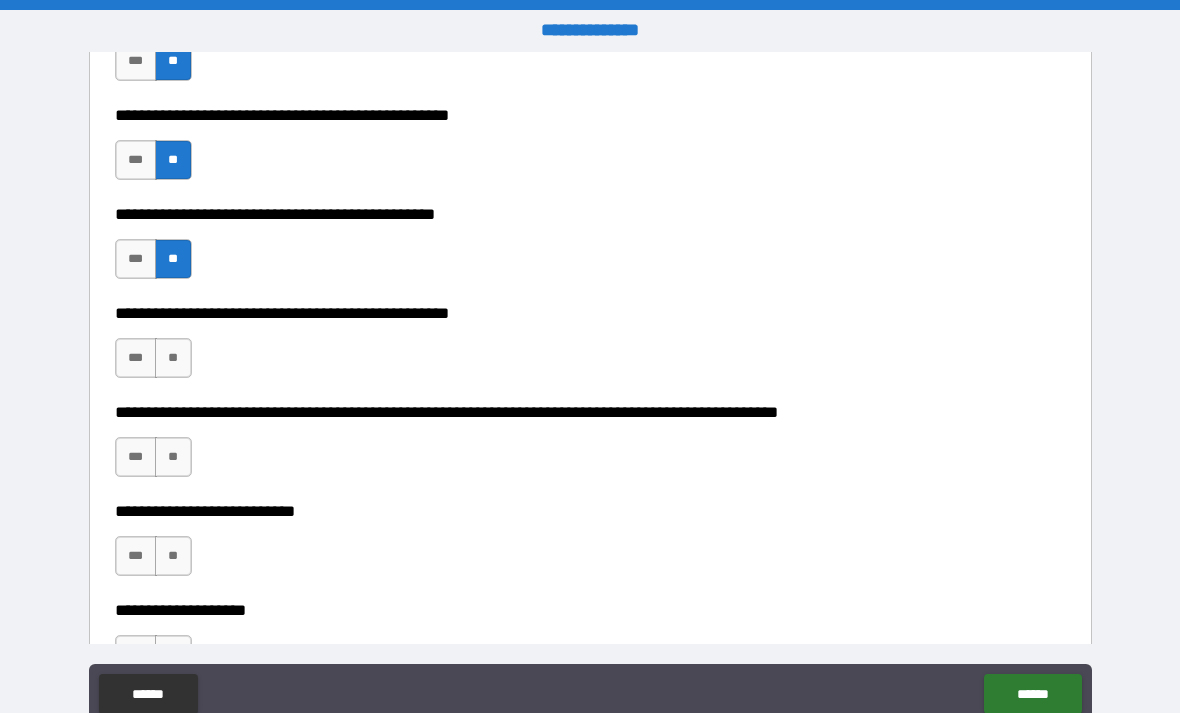 scroll, scrollTop: 468, scrollLeft: 0, axis: vertical 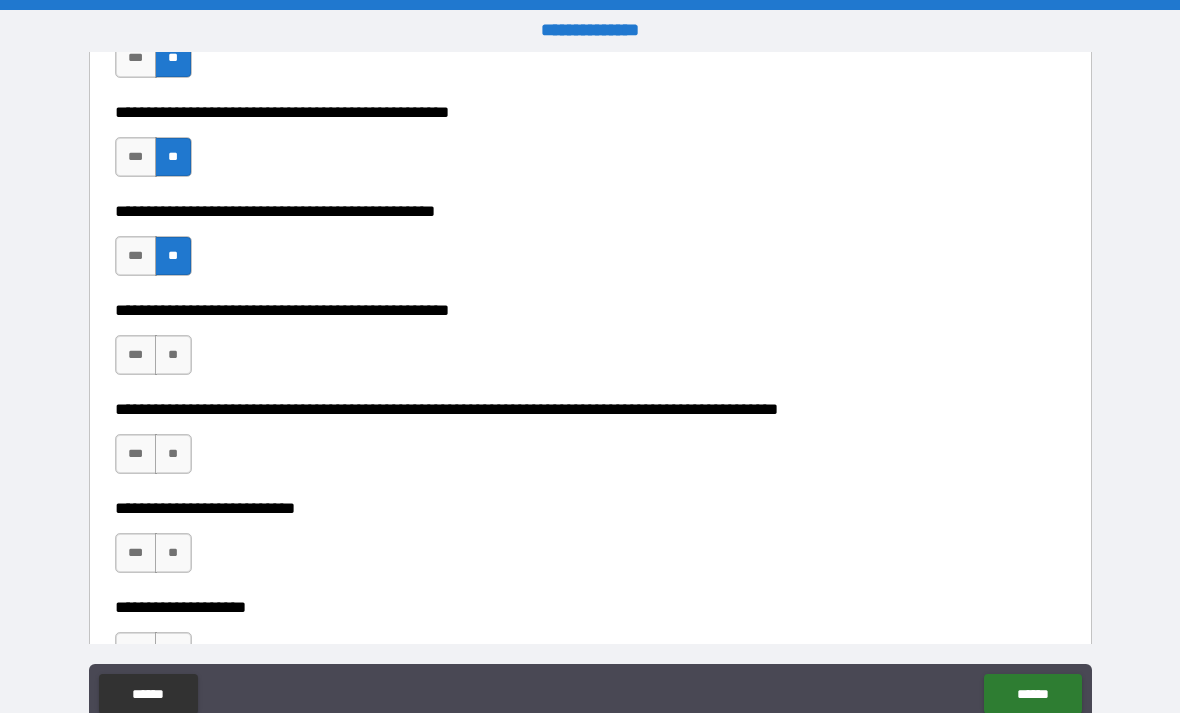 click on "**" at bounding box center [173, 355] 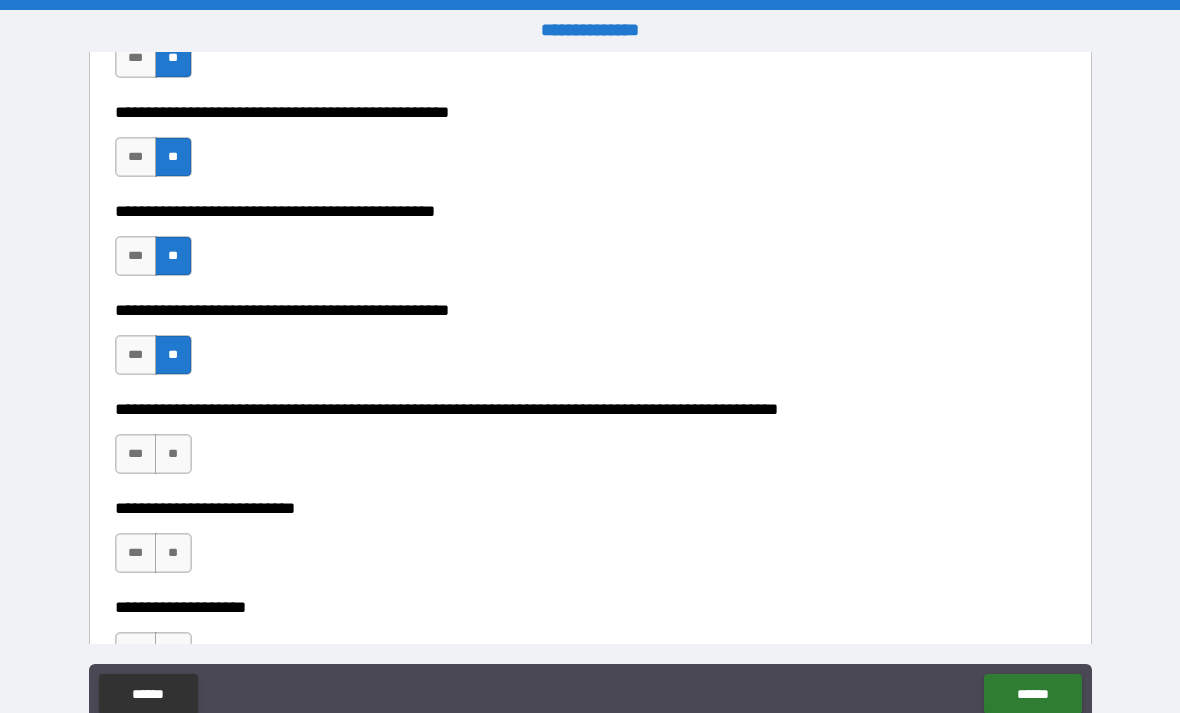 click on "**" at bounding box center (173, 454) 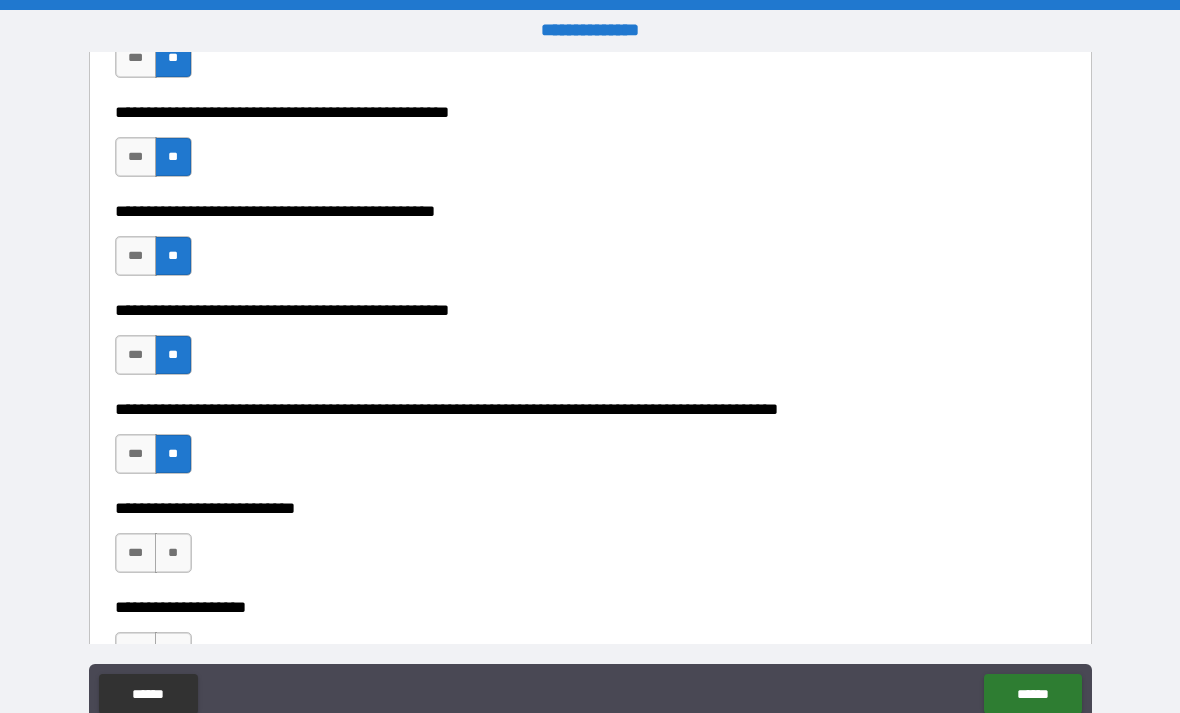 click on "**" at bounding box center (173, 553) 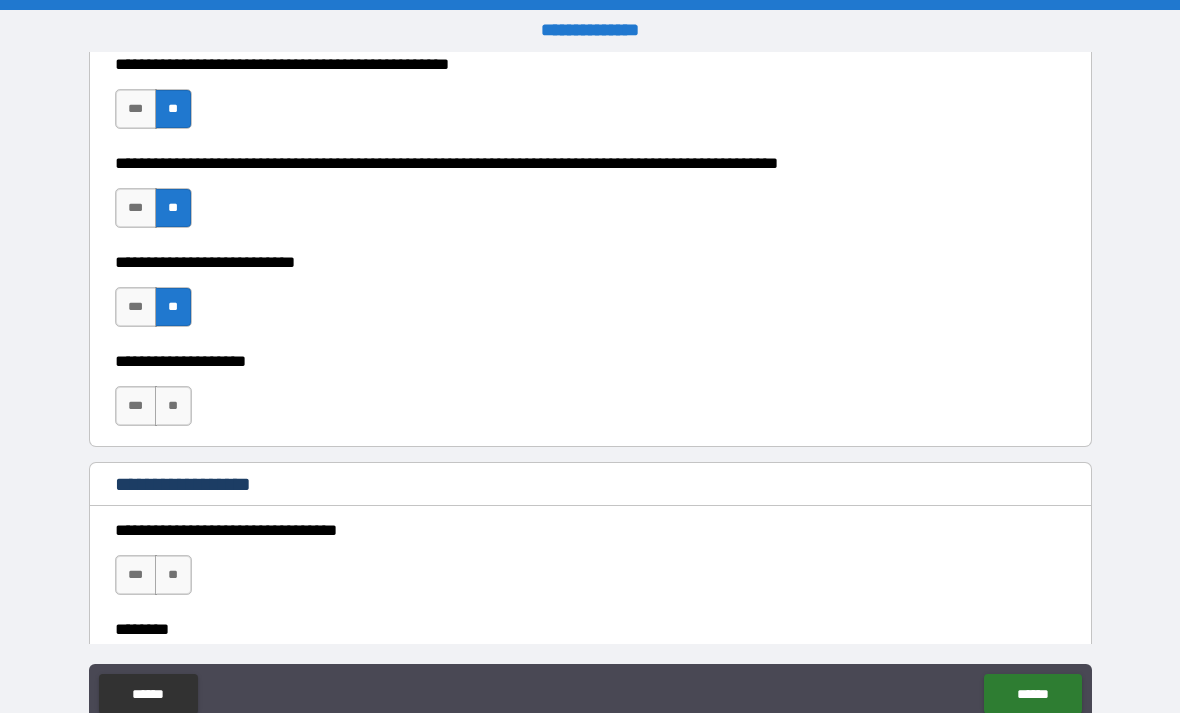 scroll, scrollTop: 742, scrollLeft: 0, axis: vertical 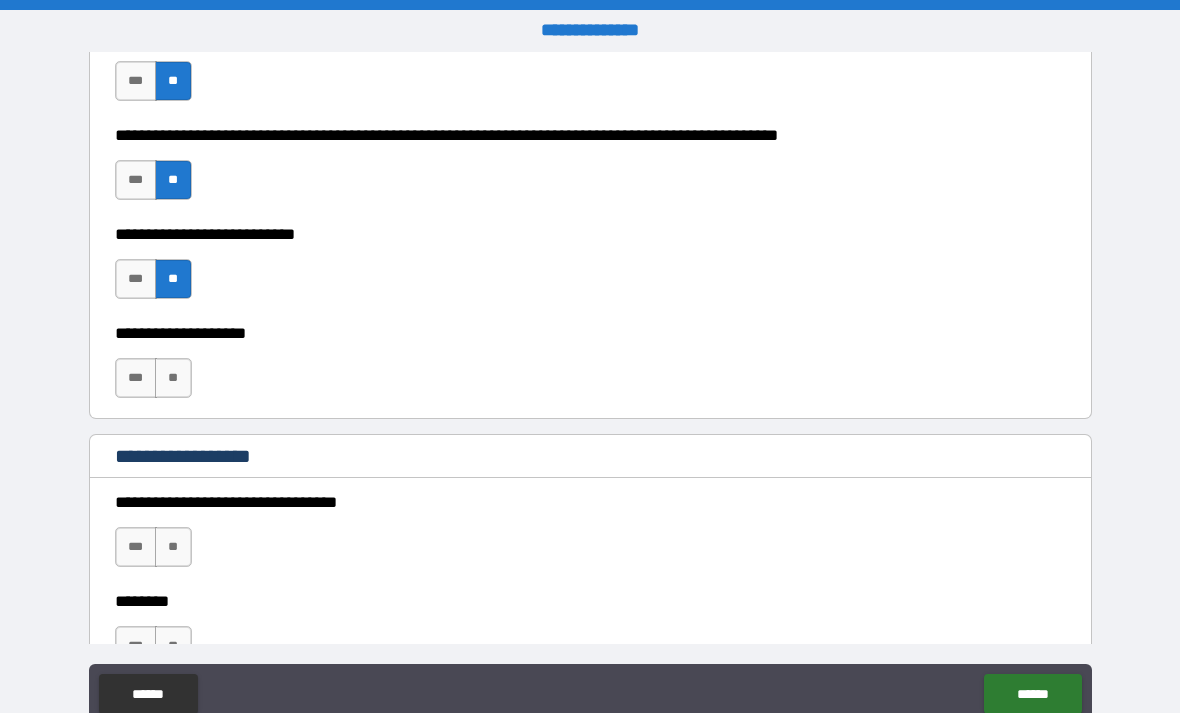 click on "**" at bounding box center [173, 378] 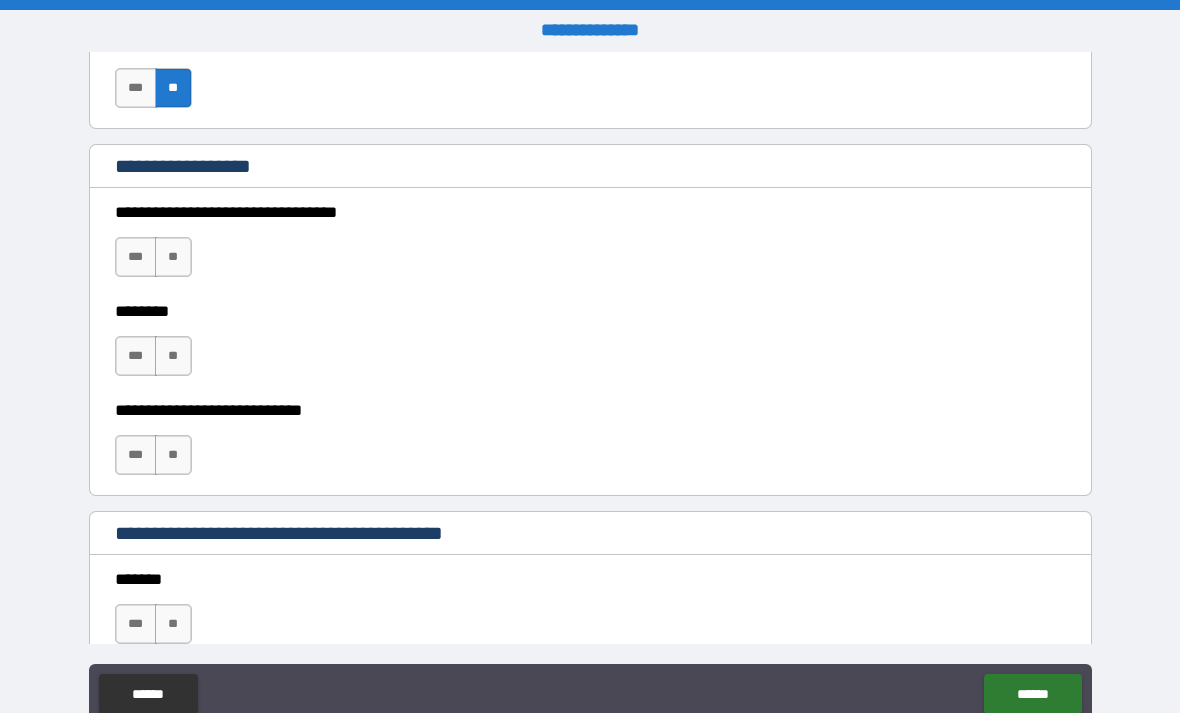 scroll, scrollTop: 1035, scrollLeft: 0, axis: vertical 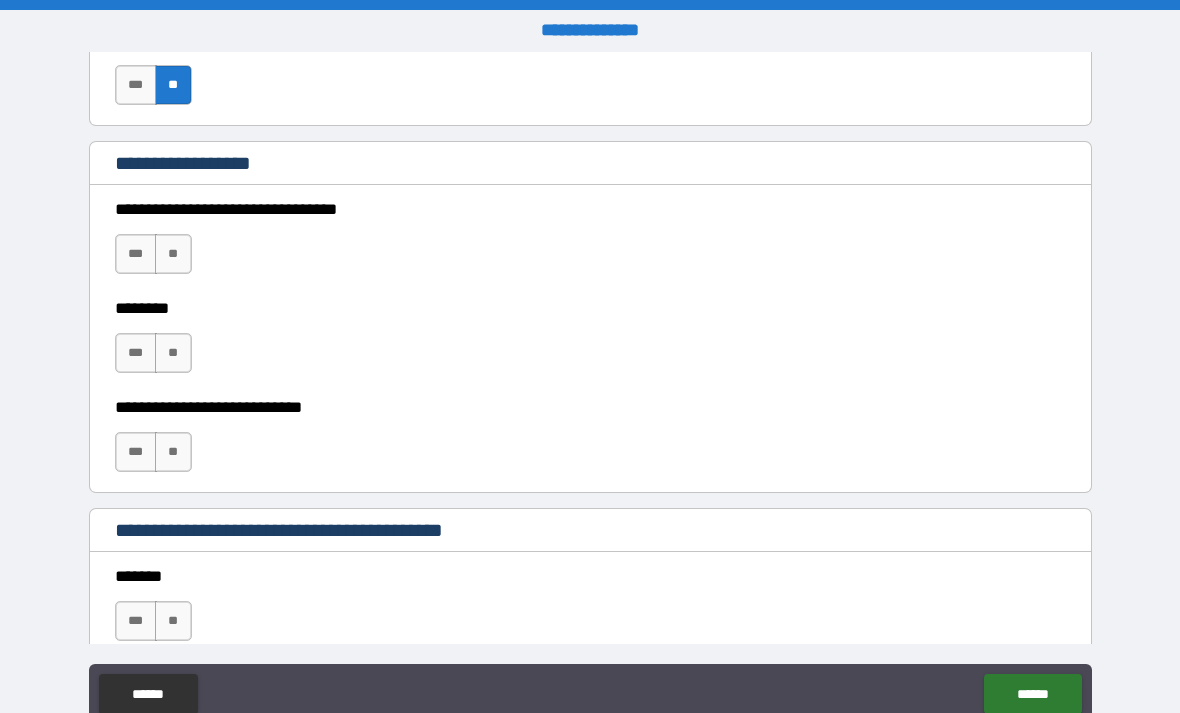 click on "**" at bounding box center [173, 254] 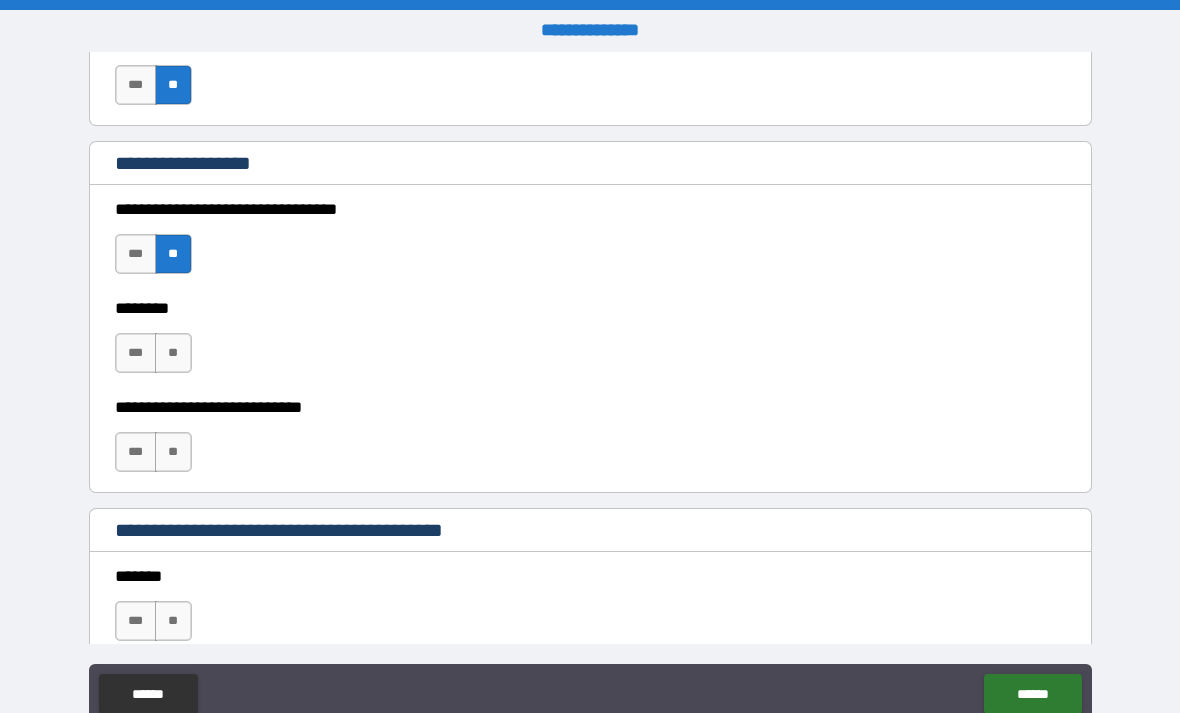 click on "**" at bounding box center [173, 353] 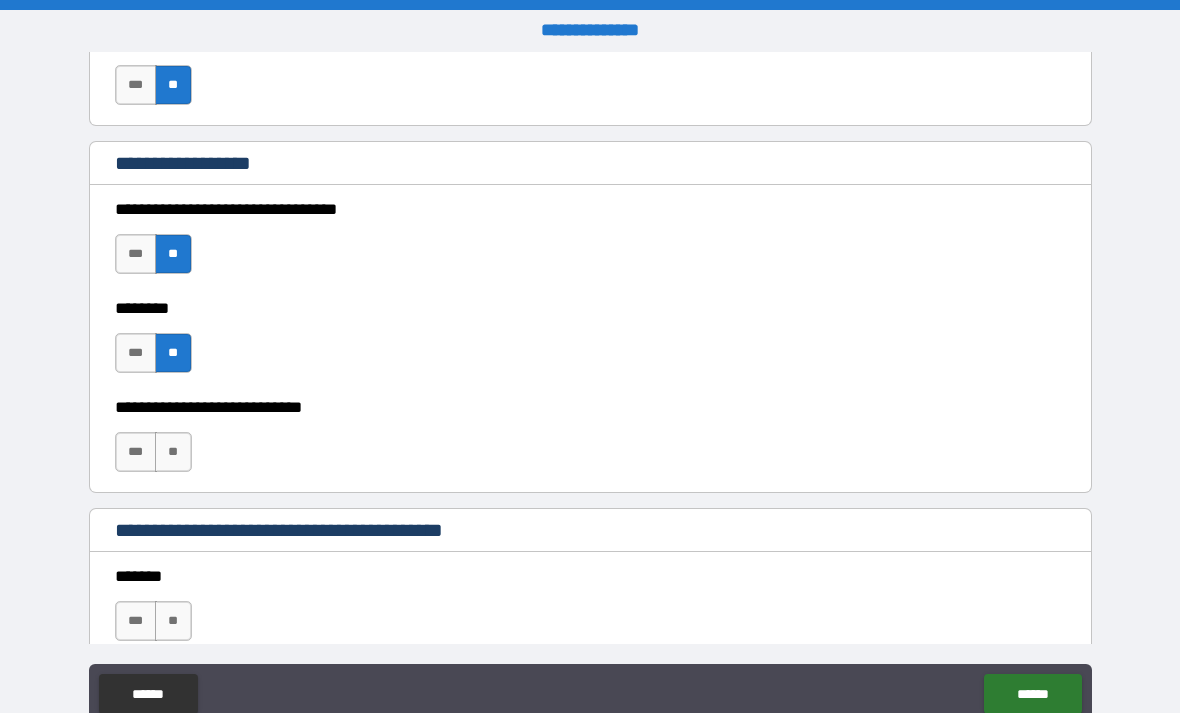 click on "**" at bounding box center (173, 452) 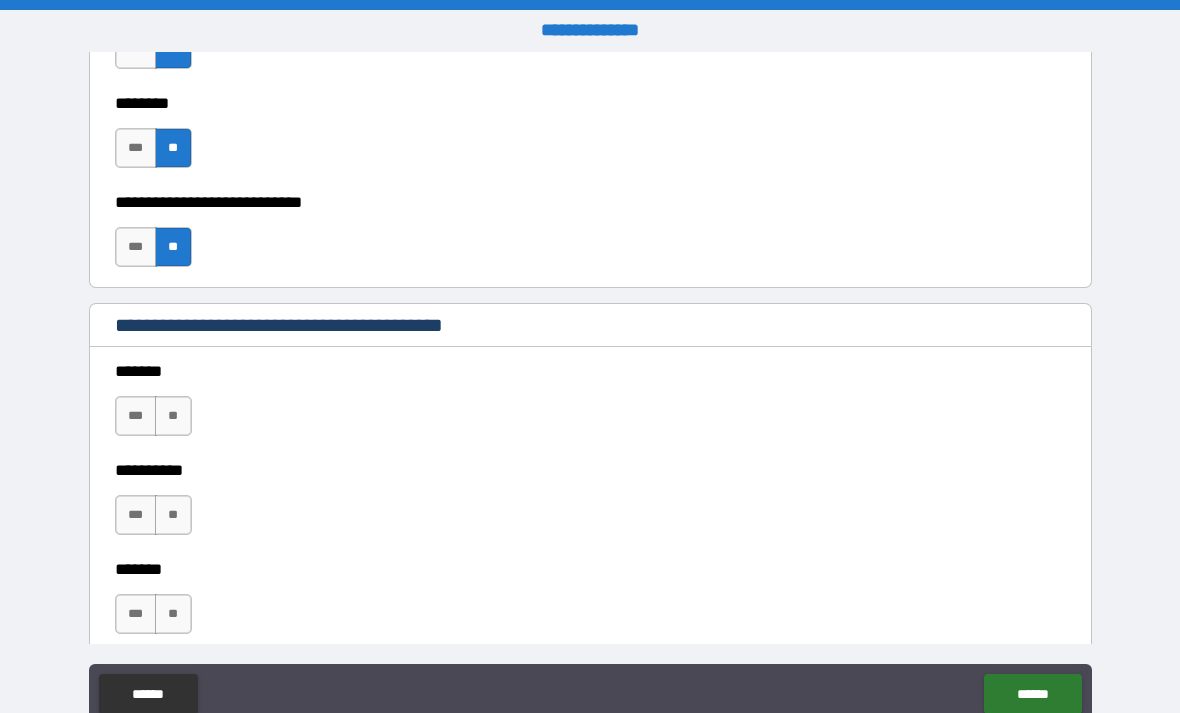 scroll, scrollTop: 1246, scrollLeft: 0, axis: vertical 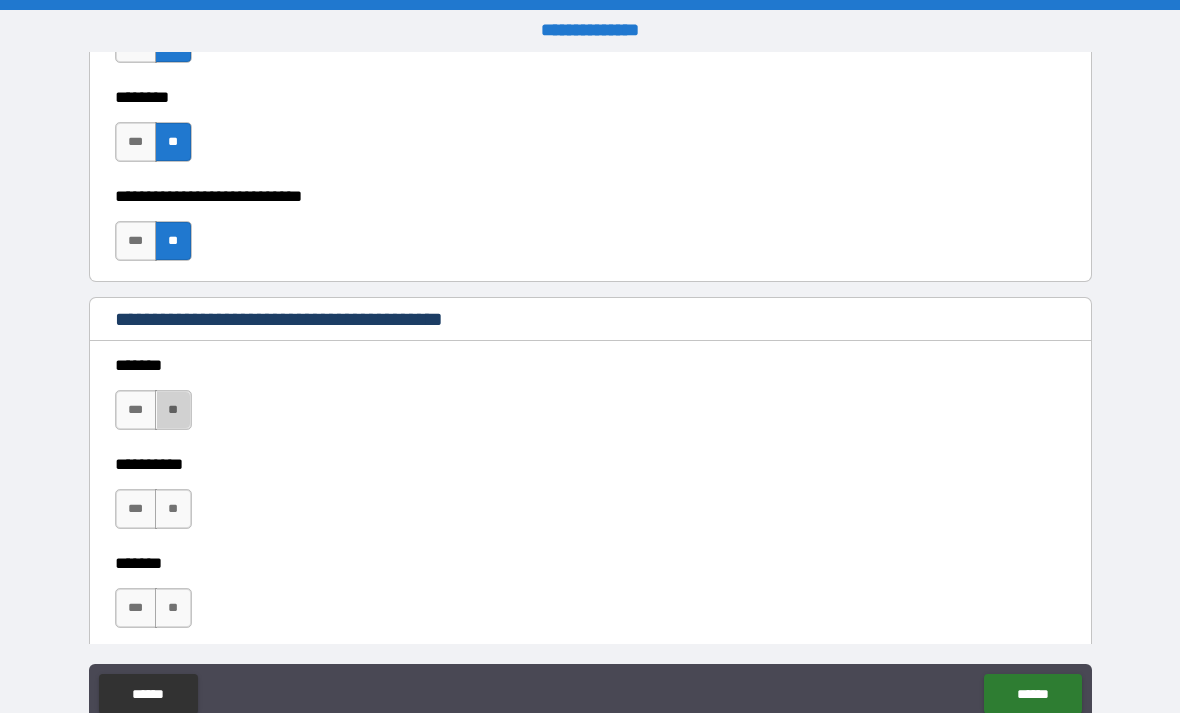 click on "**" at bounding box center [173, 410] 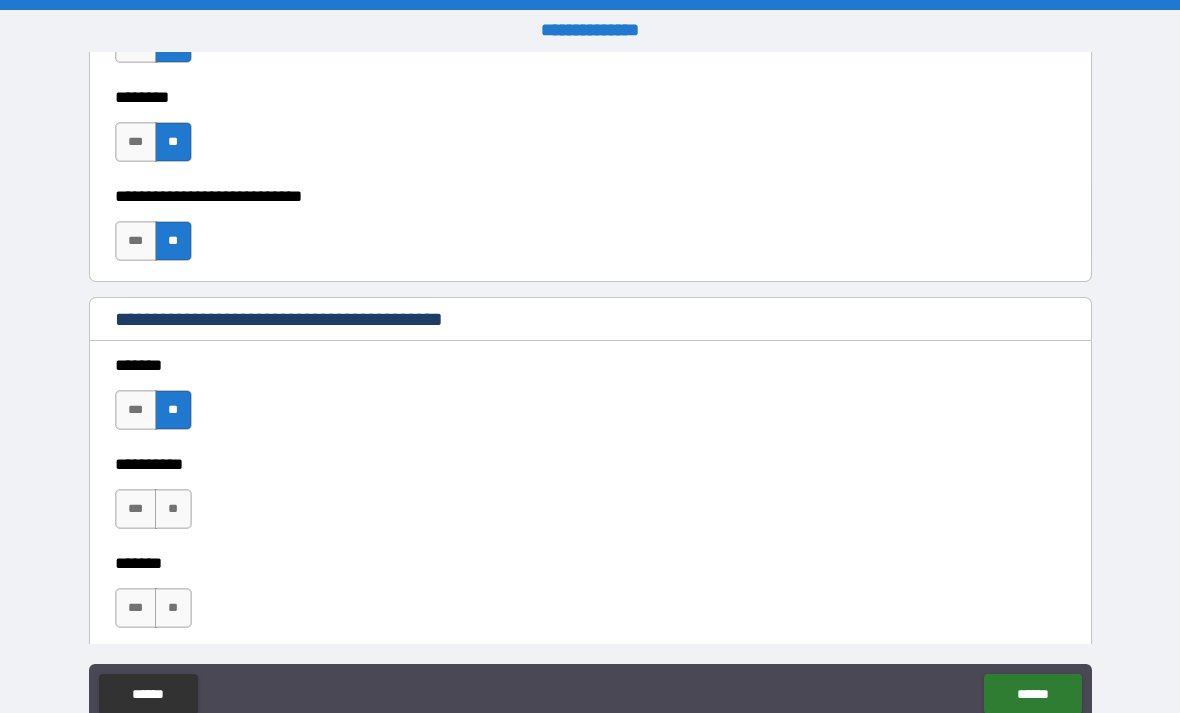 click on "**" at bounding box center [173, 509] 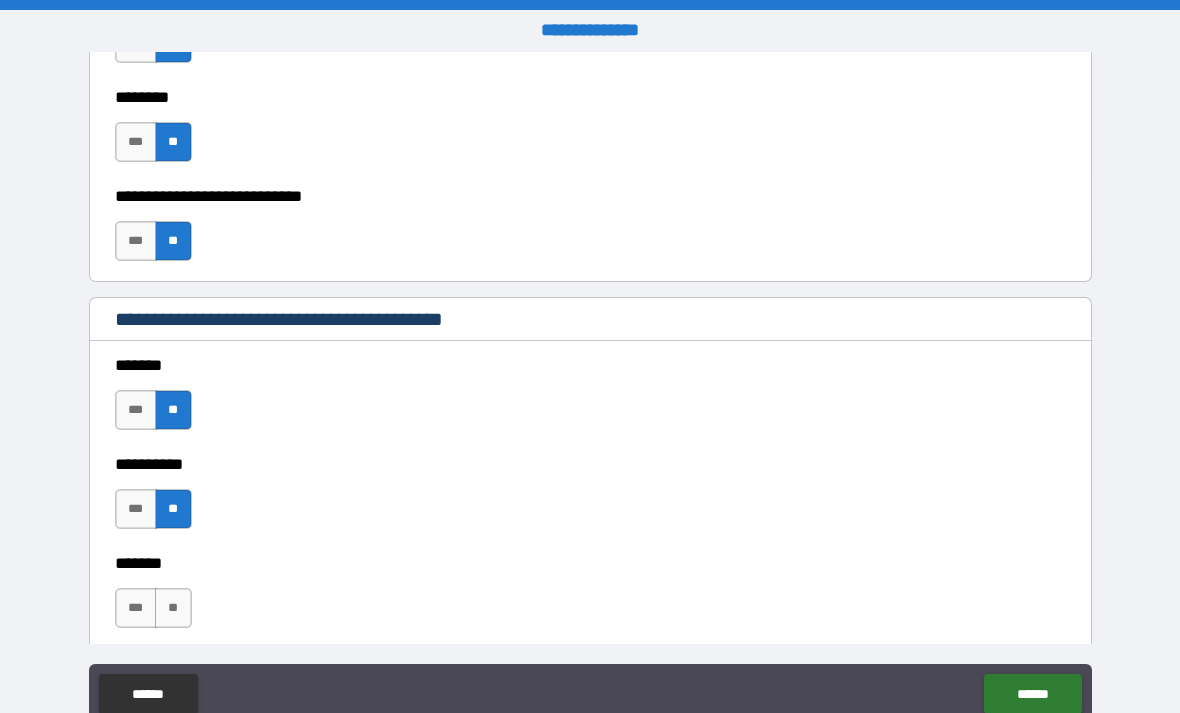 click on "**" at bounding box center (173, 608) 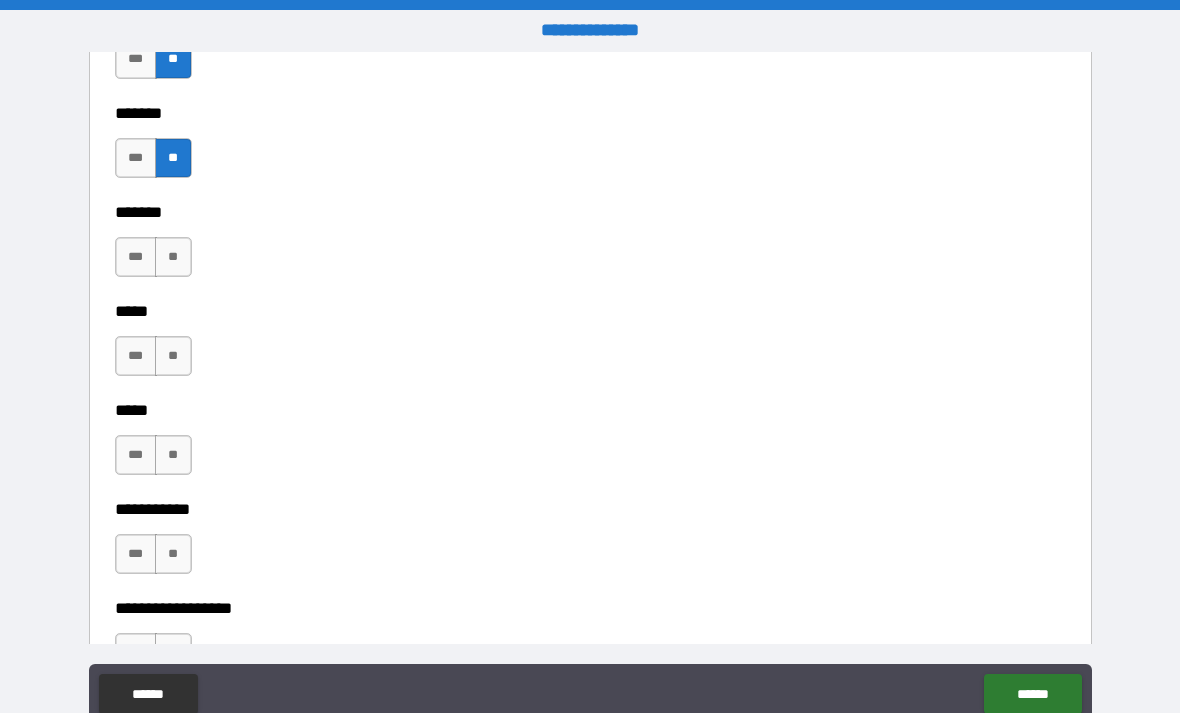 scroll, scrollTop: 1696, scrollLeft: 0, axis: vertical 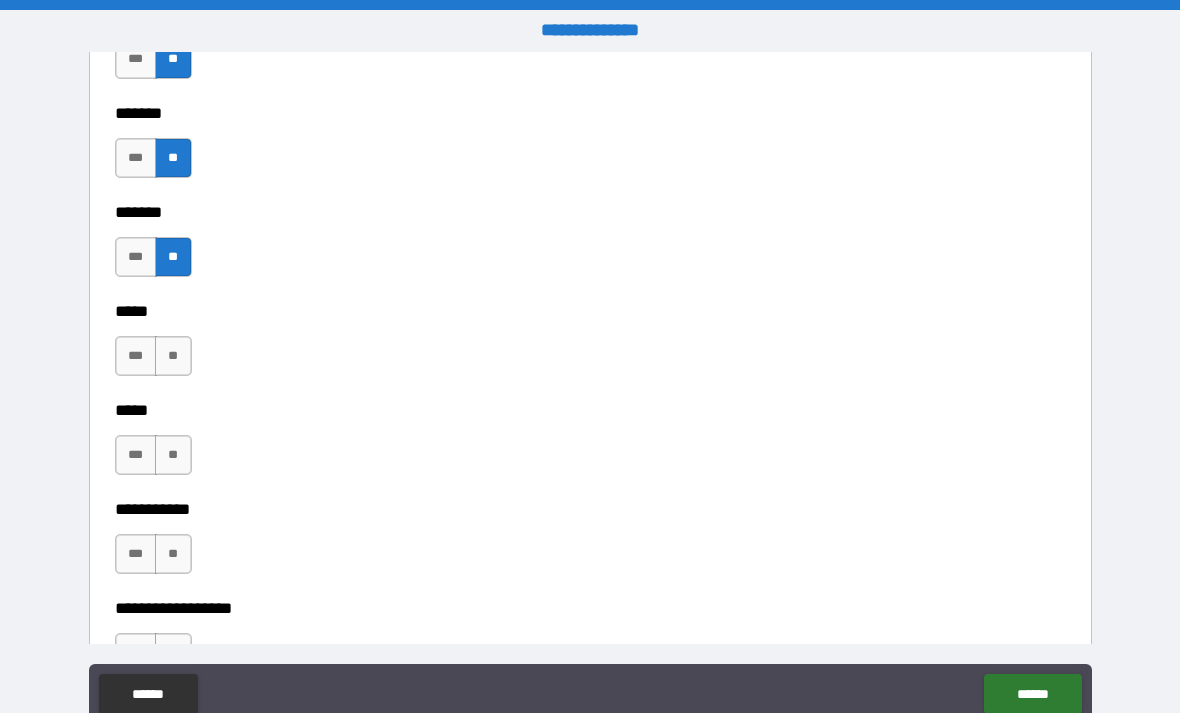 click on "**" at bounding box center [173, 356] 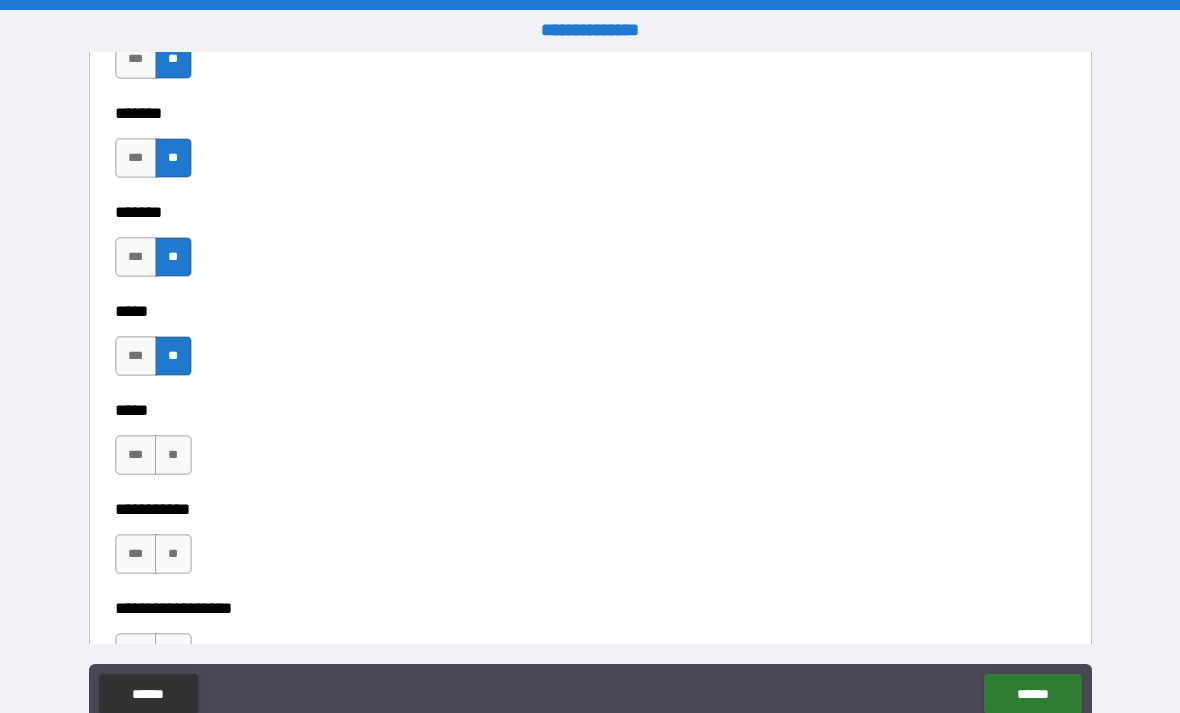 click on "**" at bounding box center [173, 455] 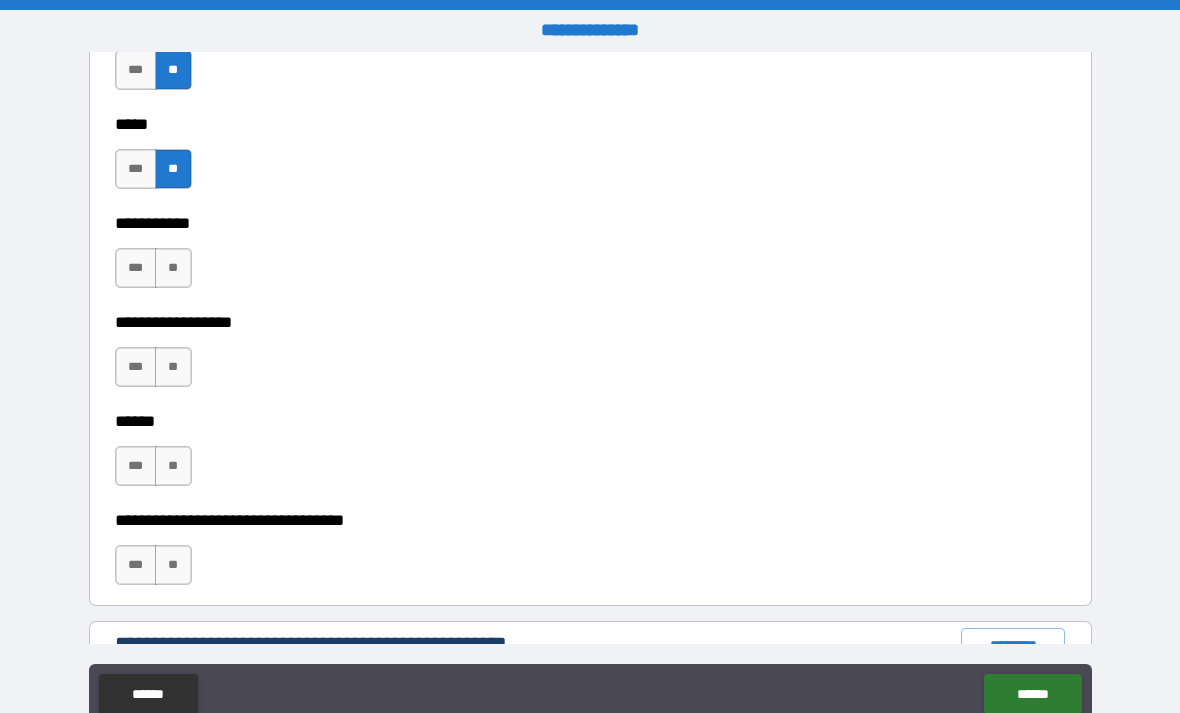 scroll, scrollTop: 1995, scrollLeft: 0, axis: vertical 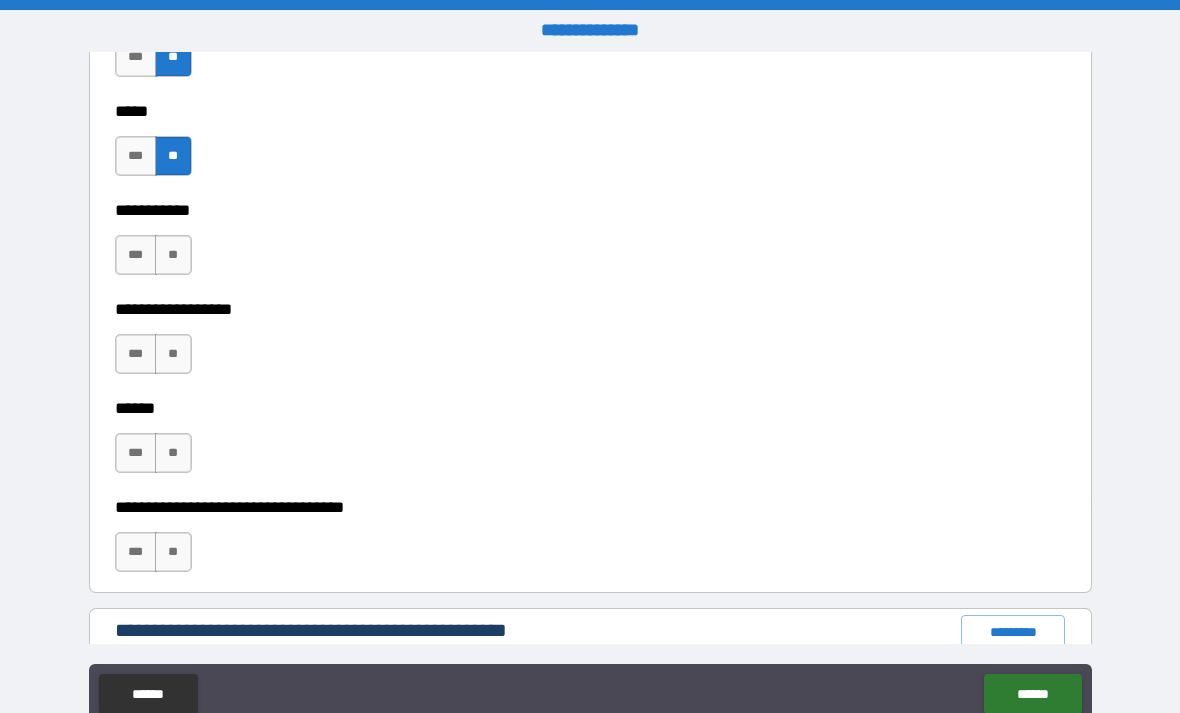 click on "**" at bounding box center [173, 255] 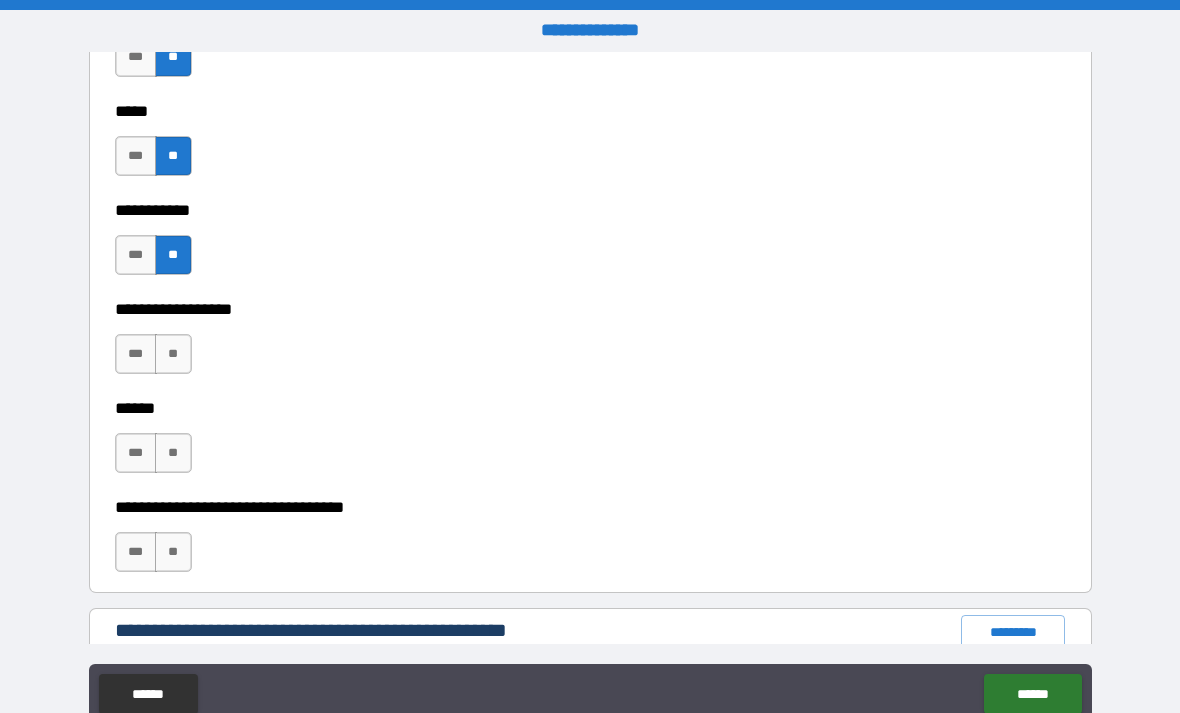 click on "**" at bounding box center [173, 354] 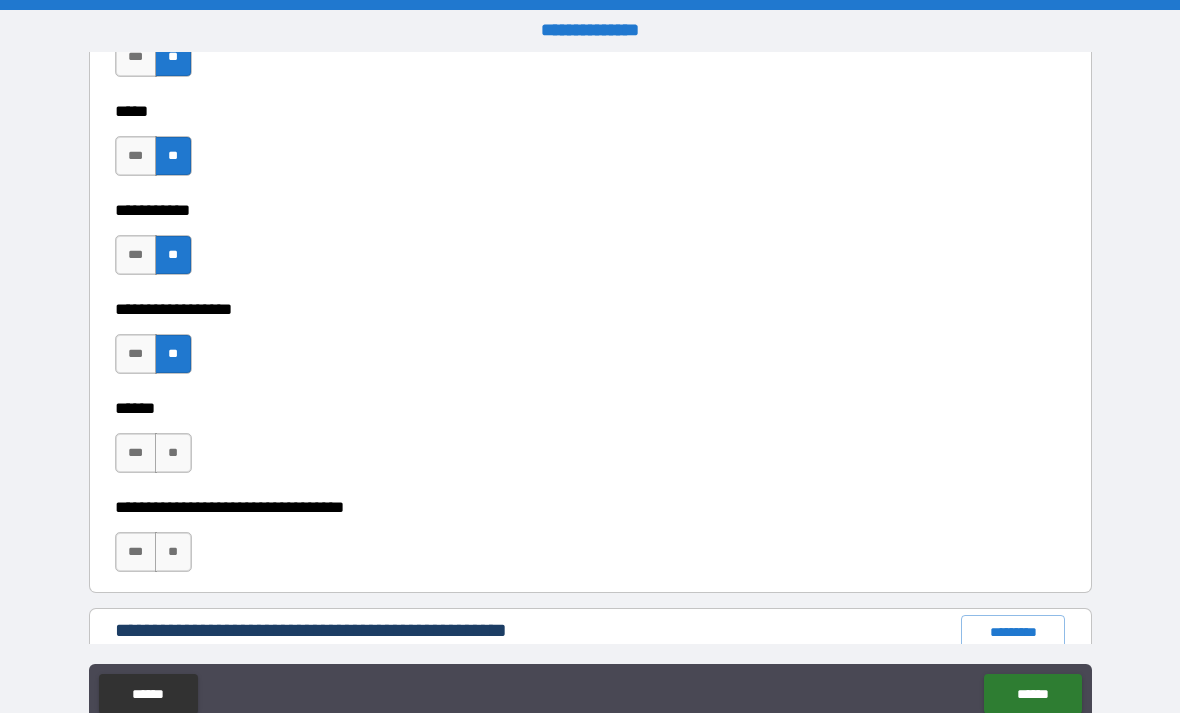 click on "**" at bounding box center (173, 453) 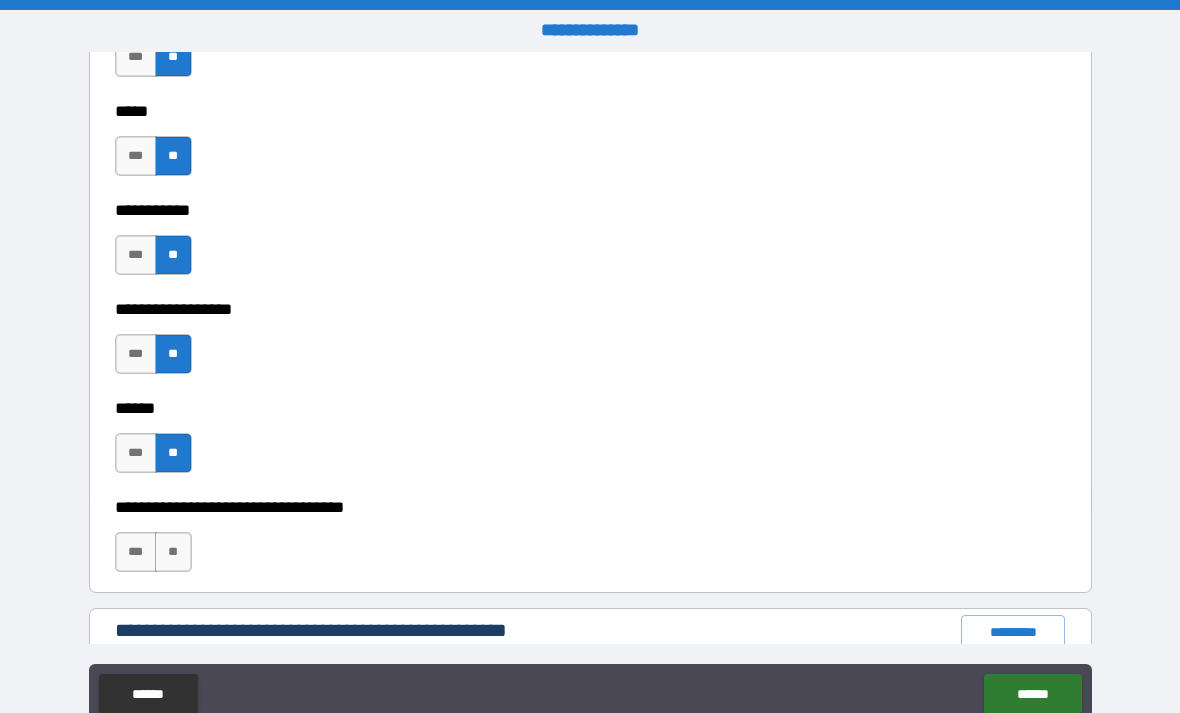 click on "**" at bounding box center [173, 552] 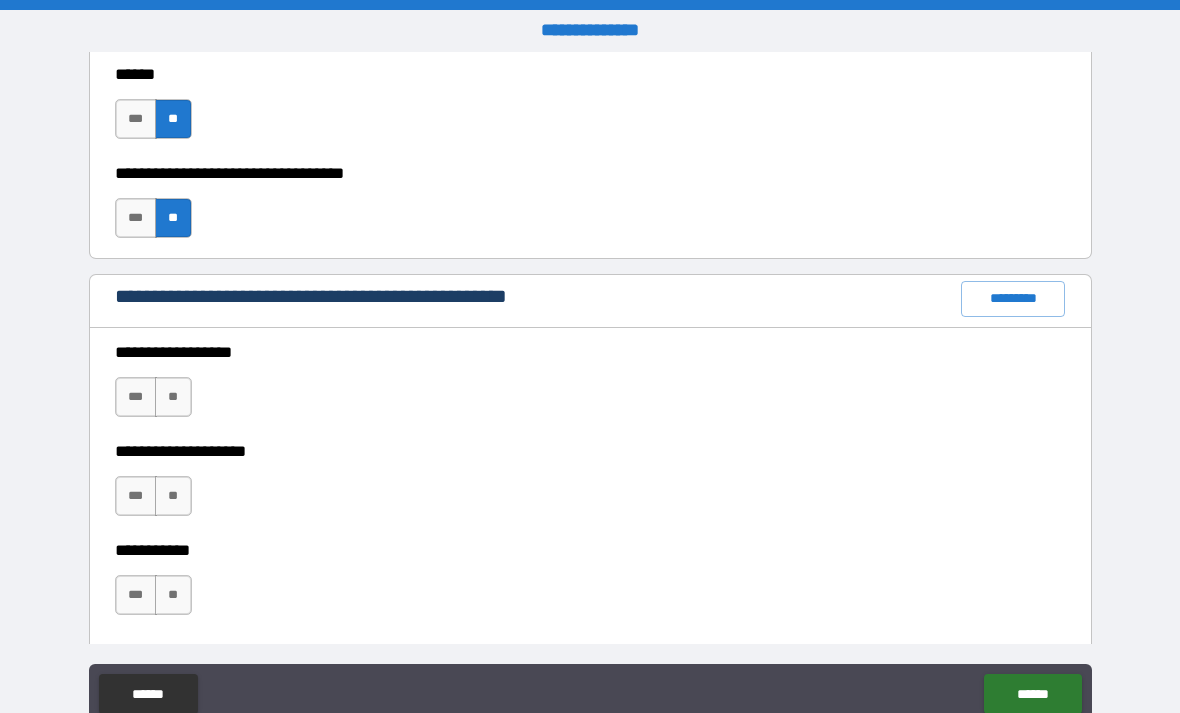 scroll, scrollTop: 2342, scrollLeft: 0, axis: vertical 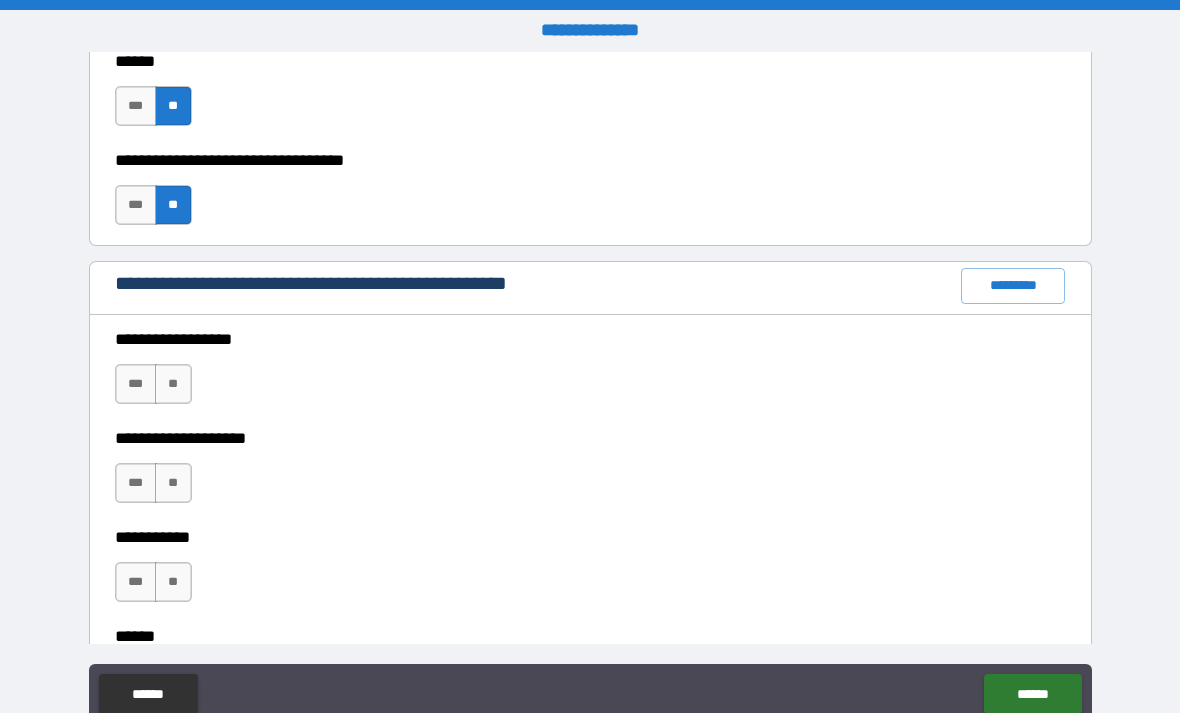 click on "**" at bounding box center [173, 384] 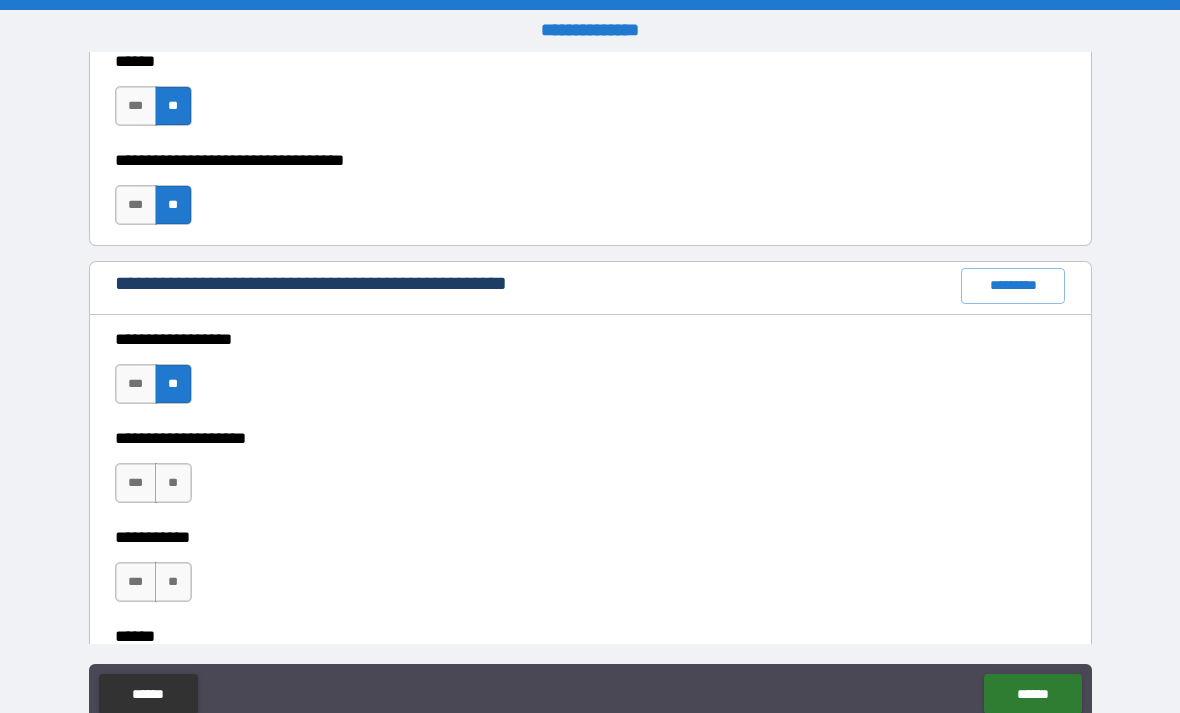 click on "**" at bounding box center (173, 483) 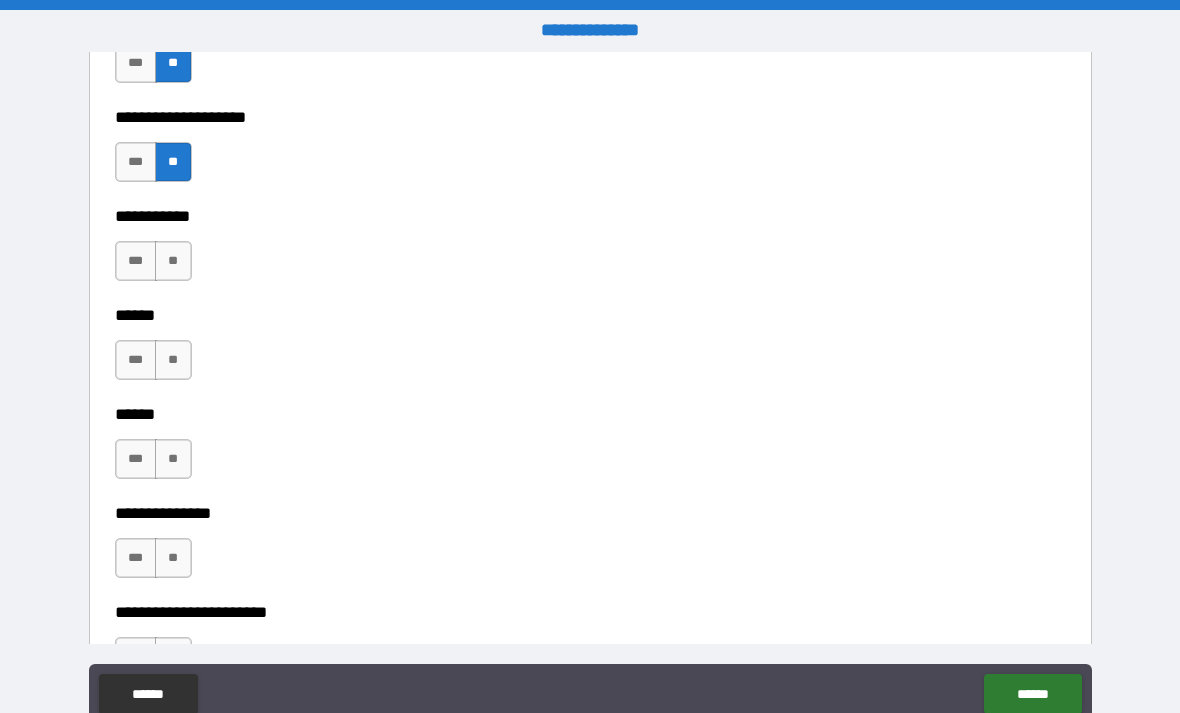scroll, scrollTop: 2682, scrollLeft: 0, axis: vertical 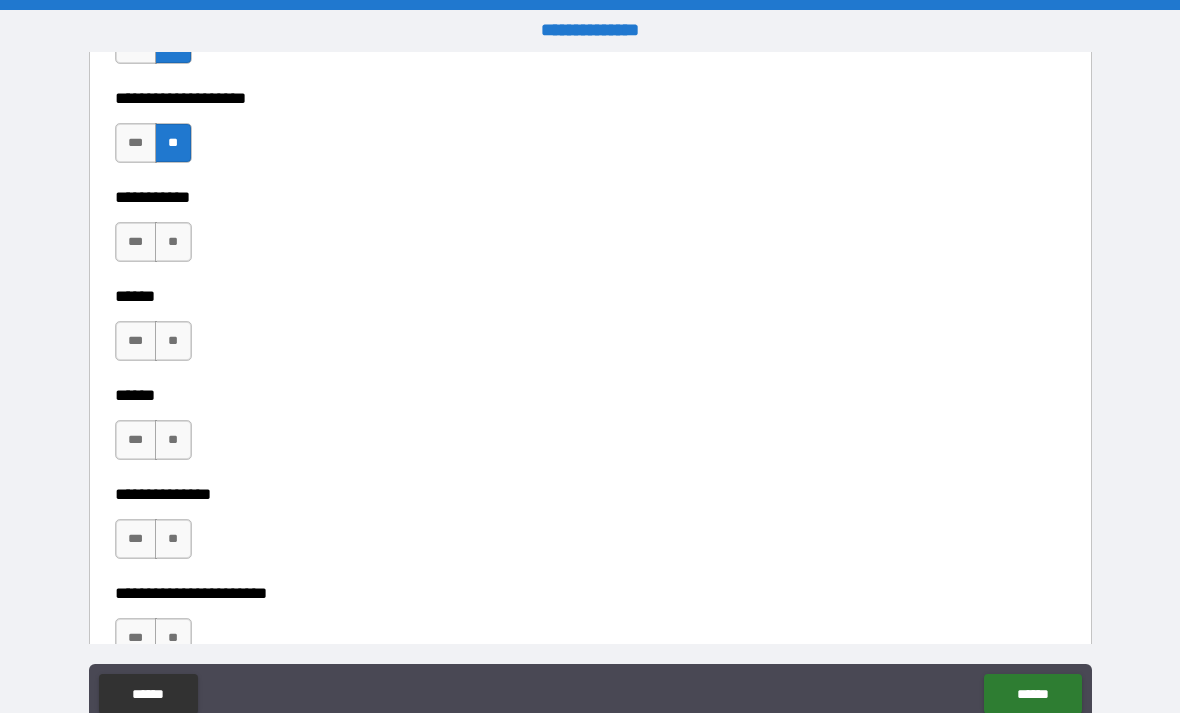 click on "**" at bounding box center (173, 242) 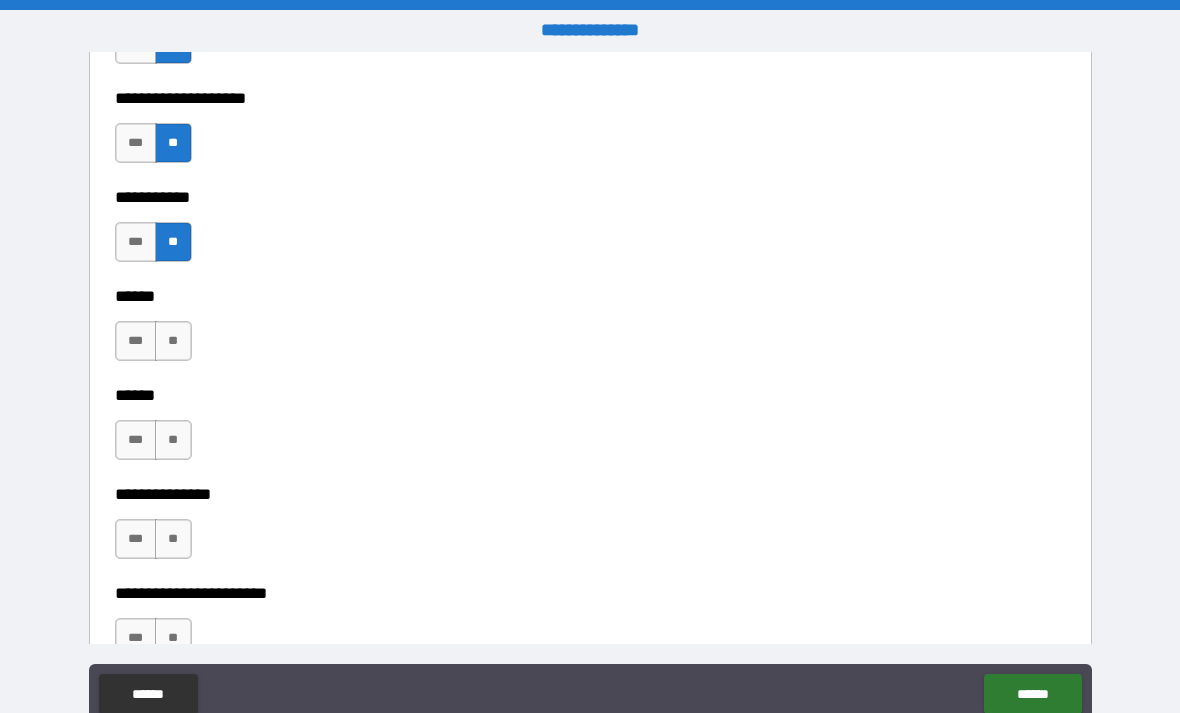 click on "**" at bounding box center [173, 341] 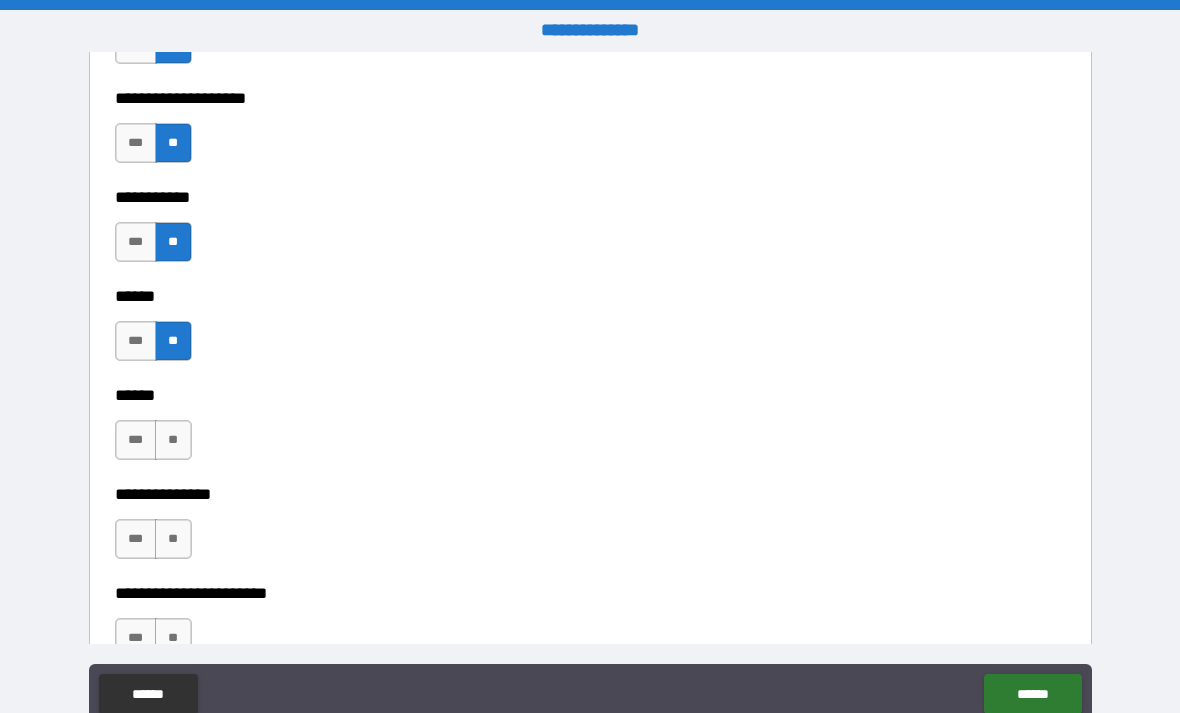 click on "**" at bounding box center [173, 440] 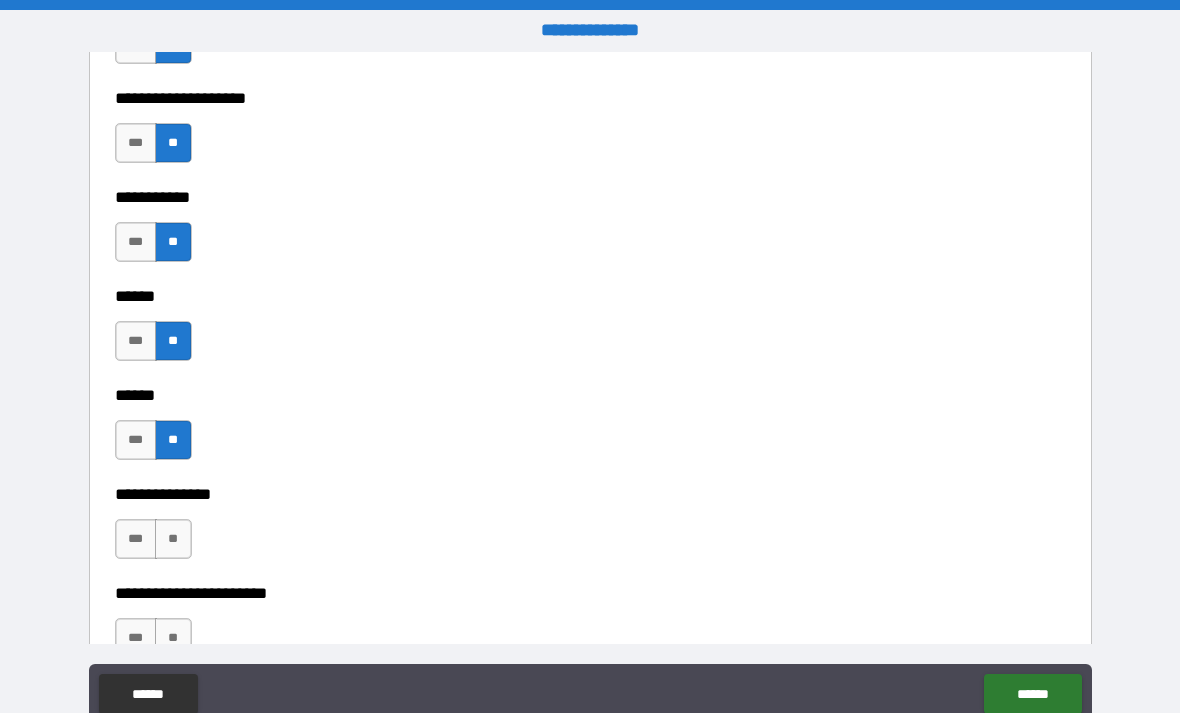 click on "**" at bounding box center [173, 539] 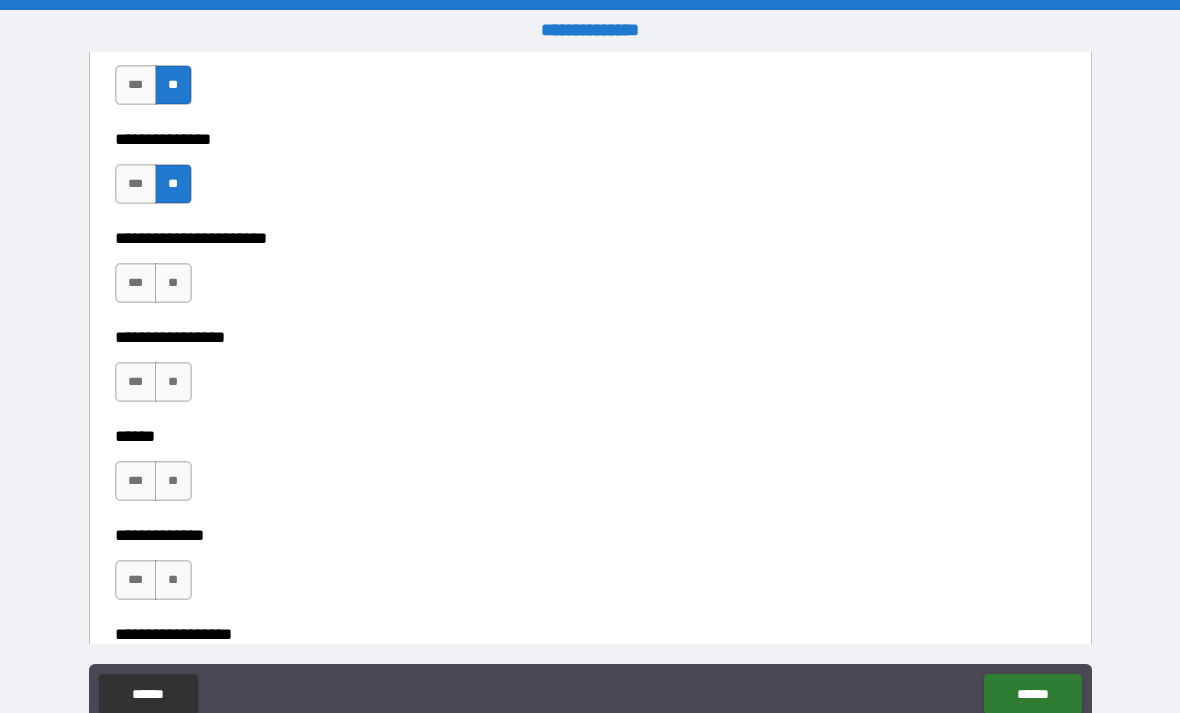 scroll, scrollTop: 3038, scrollLeft: 0, axis: vertical 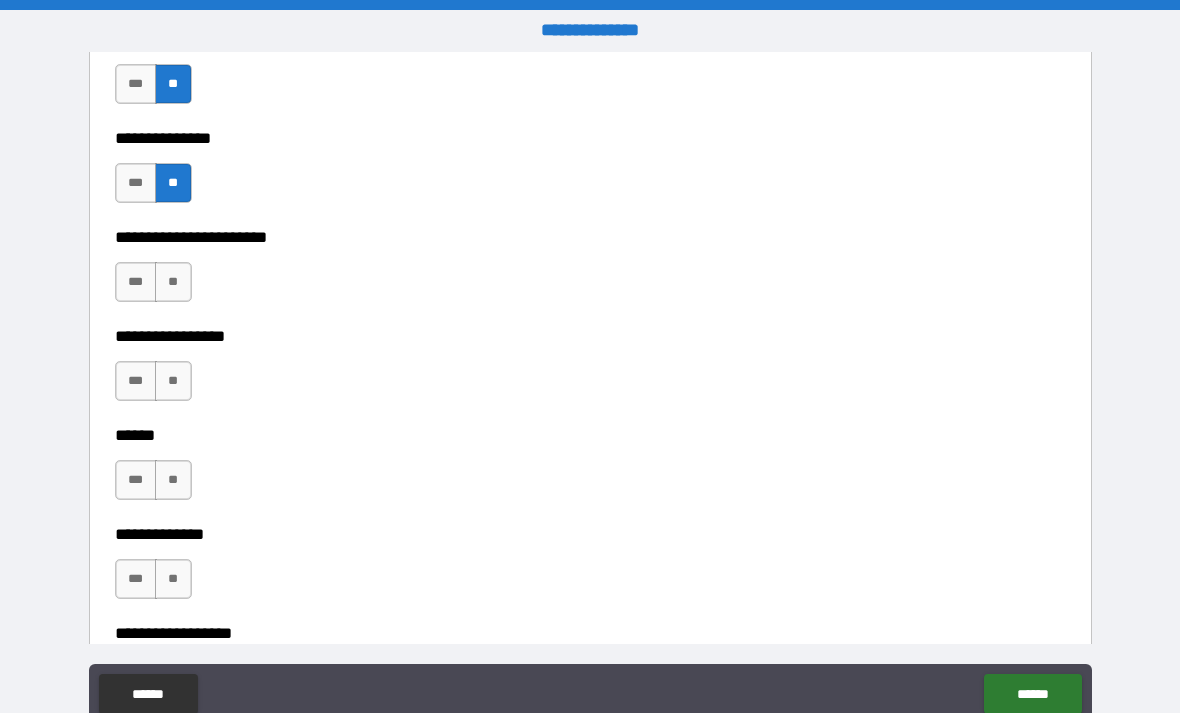 click on "**" at bounding box center [173, 282] 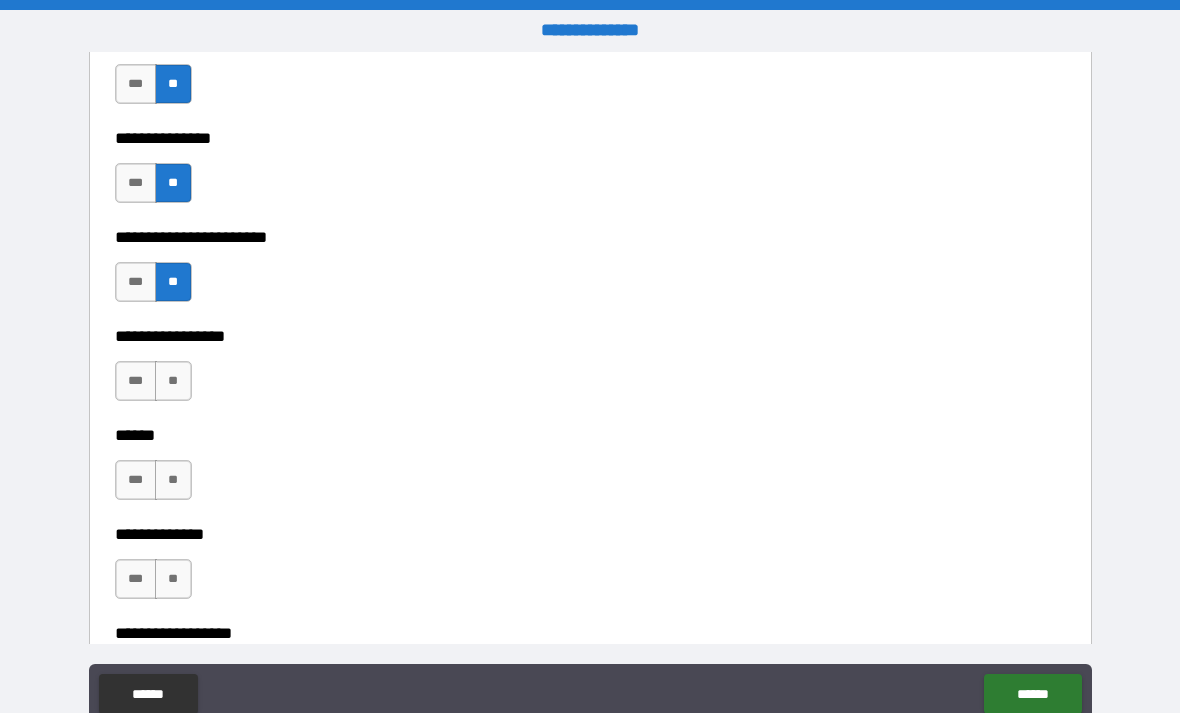 click on "**" at bounding box center [173, 381] 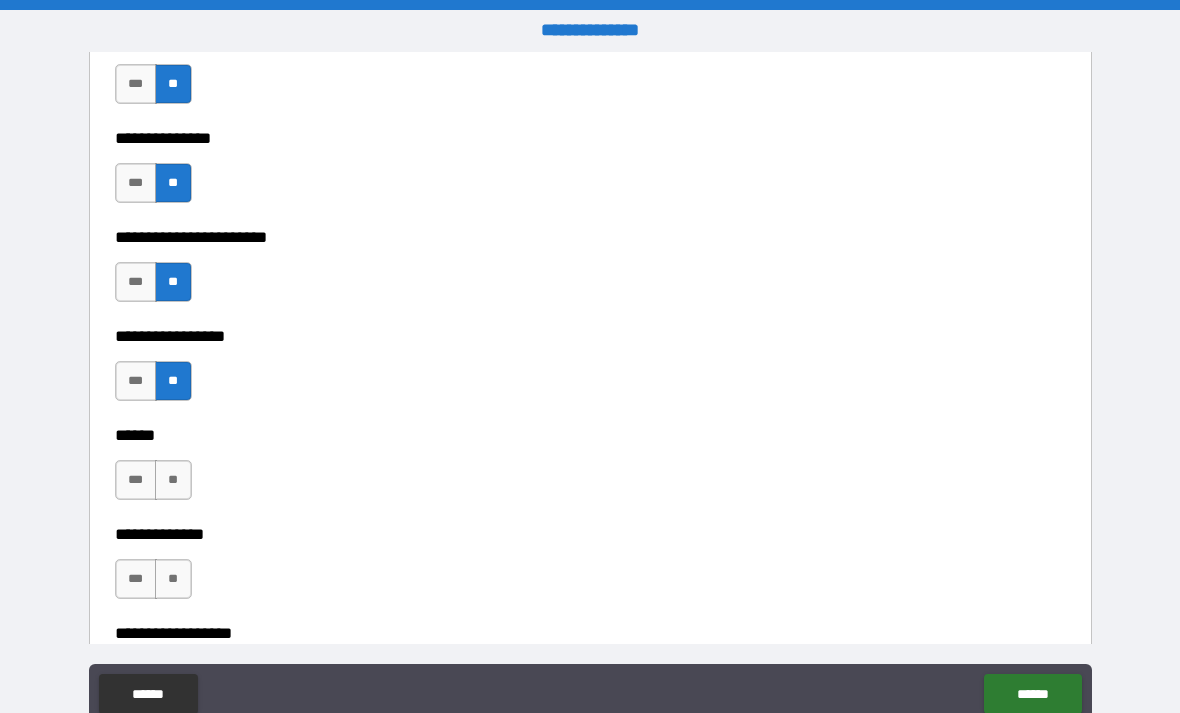 click on "**" at bounding box center (173, 480) 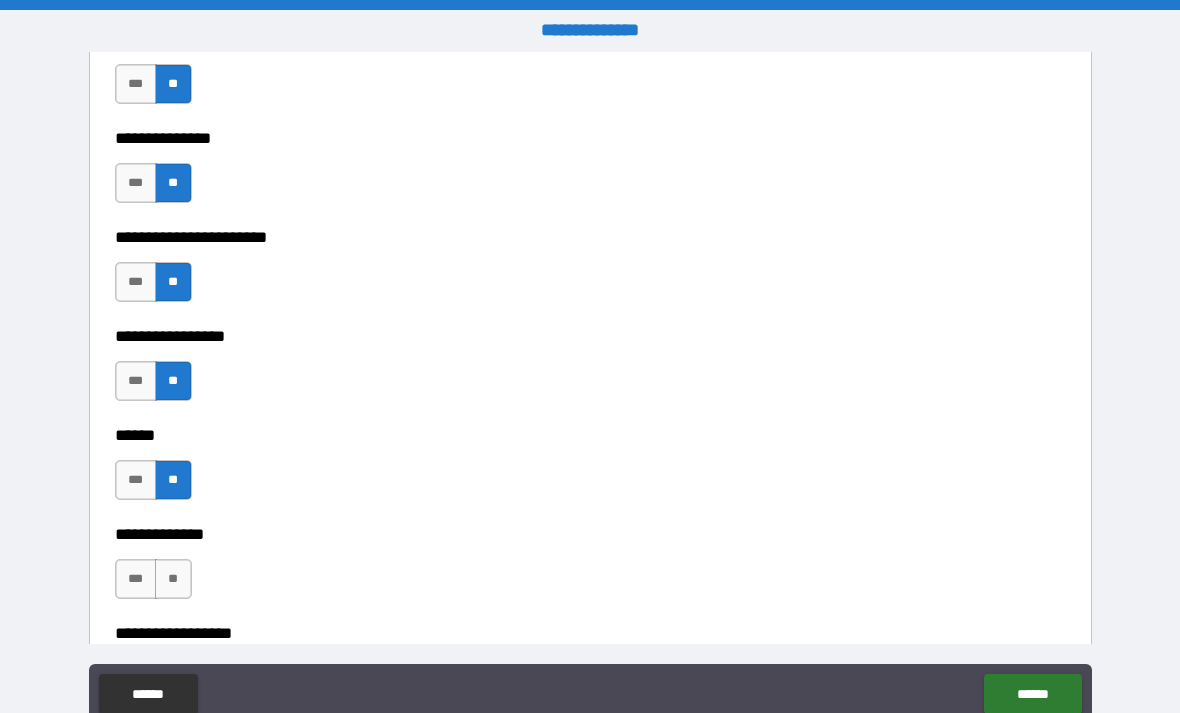 click on "**" at bounding box center [173, 579] 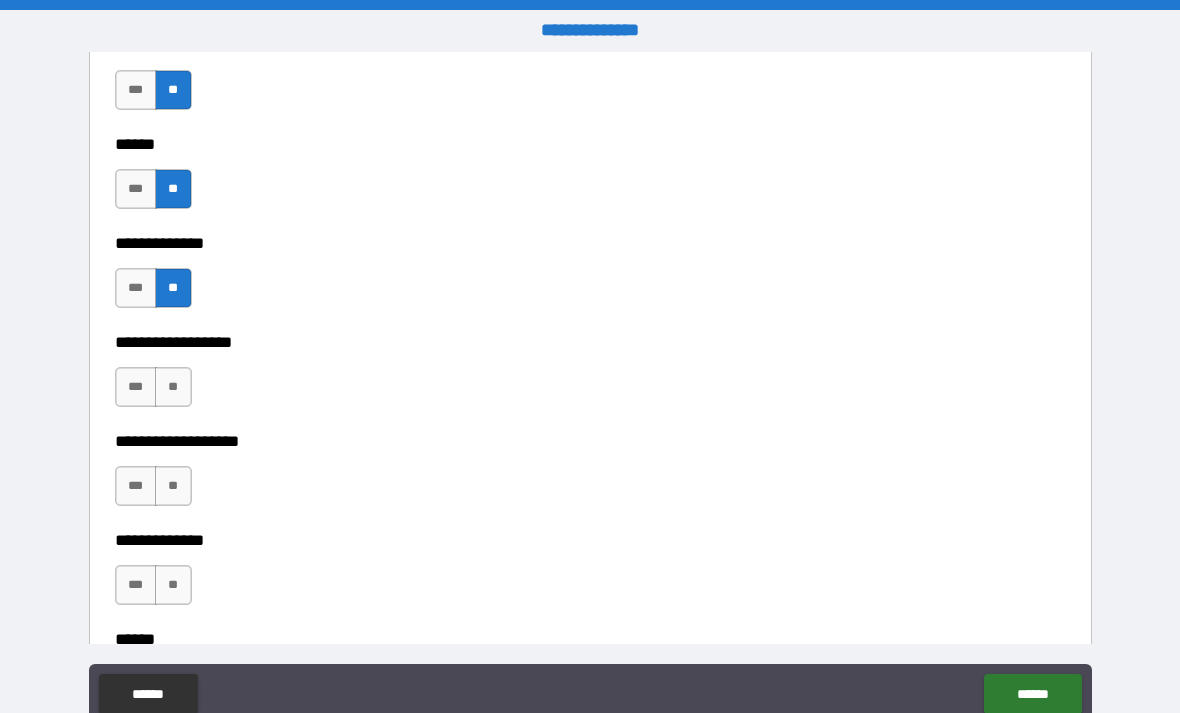 scroll, scrollTop: 3404, scrollLeft: 0, axis: vertical 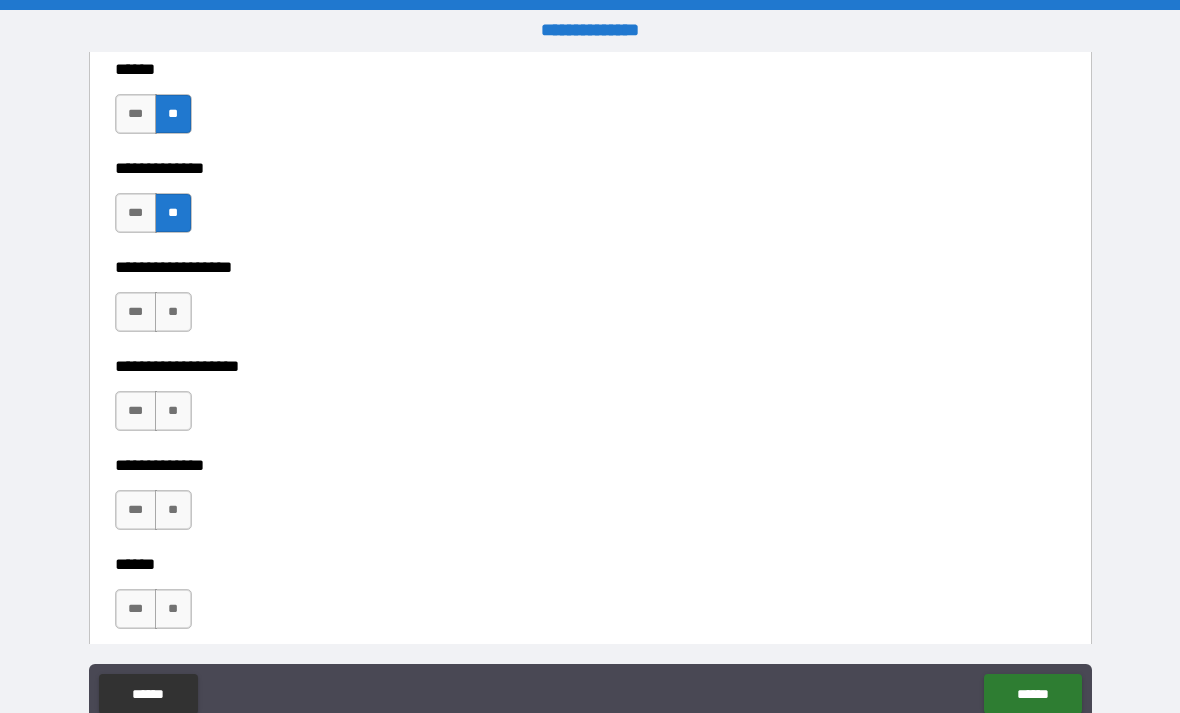 click on "**" at bounding box center [173, 312] 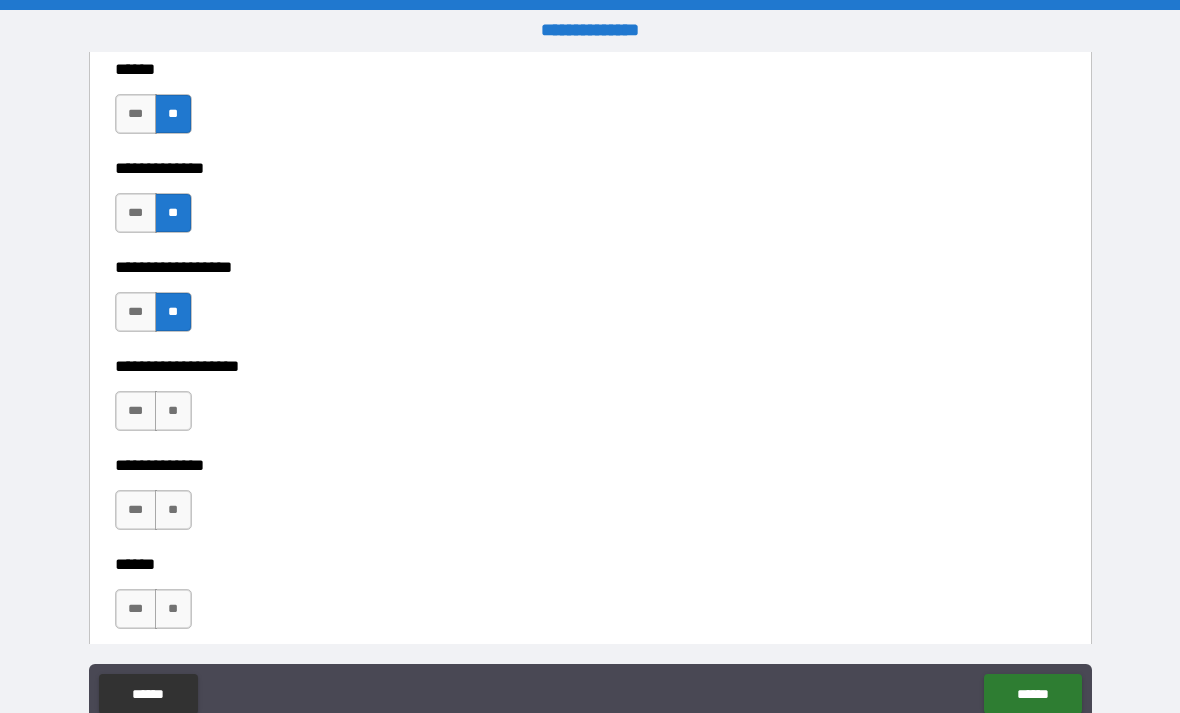 click on "**" at bounding box center (173, 411) 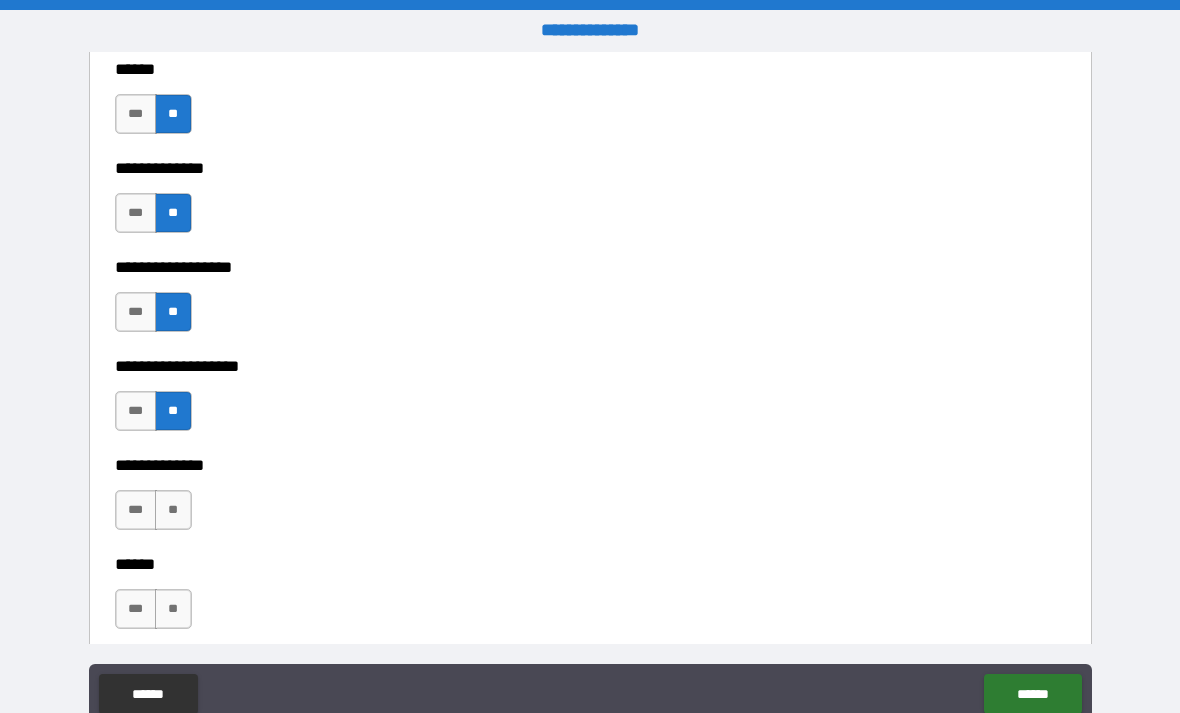 click on "**" at bounding box center (173, 510) 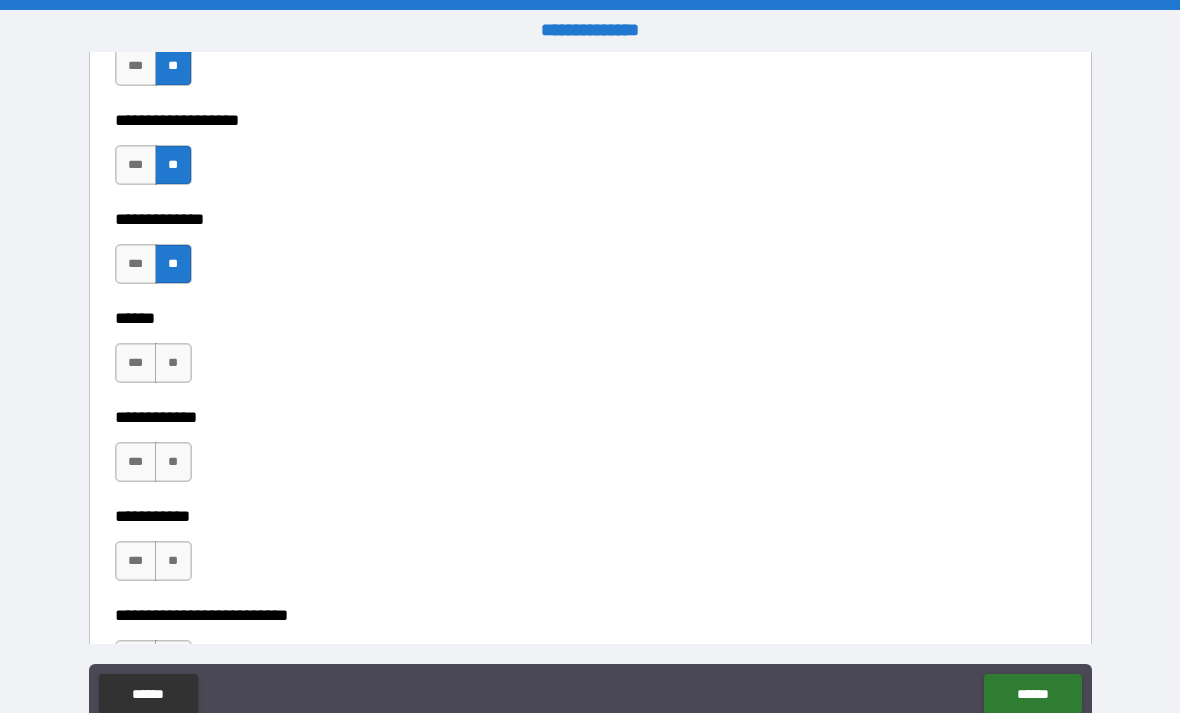 scroll, scrollTop: 3649, scrollLeft: 0, axis: vertical 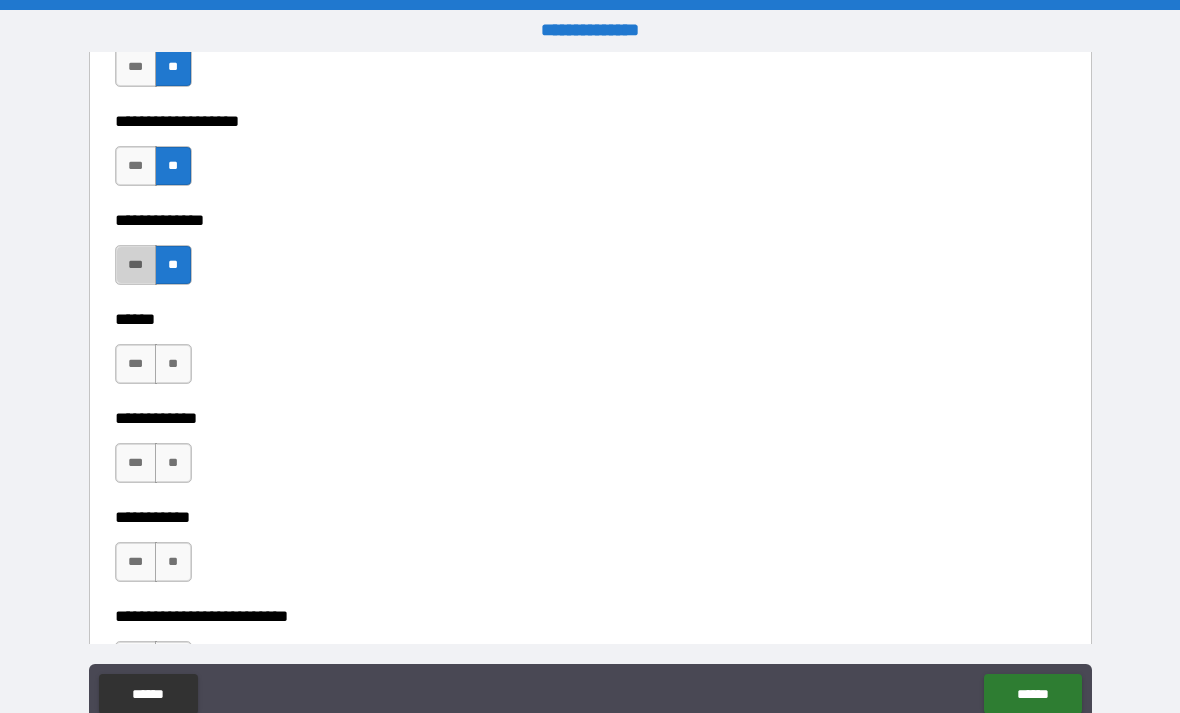 click on "***" at bounding box center [136, 265] 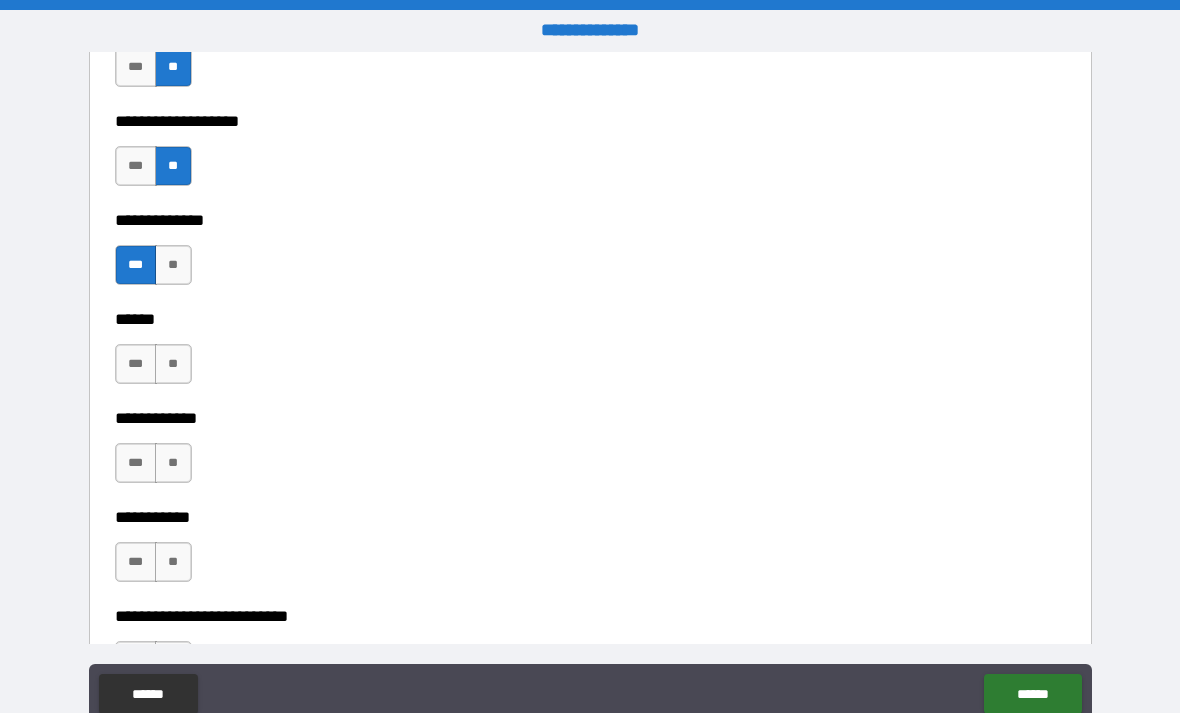 click on "***" at bounding box center (136, 364) 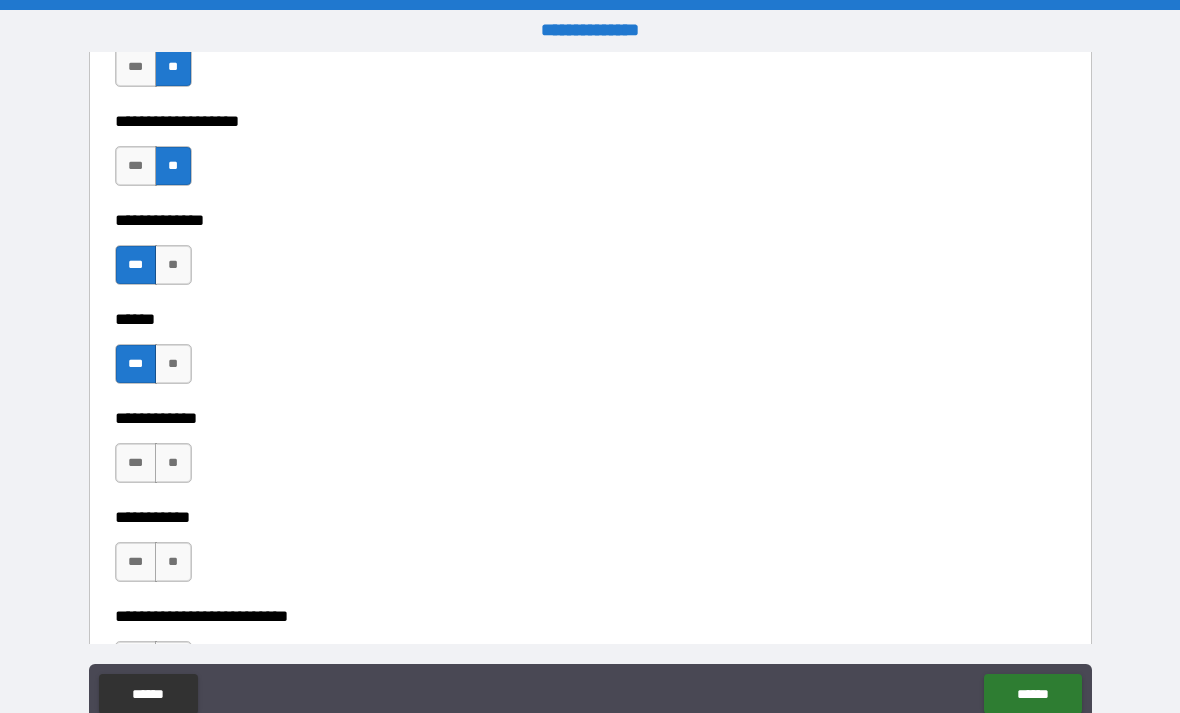 click on "***" at bounding box center (136, 463) 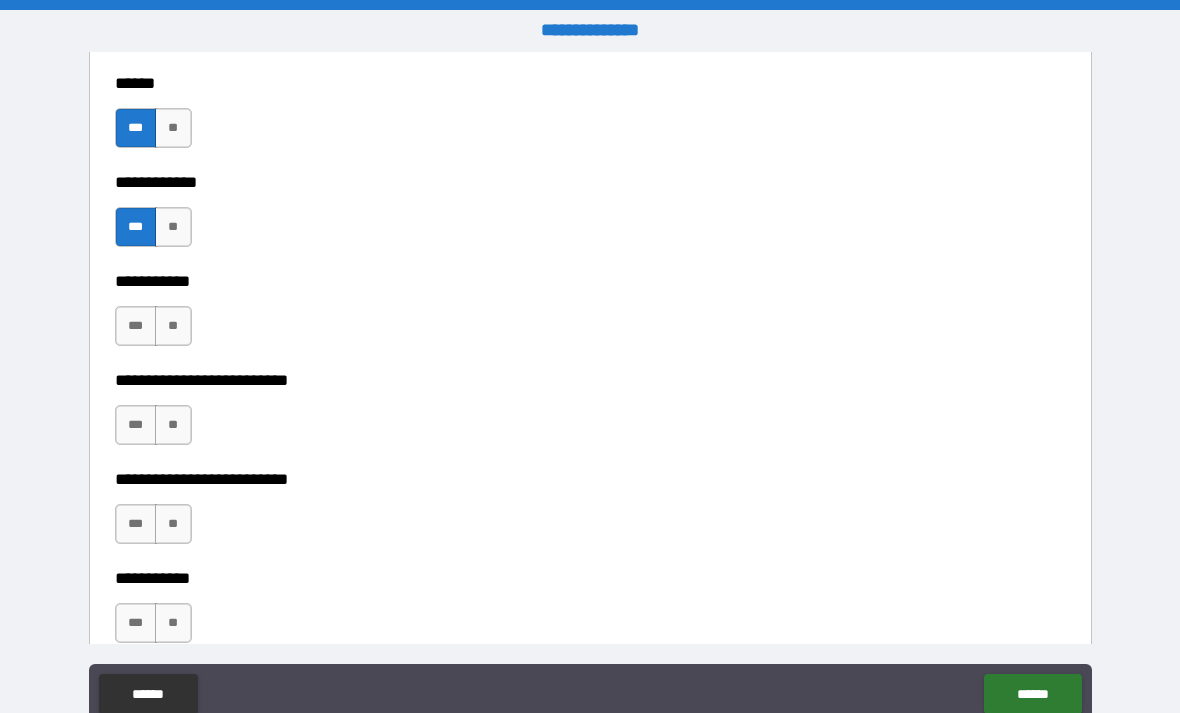 scroll, scrollTop: 3890, scrollLeft: 0, axis: vertical 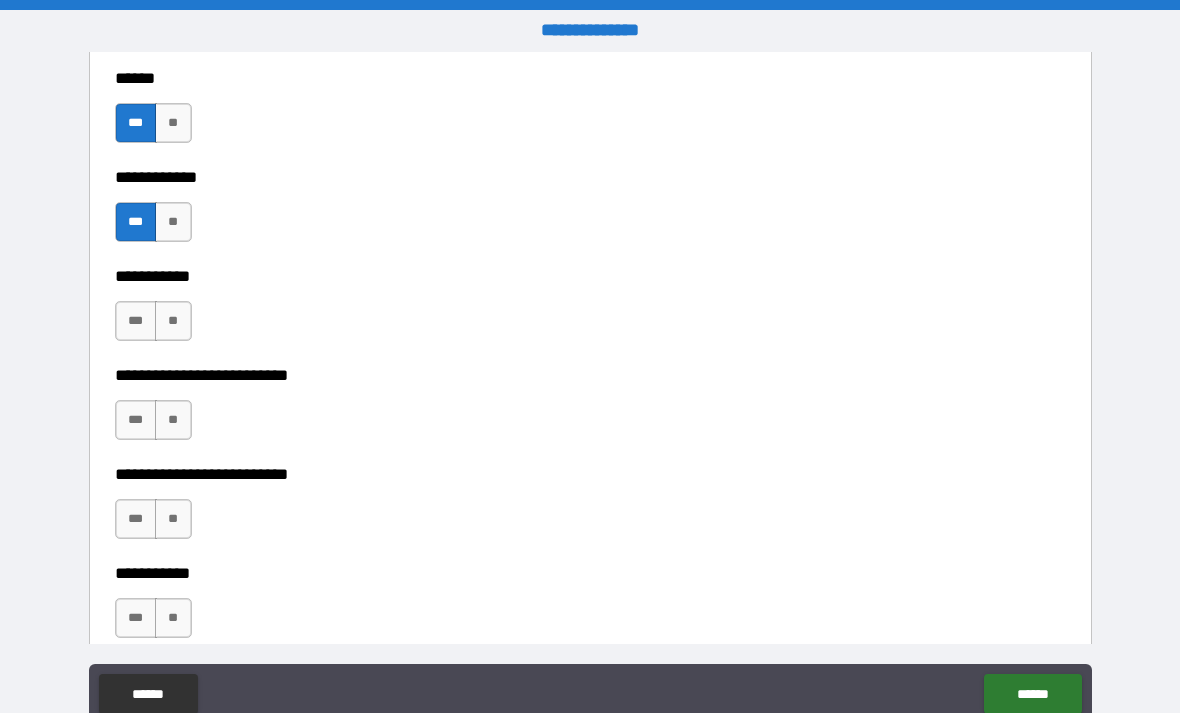 click on "**" at bounding box center [173, 321] 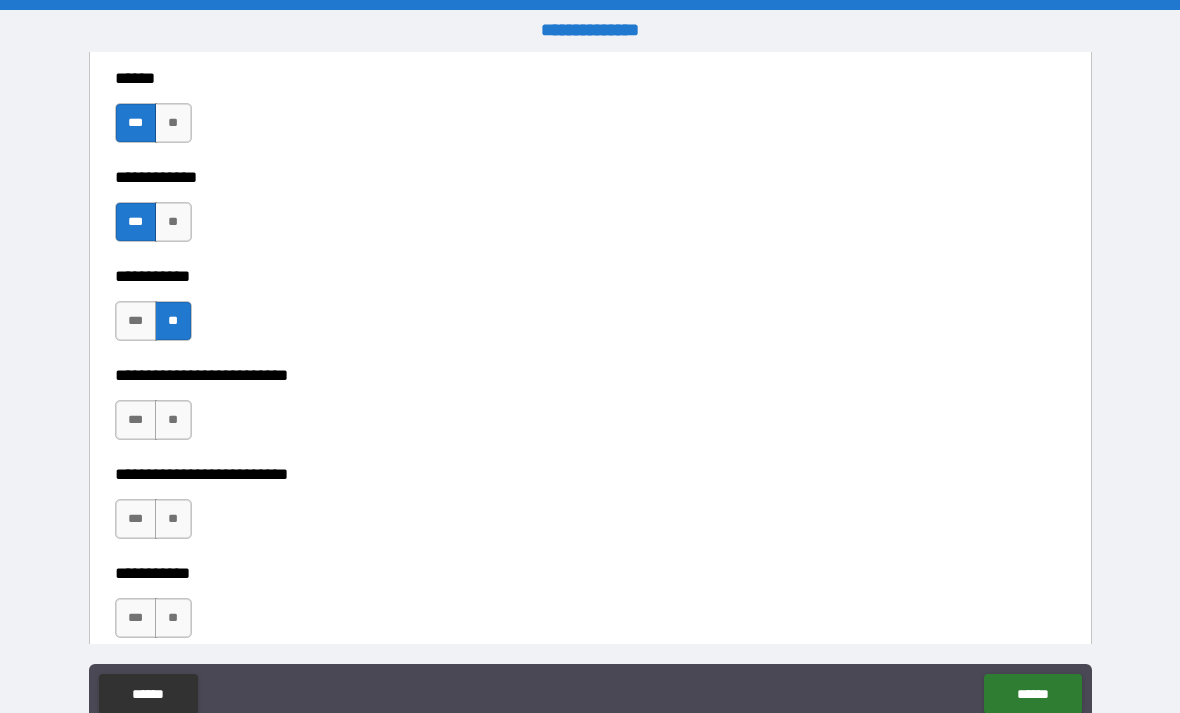 click on "**" at bounding box center [173, 420] 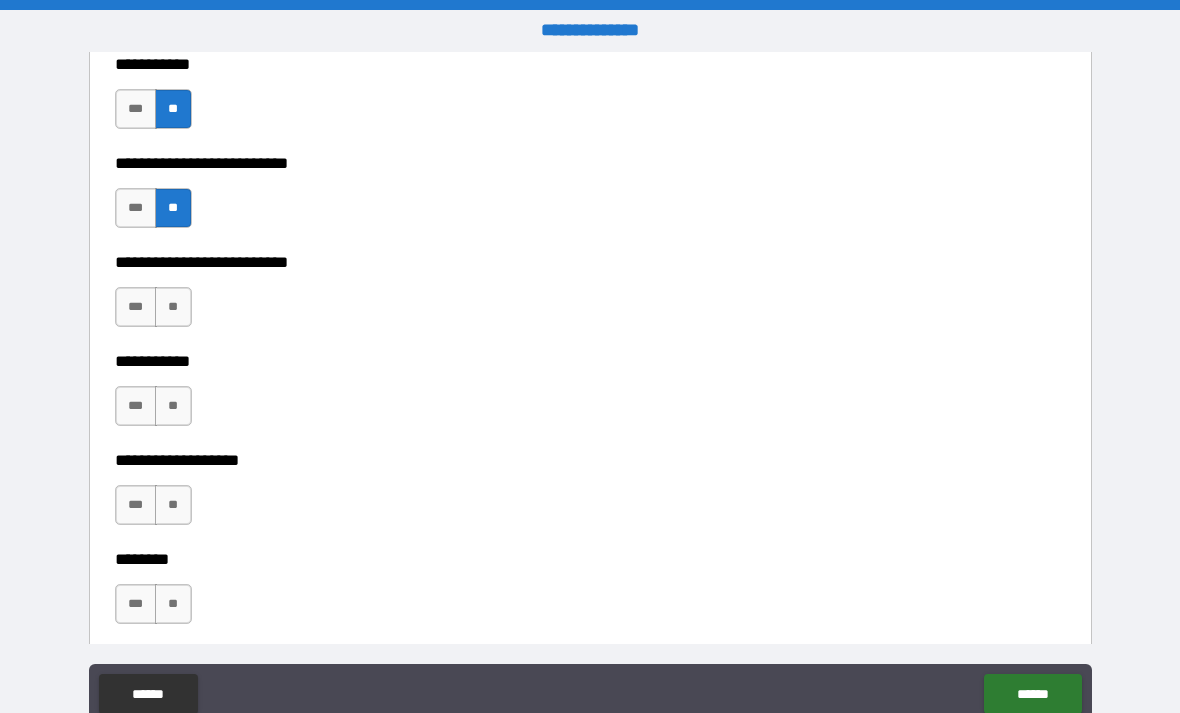 scroll, scrollTop: 4104, scrollLeft: 0, axis: vertical 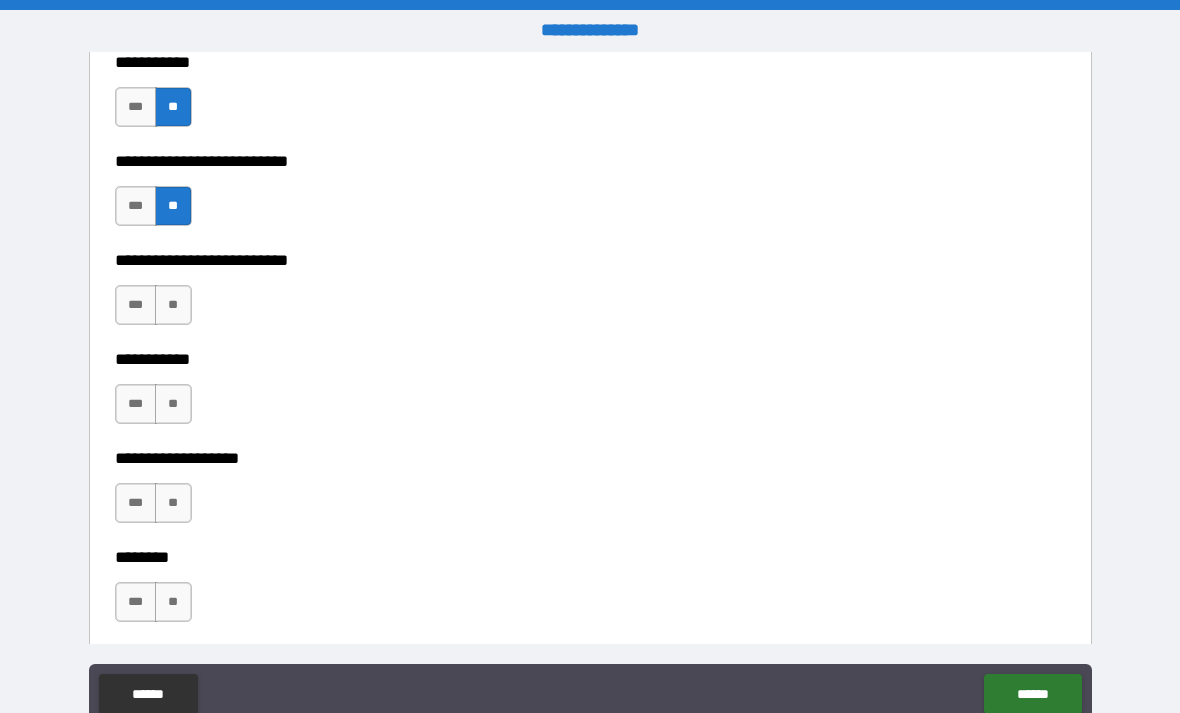 click on "**" at bounding box center (173, 305) 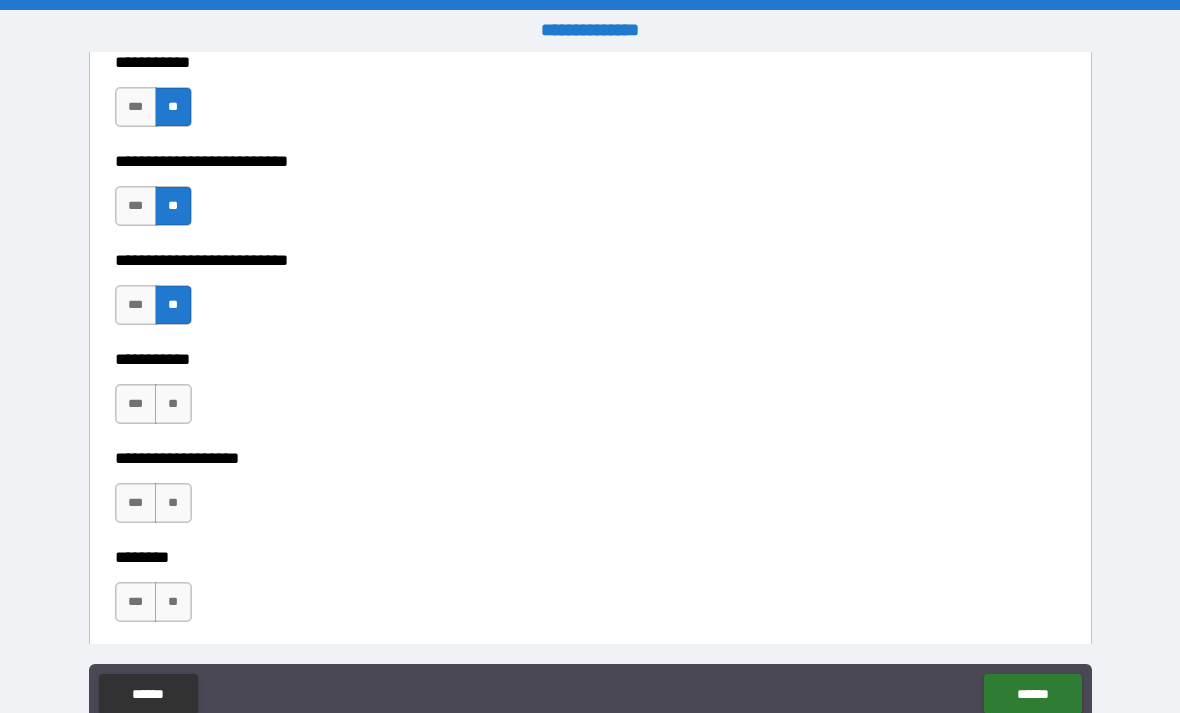 click on "**" at bounding box center (173, 404) 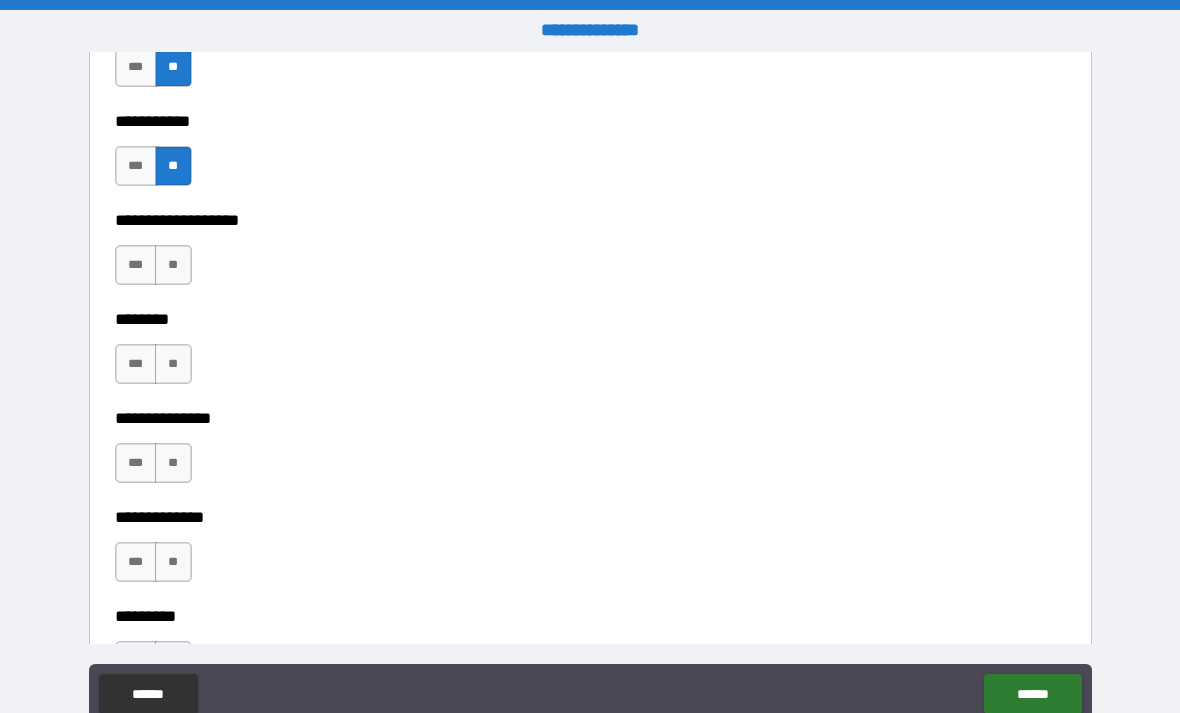 scroll, scrollTop: 4349, scrollLeft: 0, axis: vertical 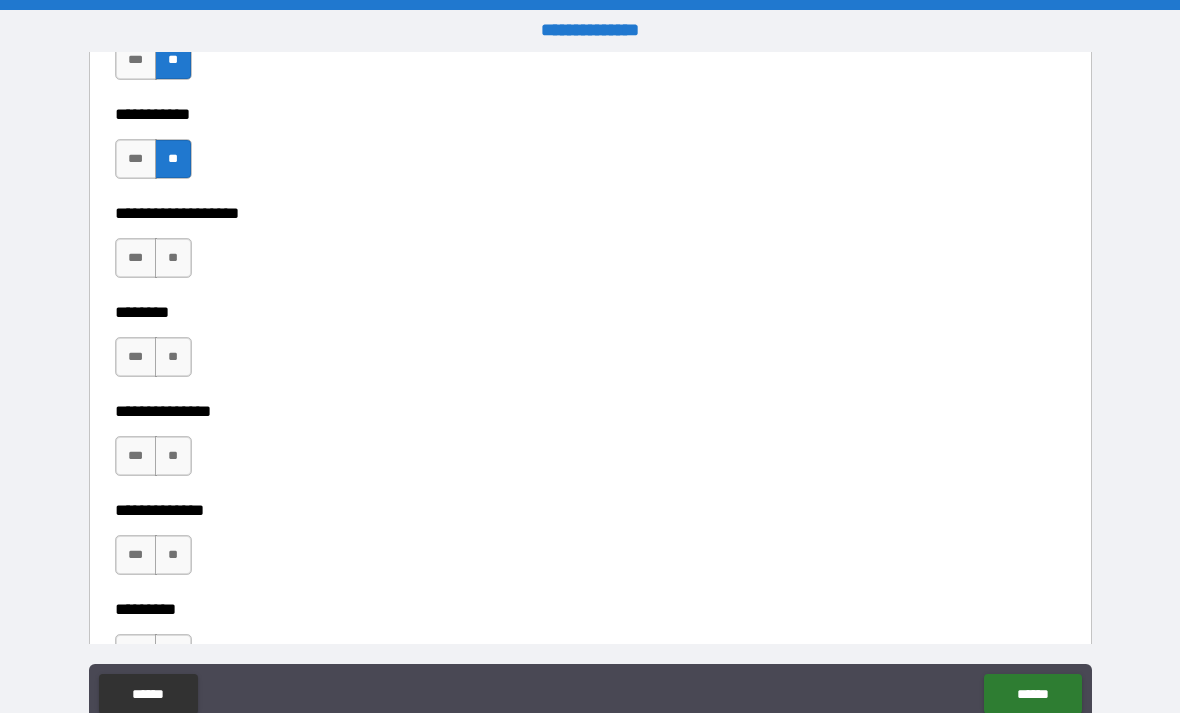 click on "**" at bounding box center [173, 258] 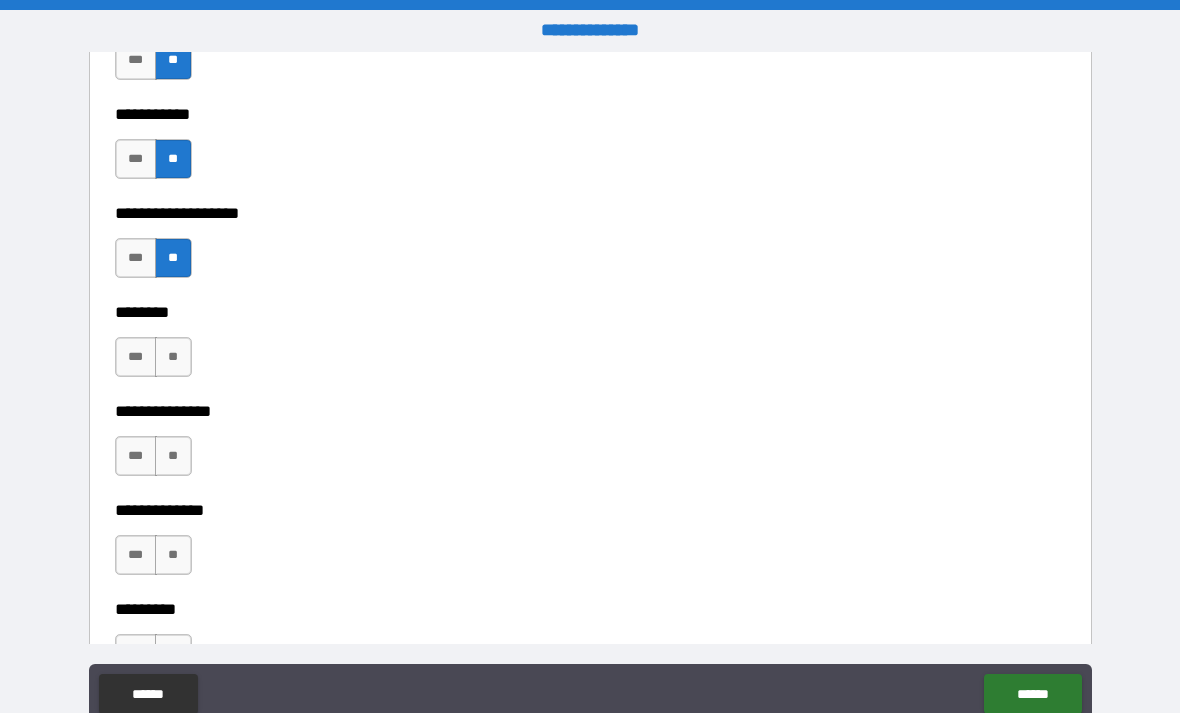 click on "**" at bounding box center [173, 357] 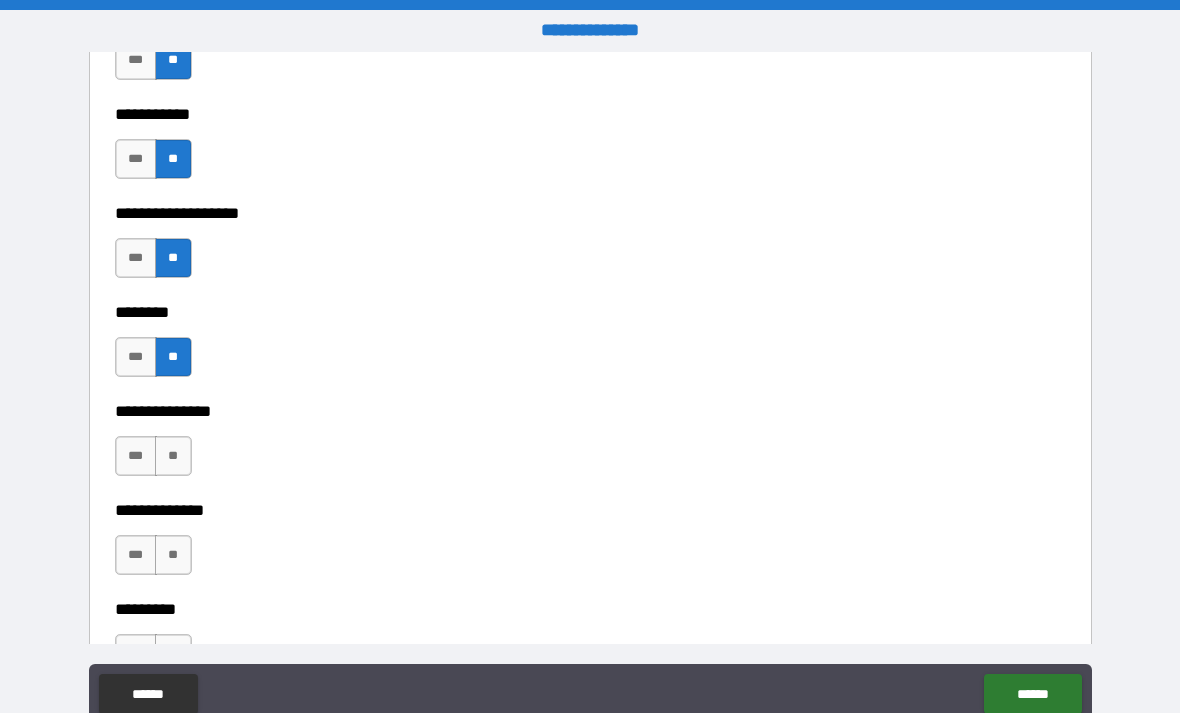 click on "**" at bounding box center (173, 456) 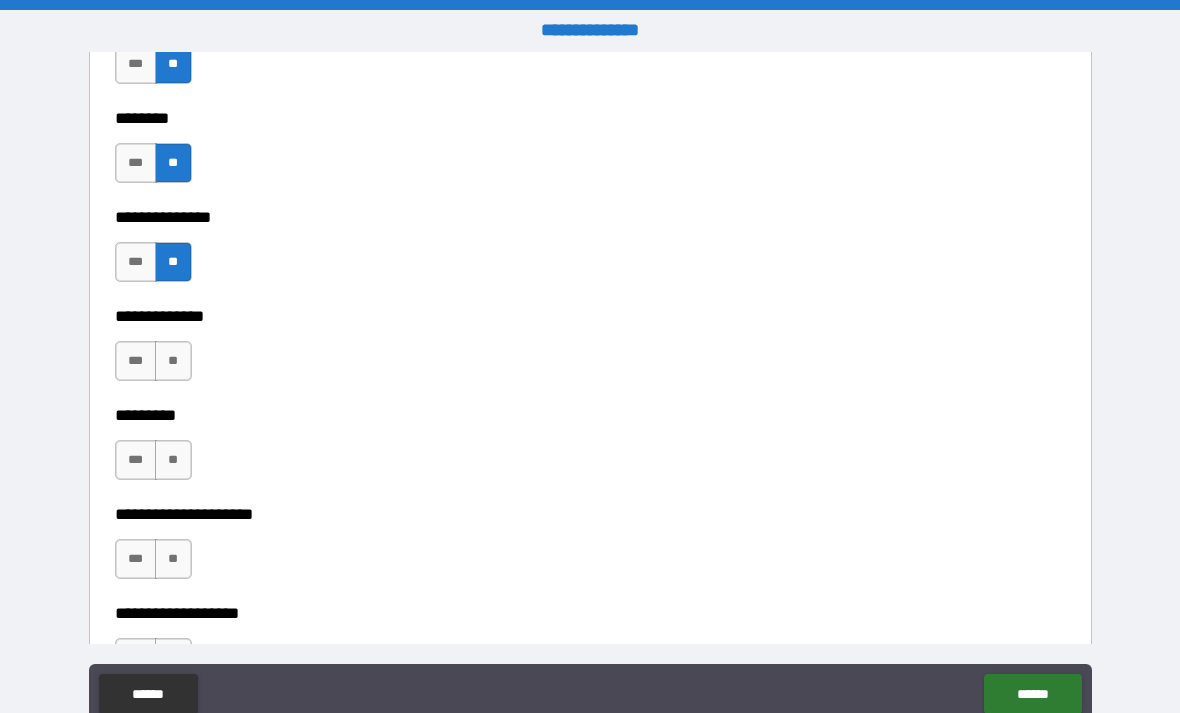 scroll, scrollTop: 4617, scrollLeft: 0, axis: vertical 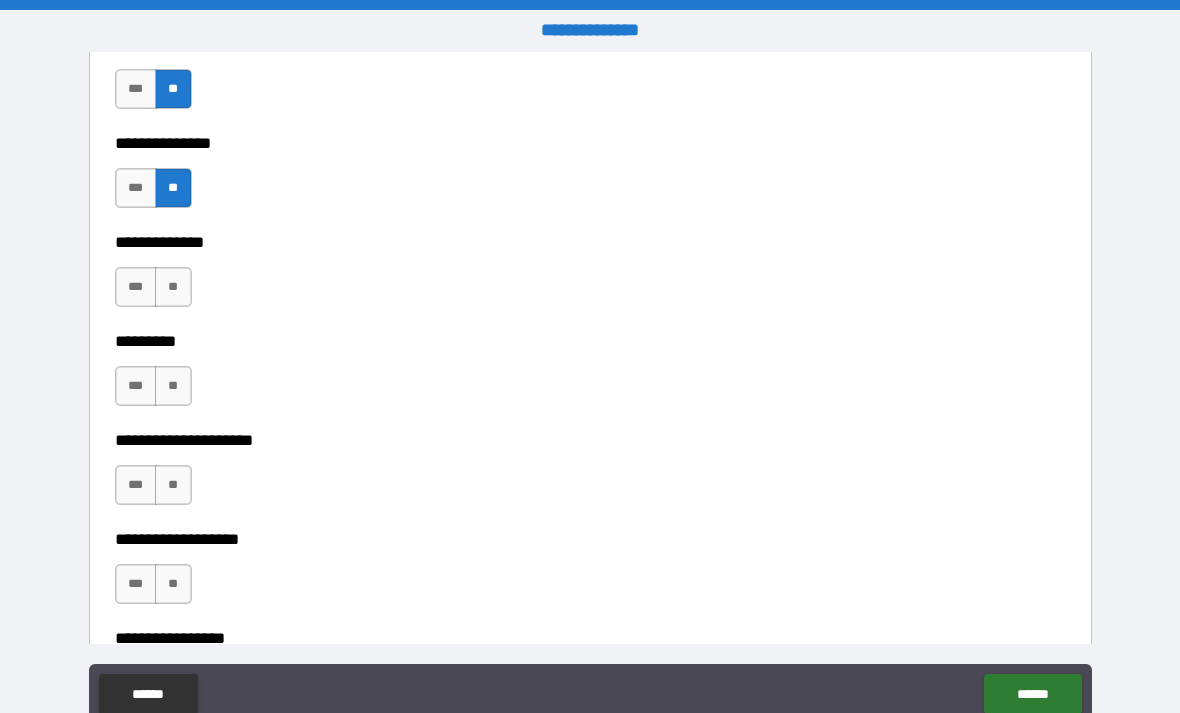 click on "**" at bounding box center [173, 287] 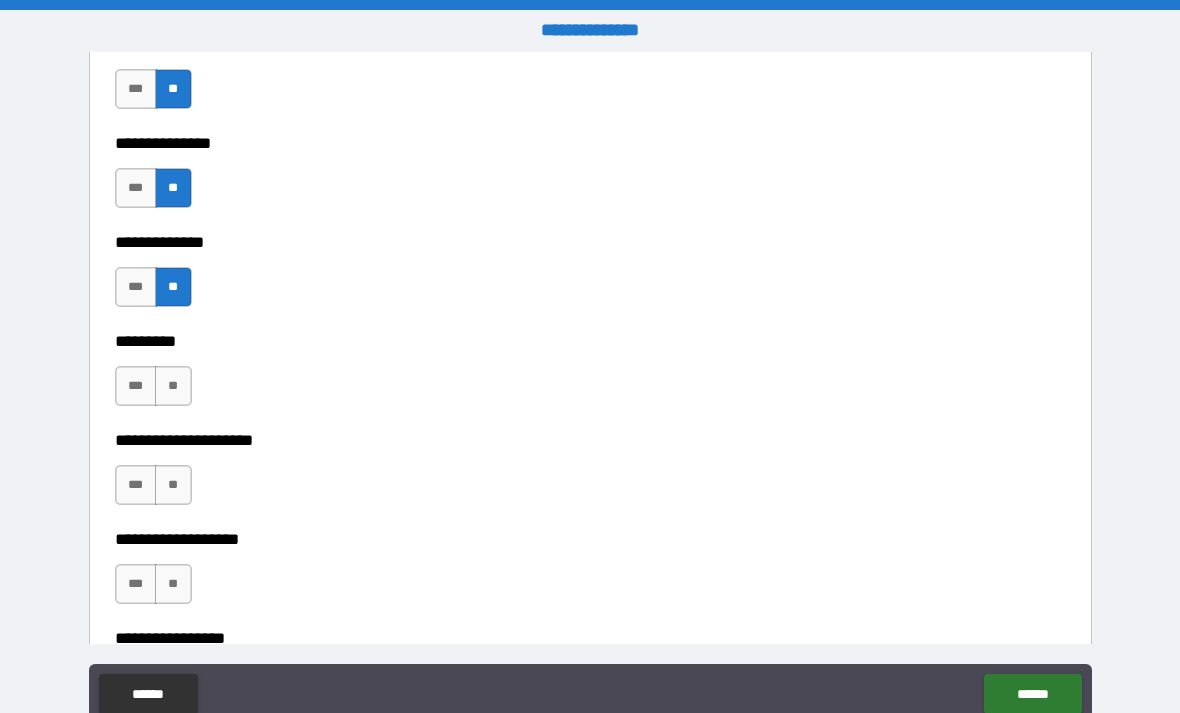 click on "**" at bounding box center [173, 386] 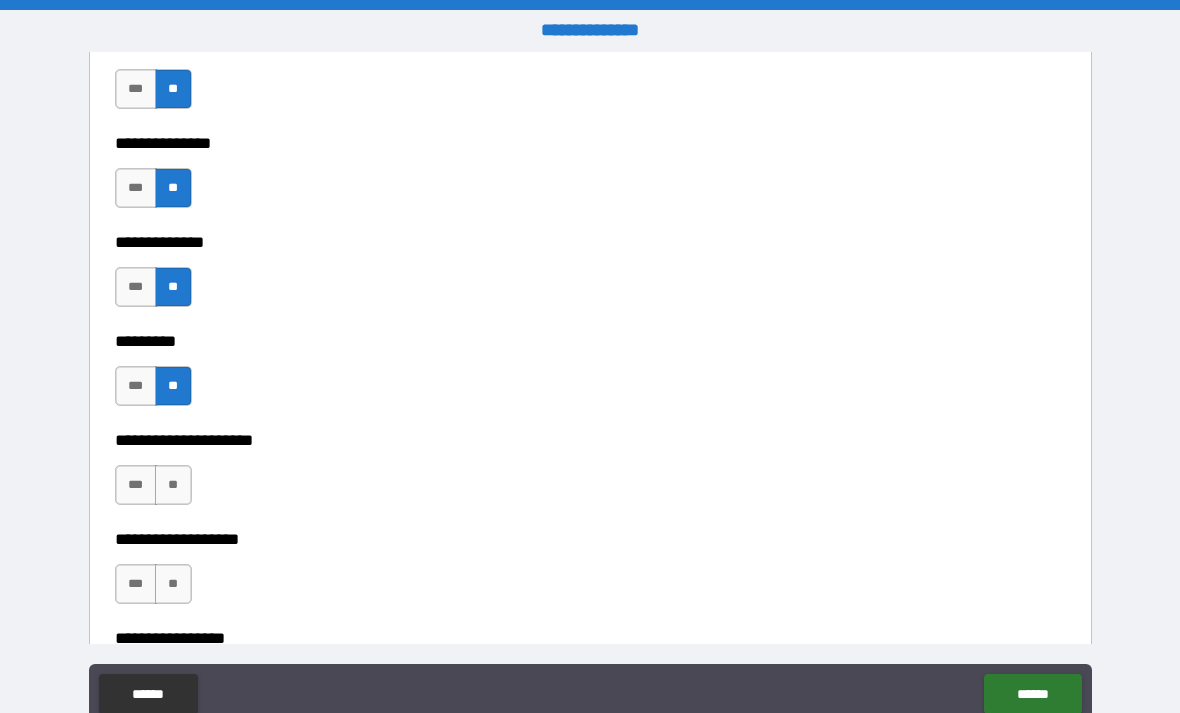 click on "**" at bounding box center [173, 485] 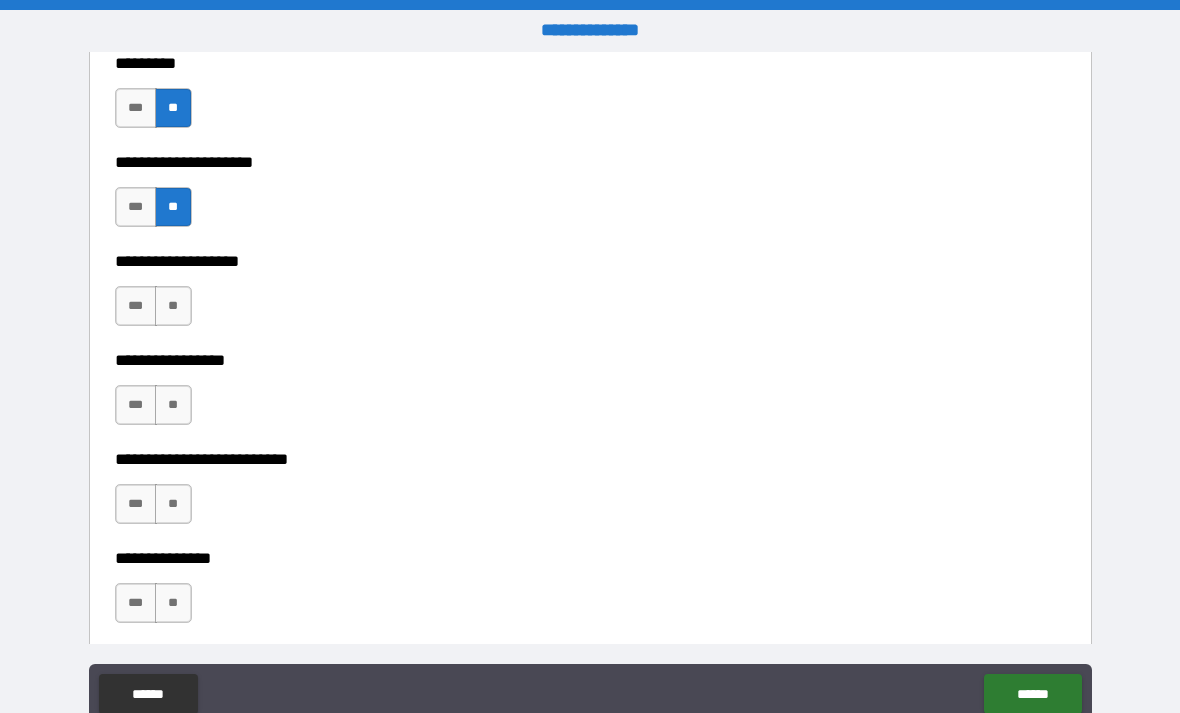 scroll, scrollTop: 4898, scrollLeft: 0, axis: vertical 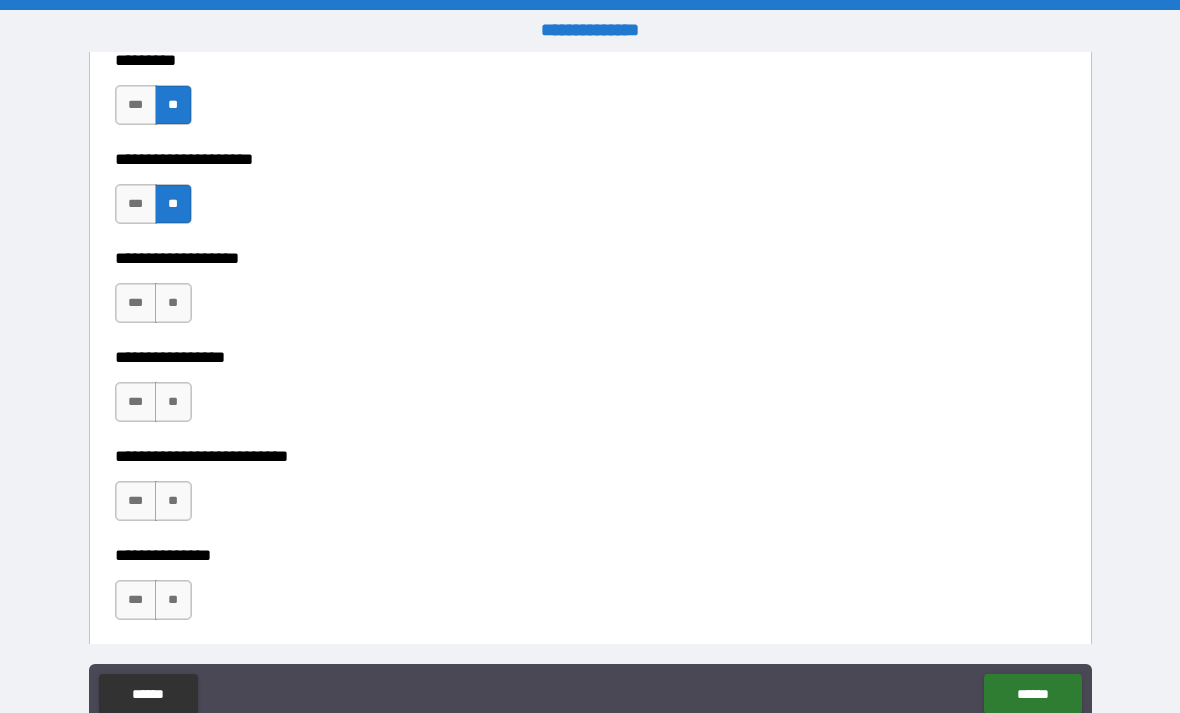 click on "**" at bounding box center [173, 303] 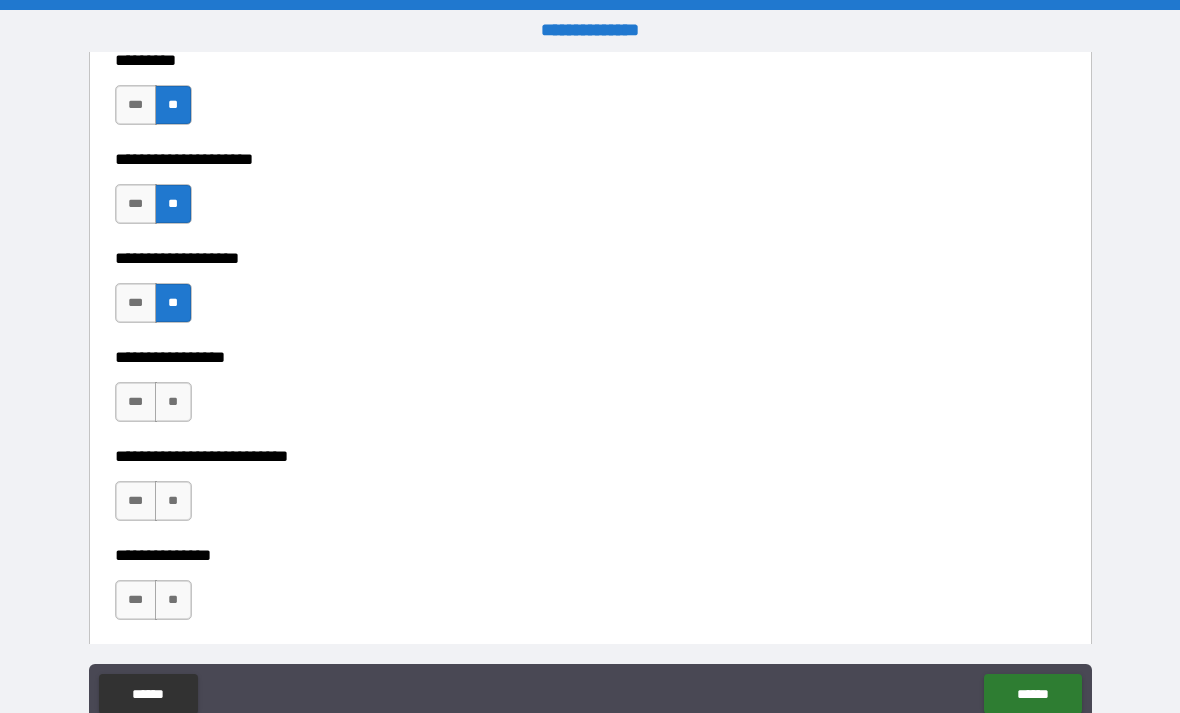 click on "**" at bounding box center (173, 402) 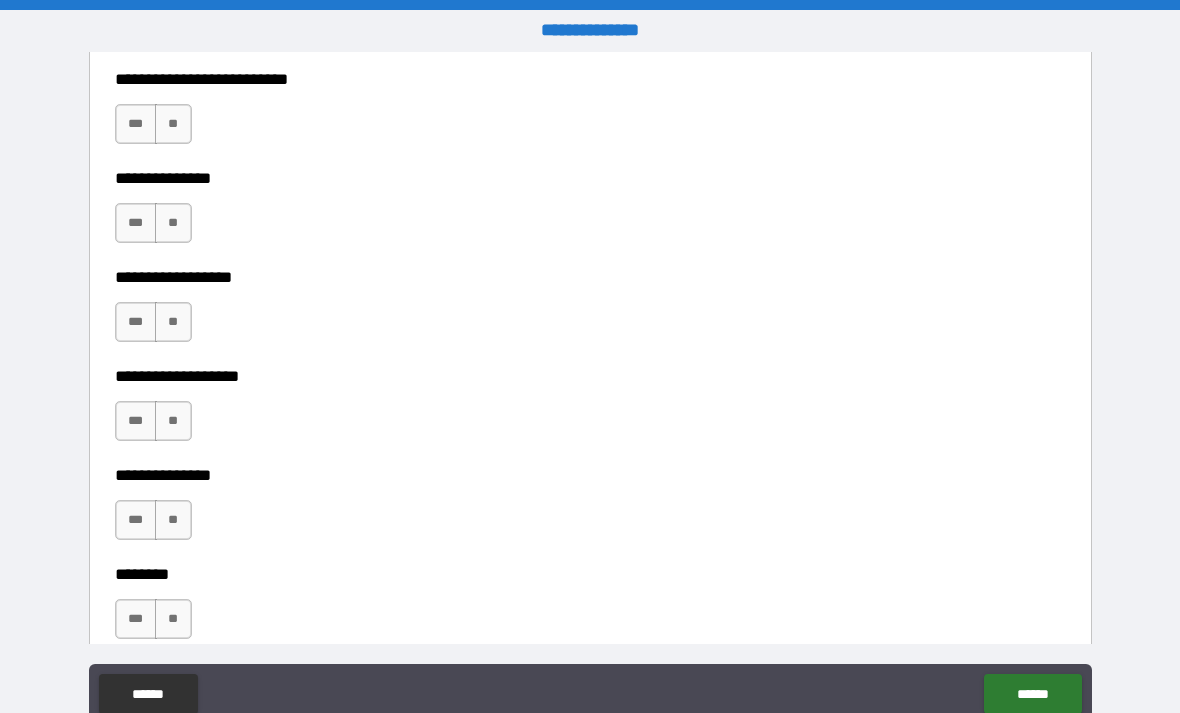 scroll, scrollTop: 5278, scrollLeft: 0, axis: vertical 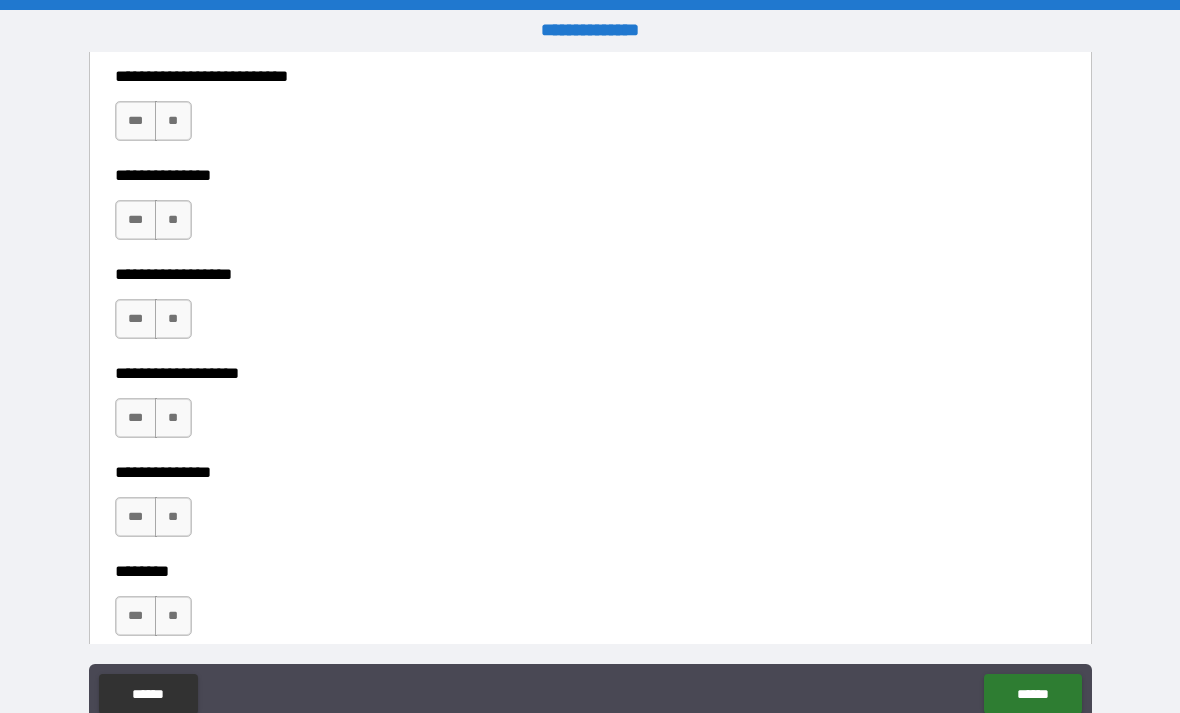 click on "**" at bounding box center [173, 121] 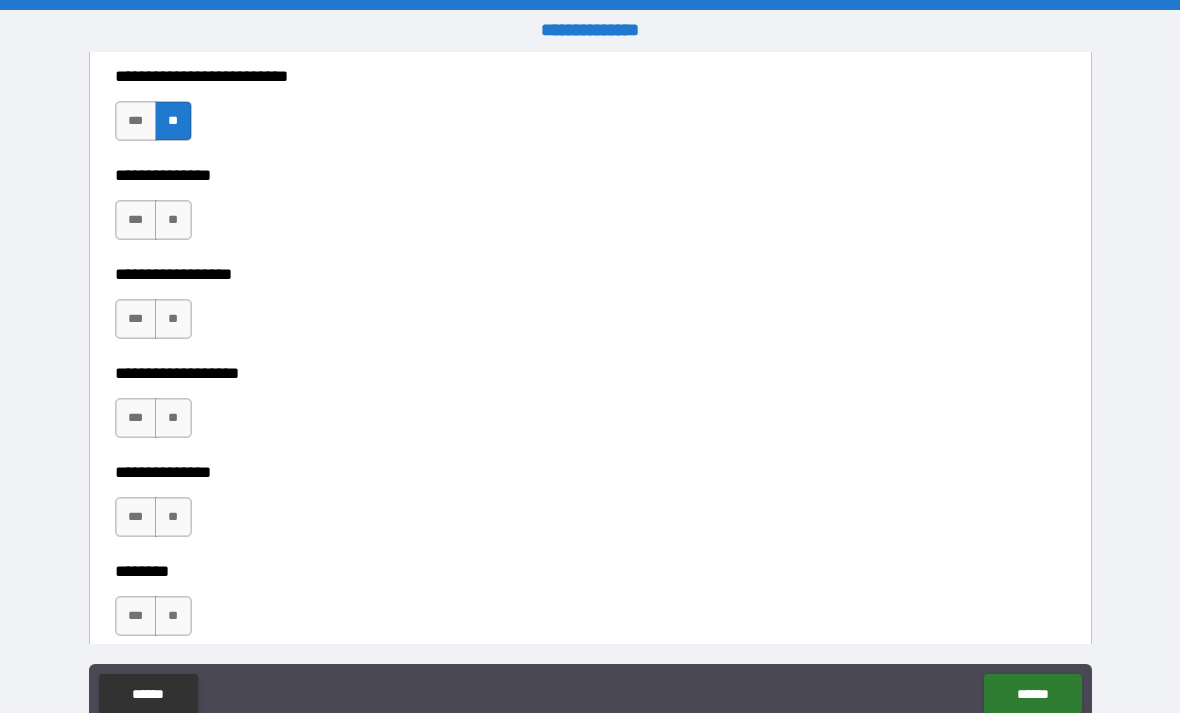 click on "**" at bounding box center (173, 220) 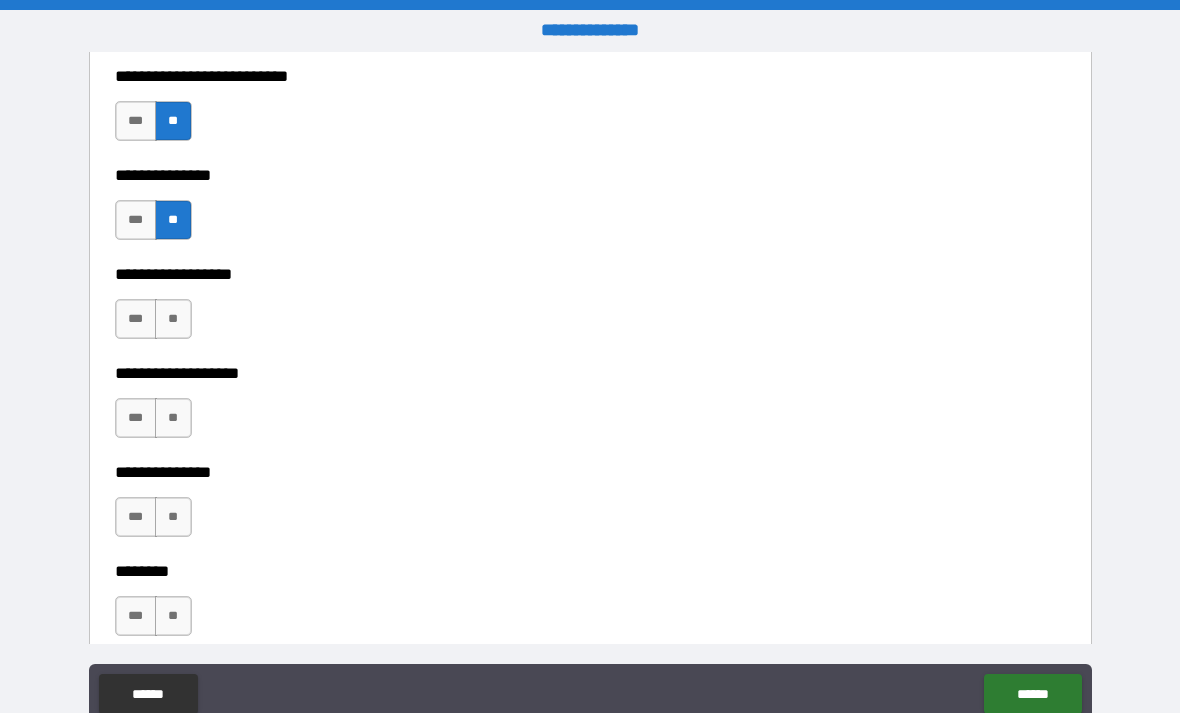 click on "**" at bounding box center (173, 319) 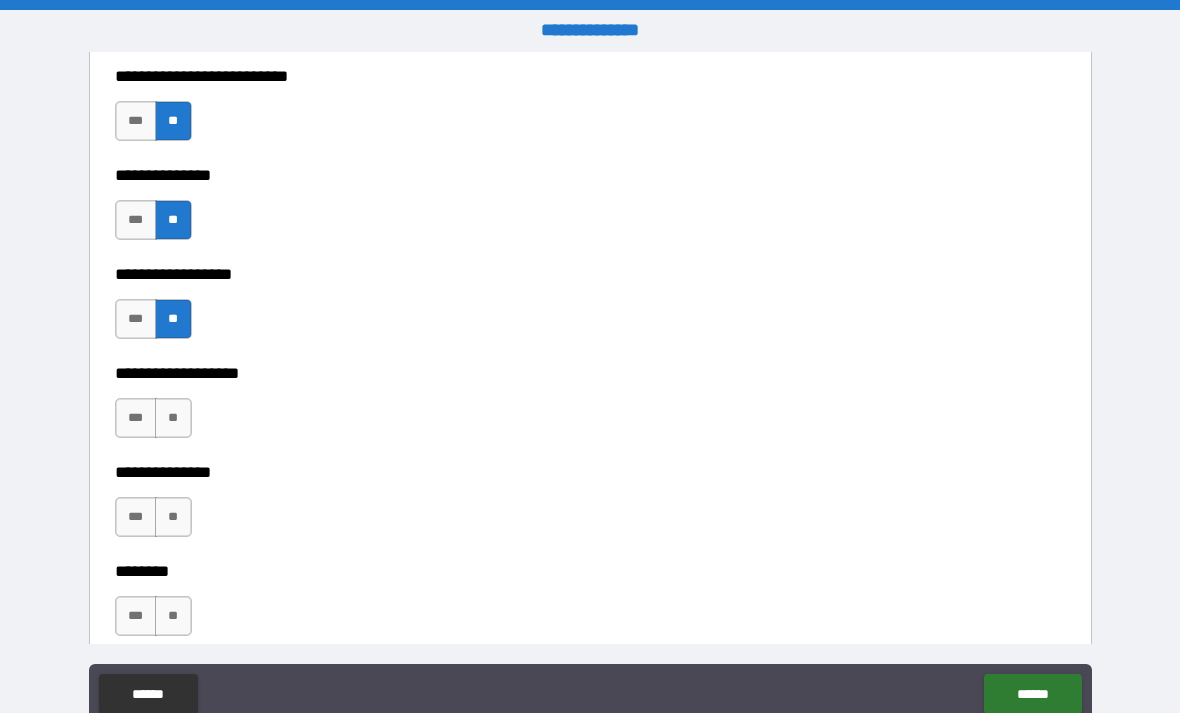 click on "**" at bounding box center [173, 418] 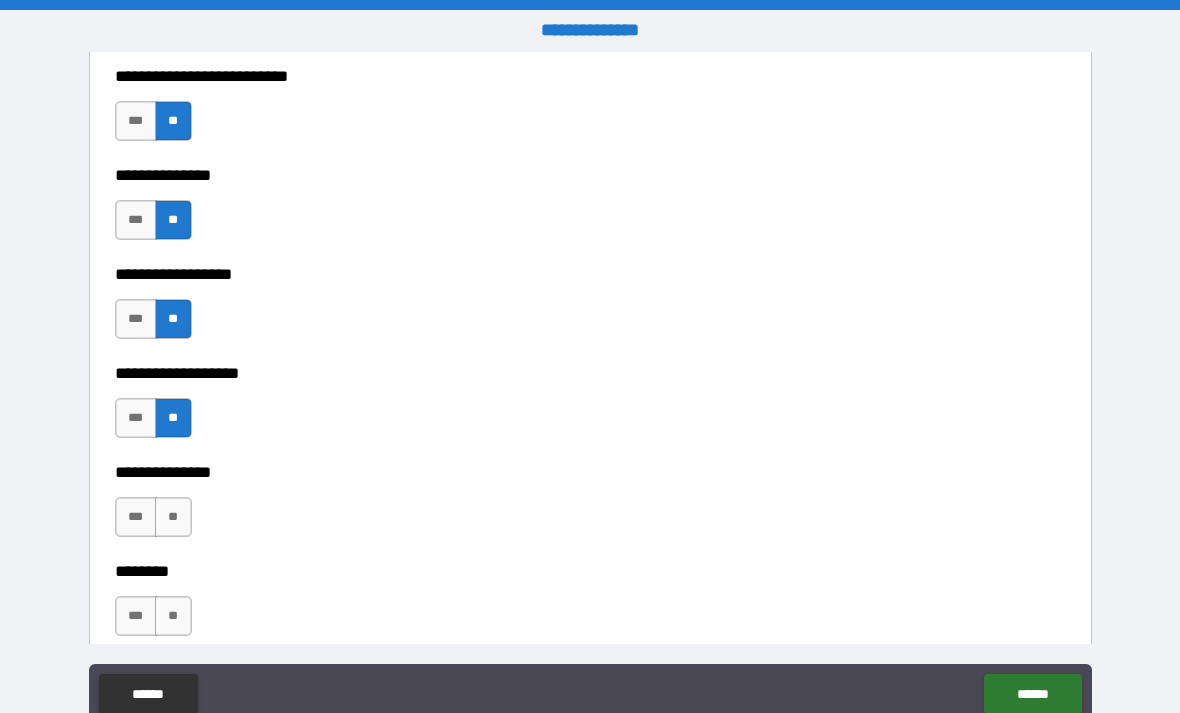 click on "**" at bounding box center (173, 517) 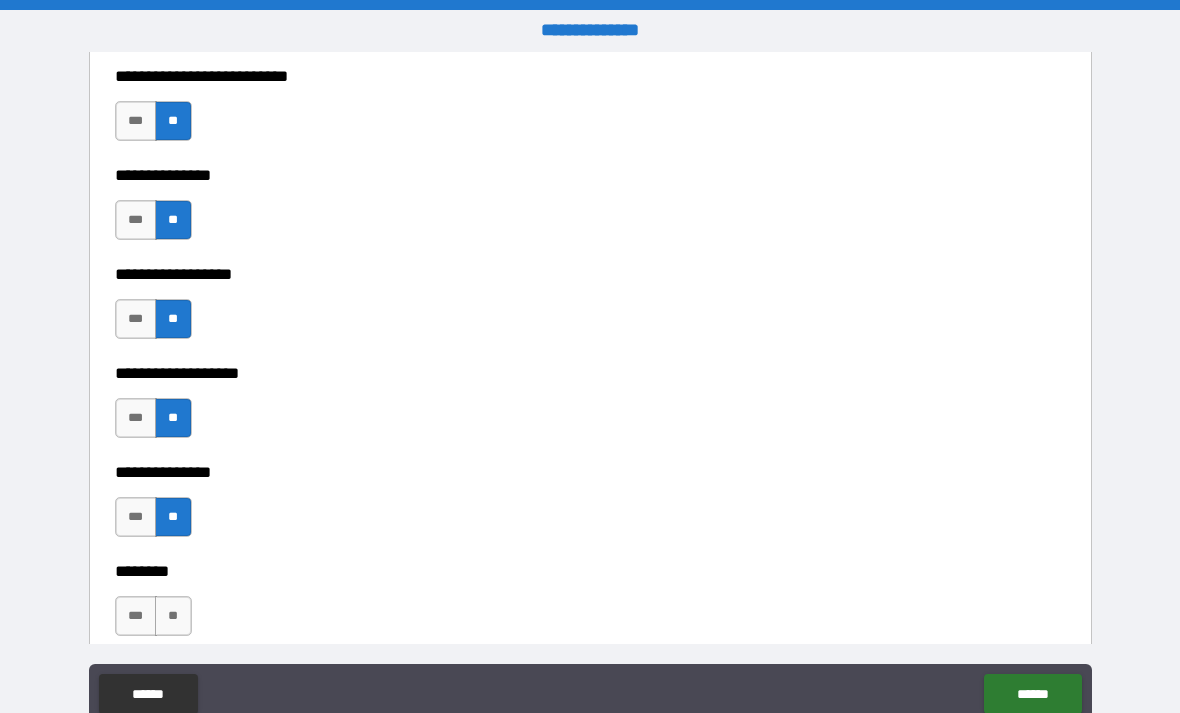 click on "**" at bounding box center (173, 616) 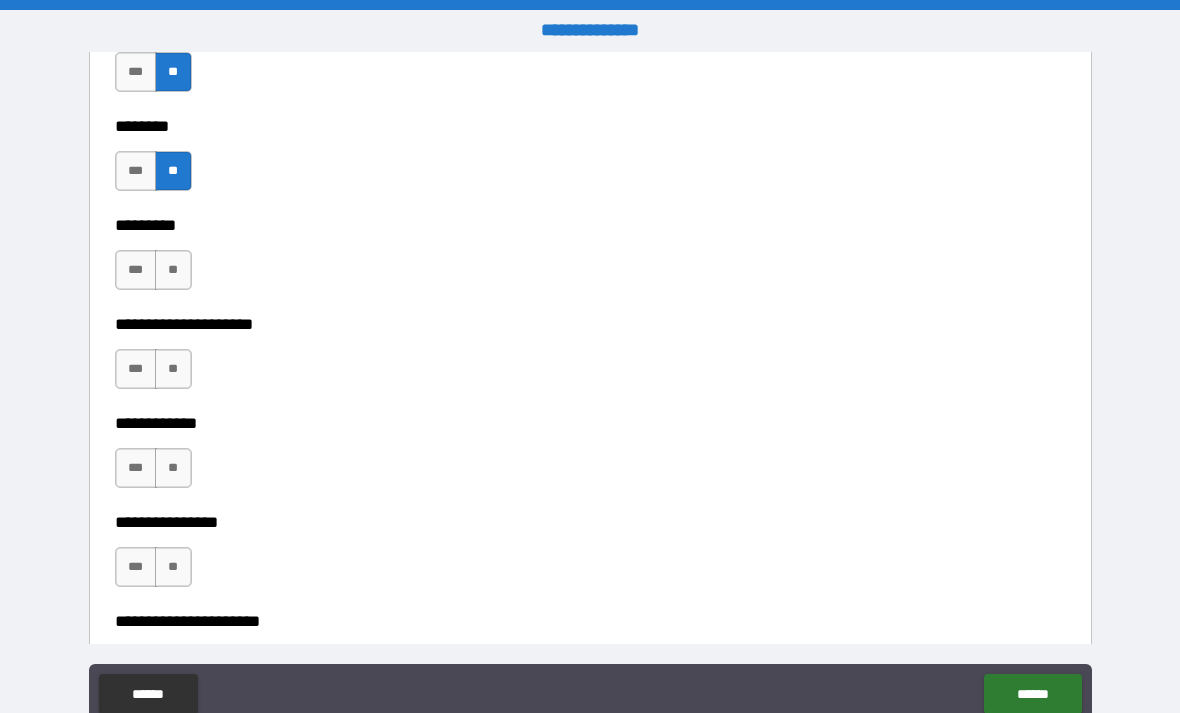 scroll, scrollTop: 5722, scrollLeft: 0, axis: vertical 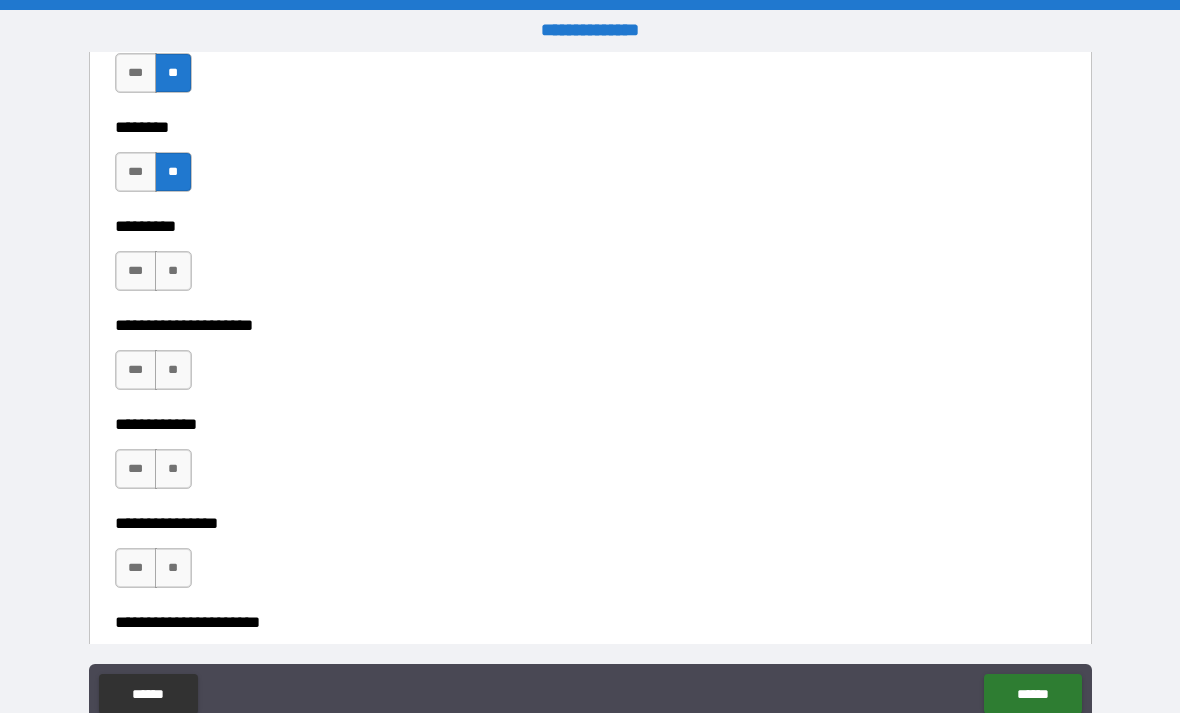 click on "**" at bounding box center (173, 271) 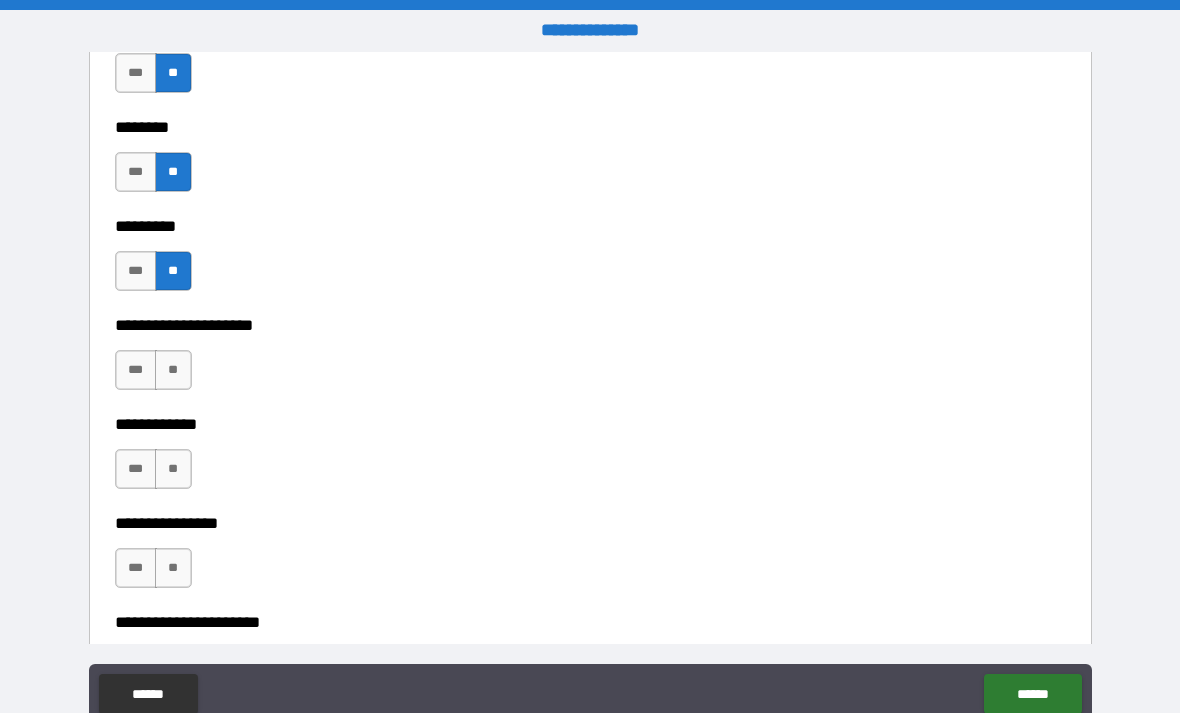 click on "**" at bounding box center [173, 370] 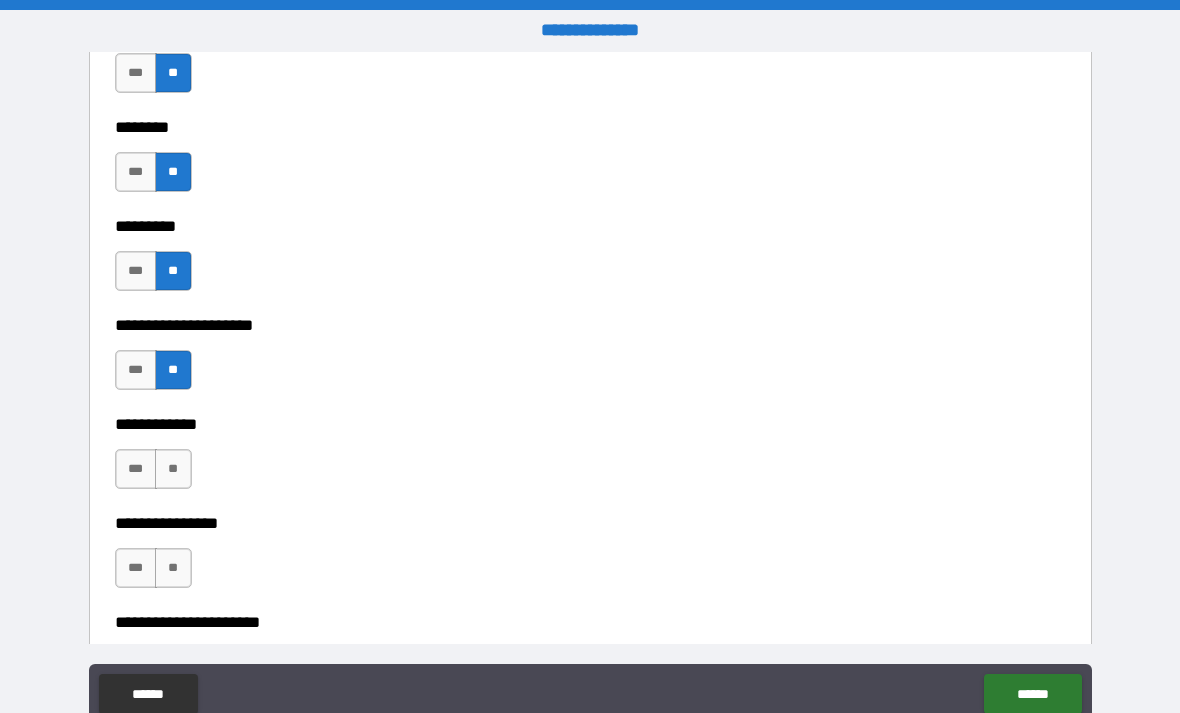 click on "**" at bounding box center (173, 469) 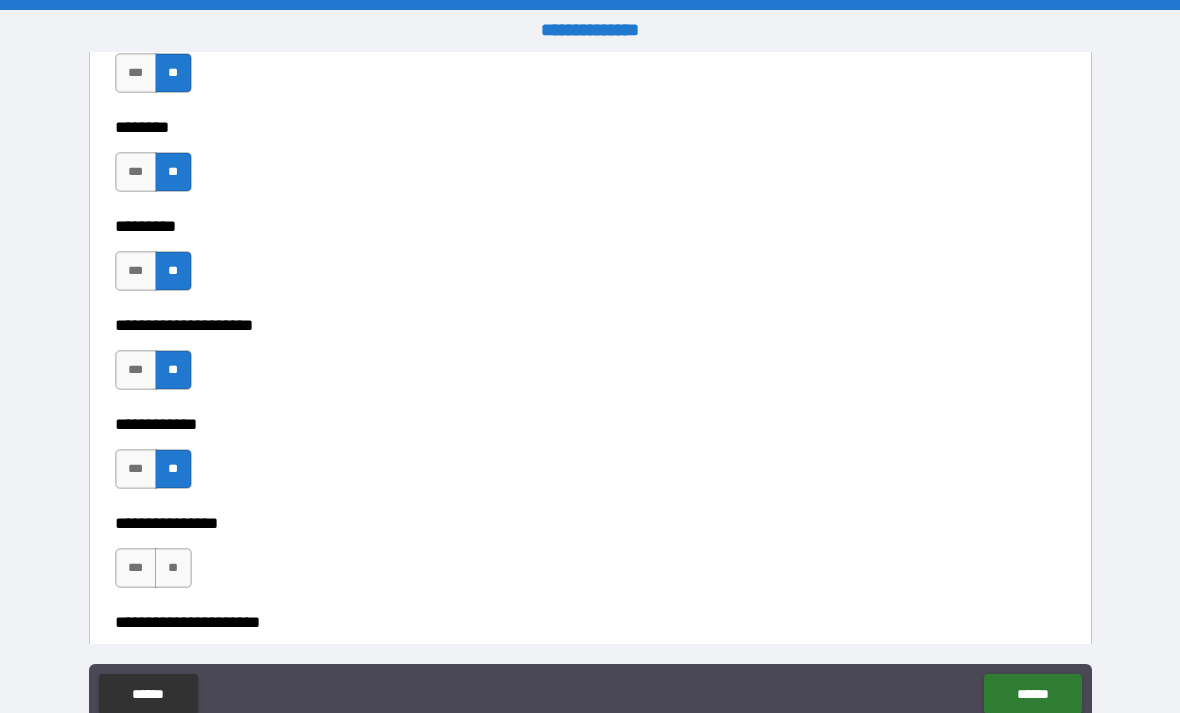 click on "**" at bounding box center [173, 568] 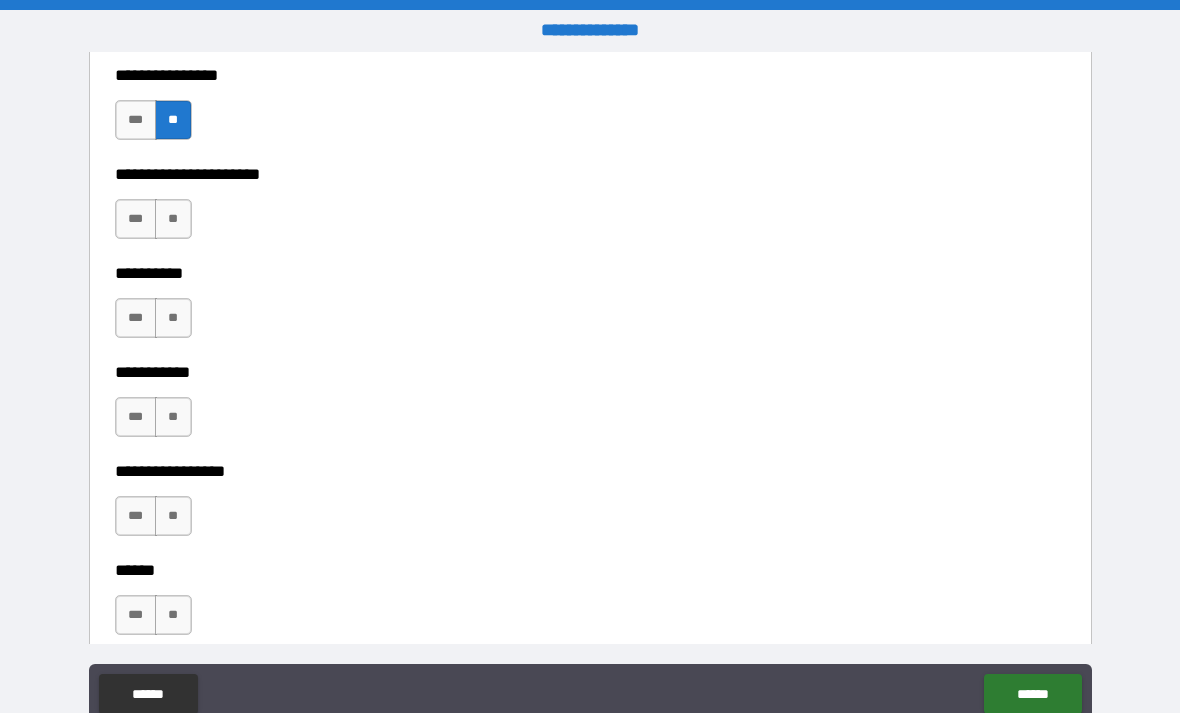 scroll, scrollTop: 6172, scrollLeft: 0, axis: vertical 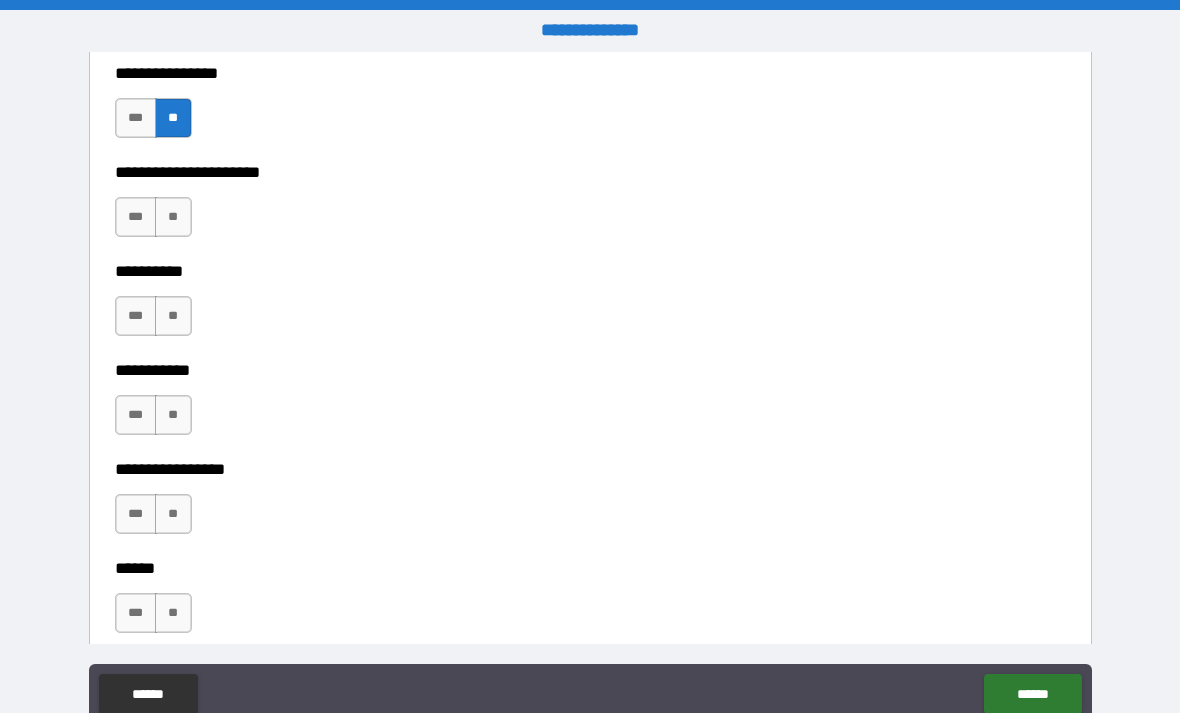 click on "**" at bounding box center [173, 217] 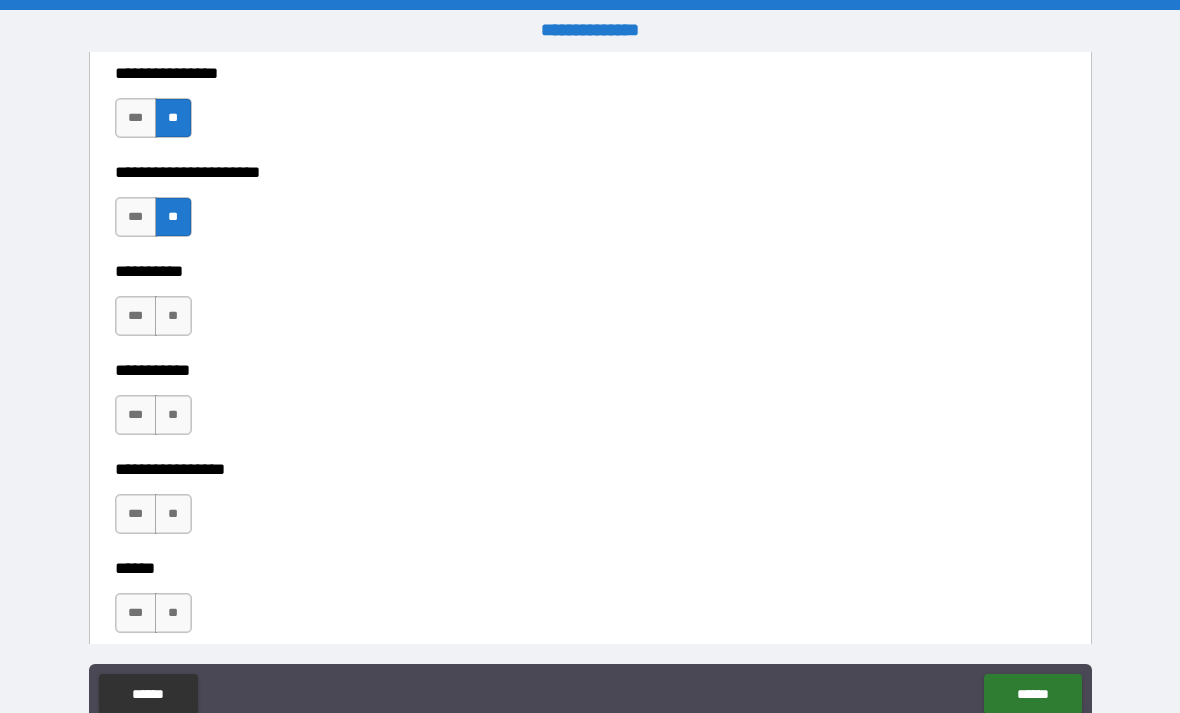 click on "**" at bounding box center [173, 316] 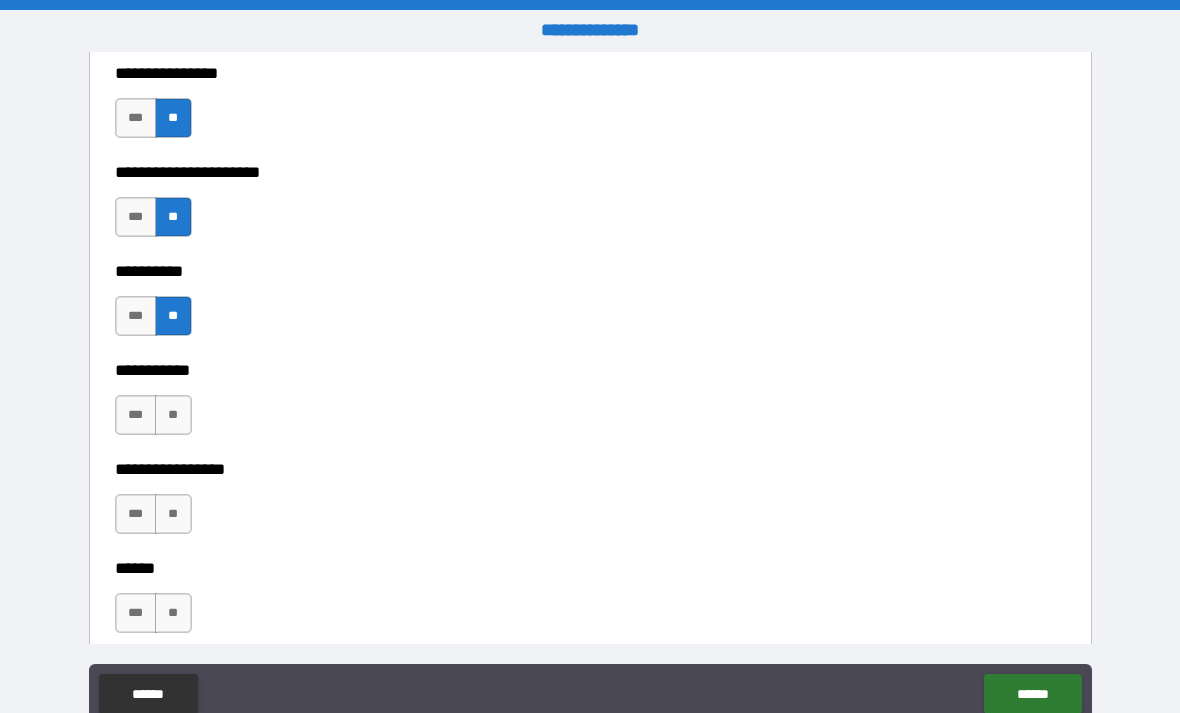 click on "**" at bounding box center (173, 415) 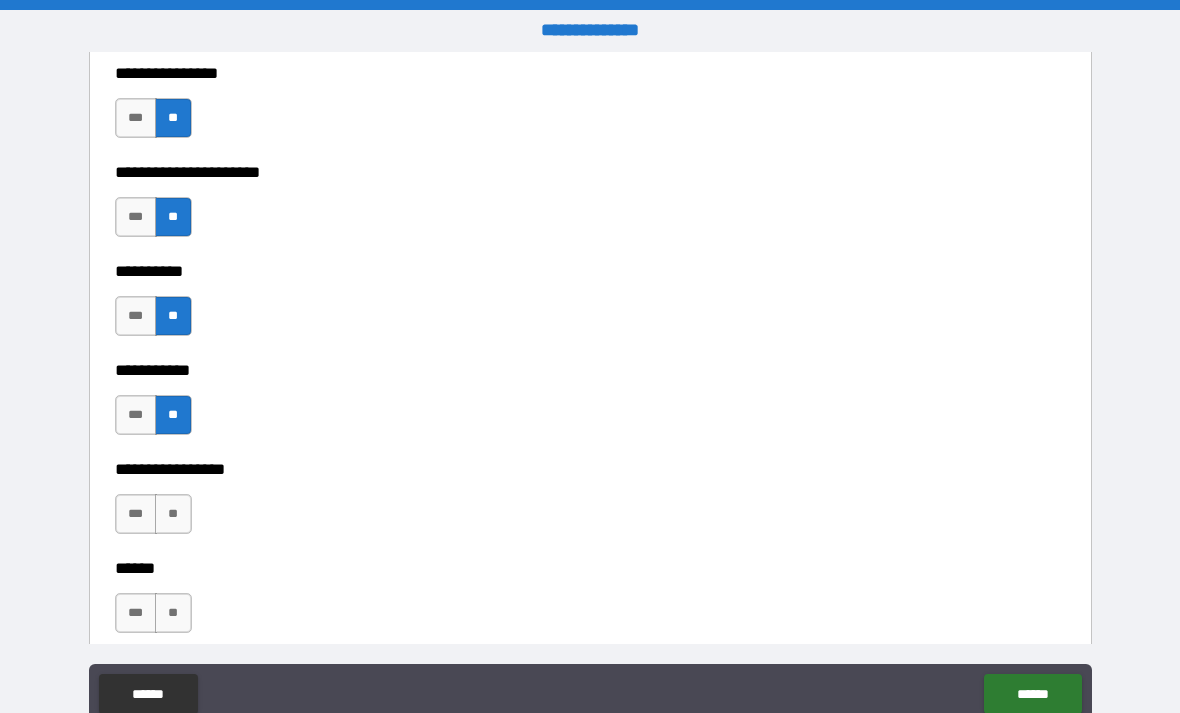 click on "**" at bounding box center (173, 514) 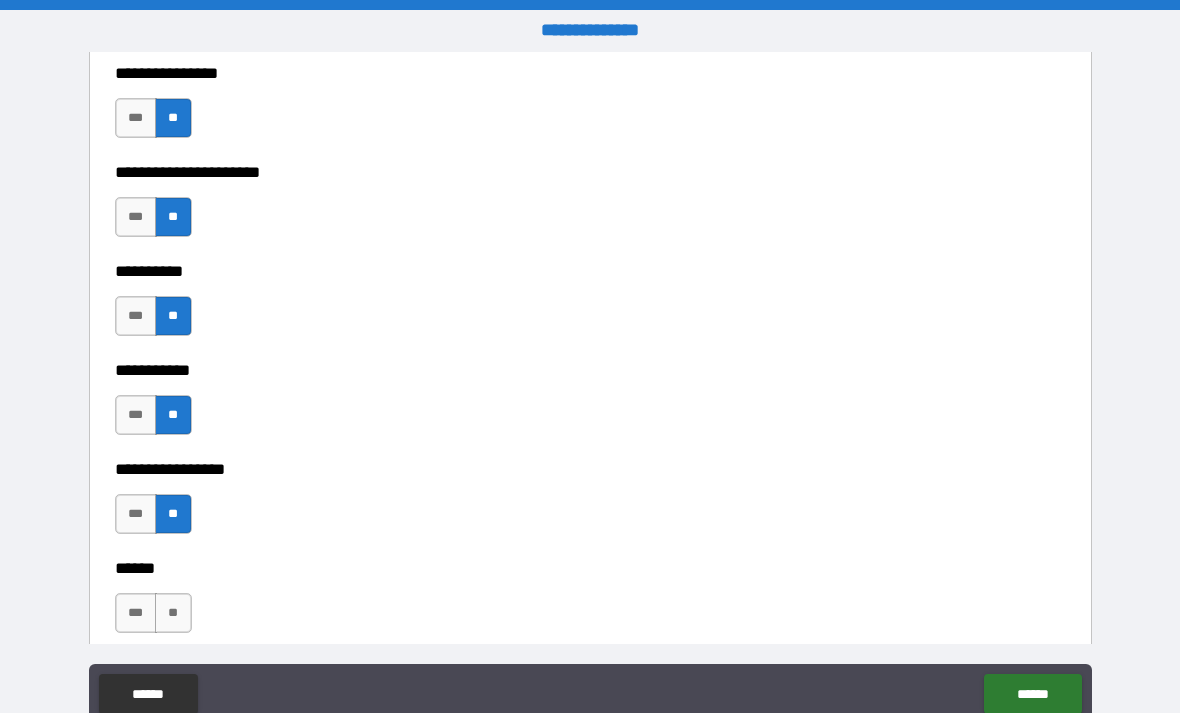 click on "**" at bounding box center (173, 613) 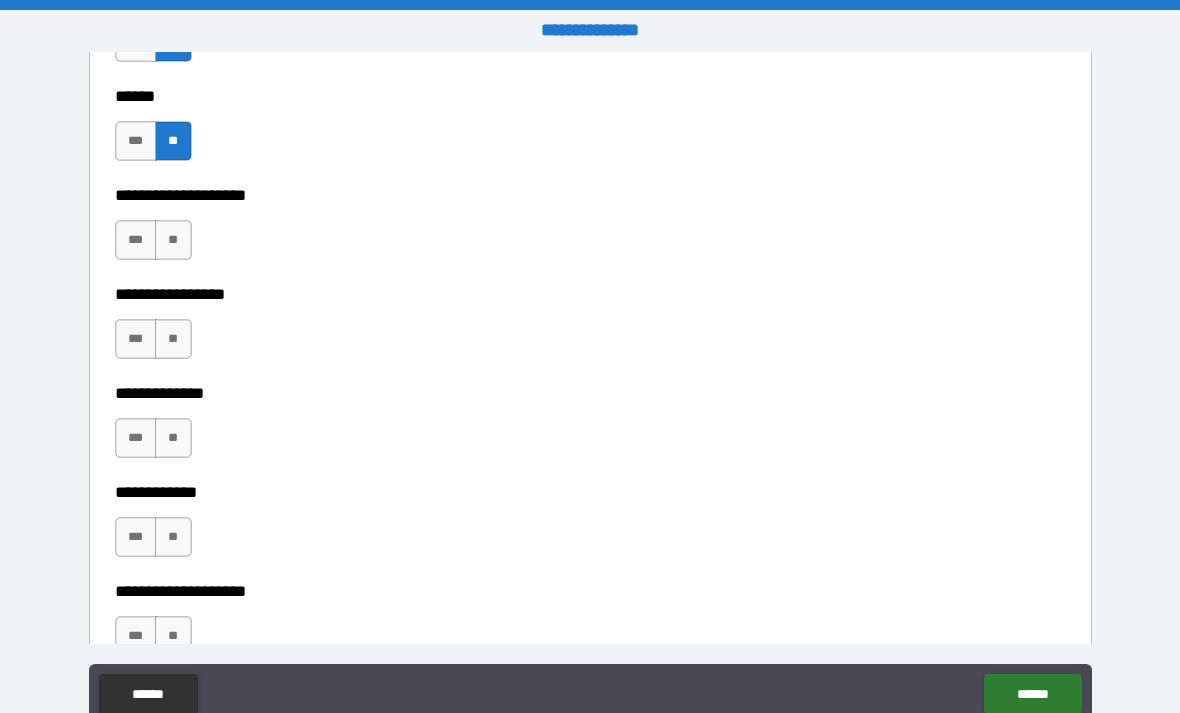 scroll, scrollTop: 6643, scrollLeft: 0, axis: vertical 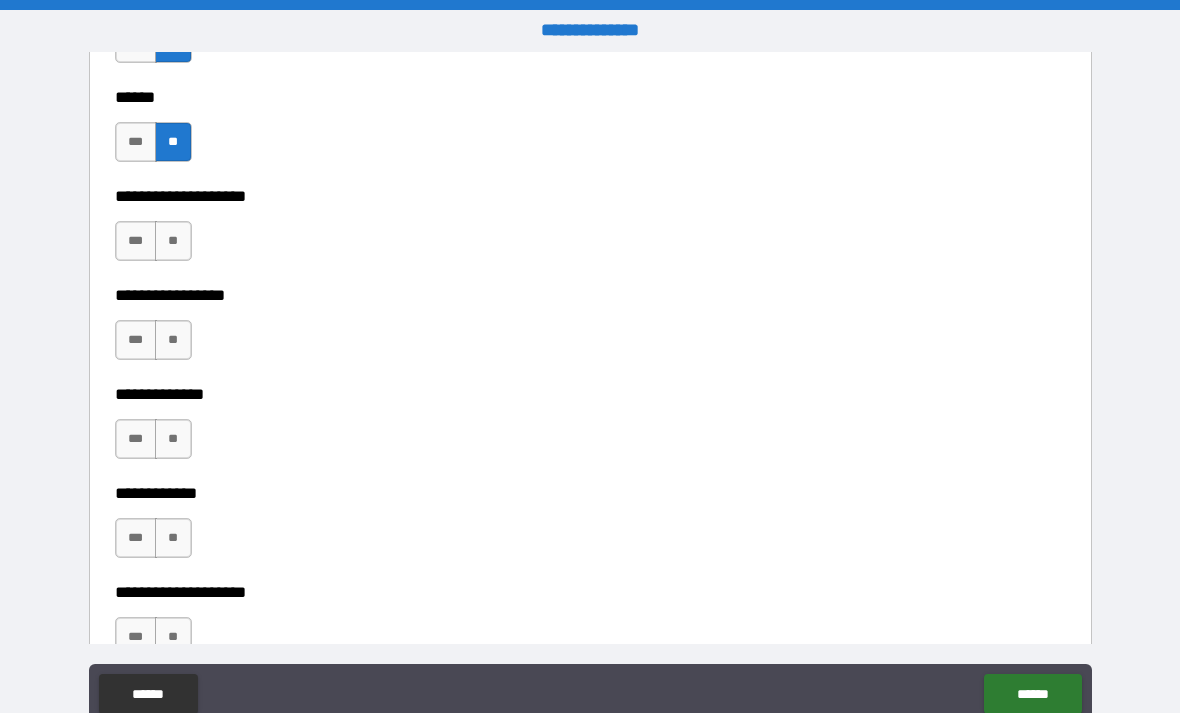 click on "**" at bounding box center [173, 241] 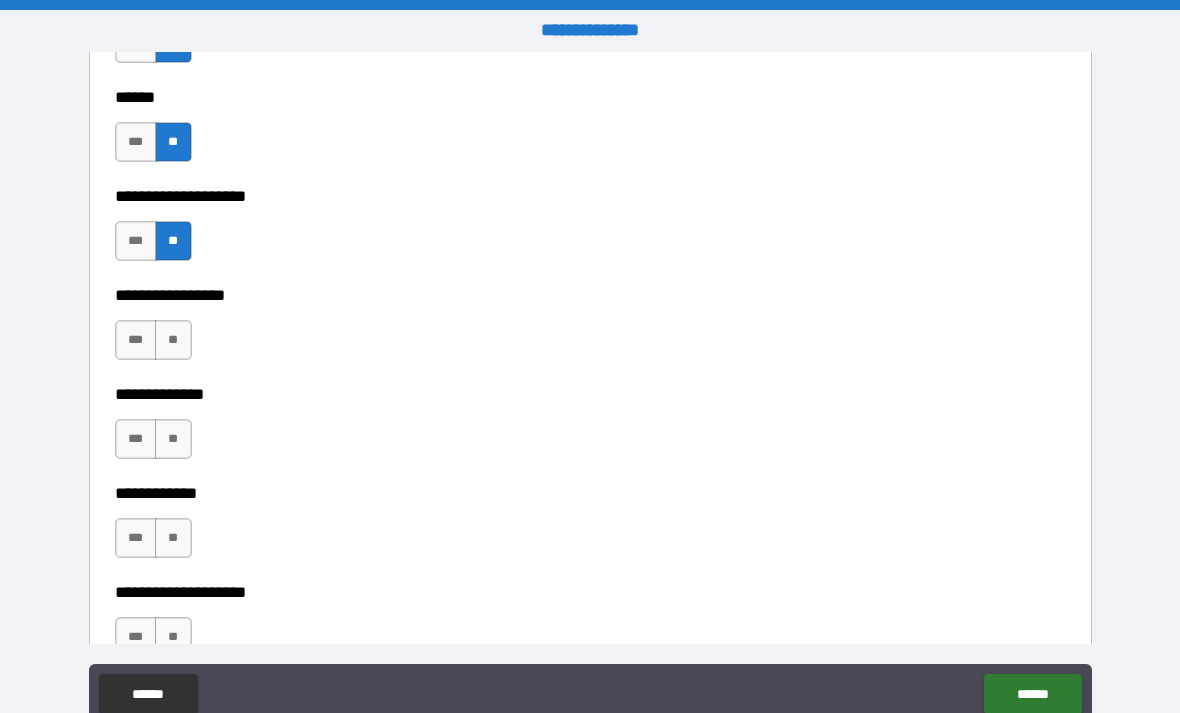 click on "**" at bounding box center (173, 340) 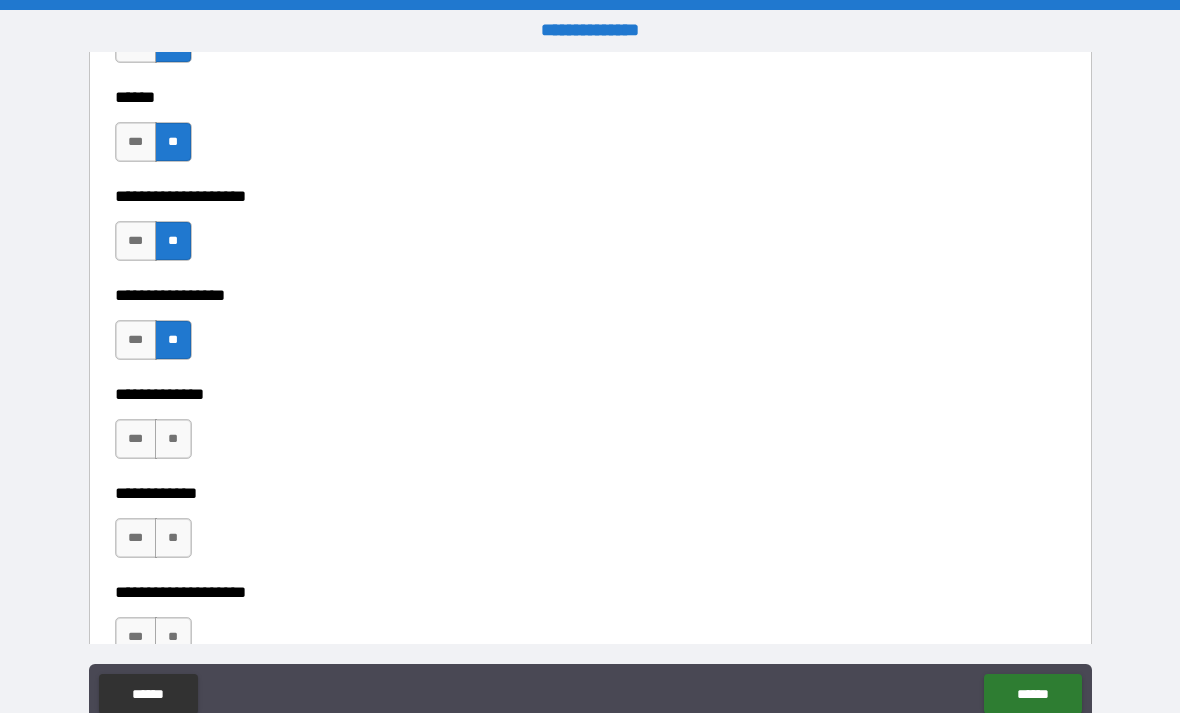 click on "**********" at bounding box center [590, 479] 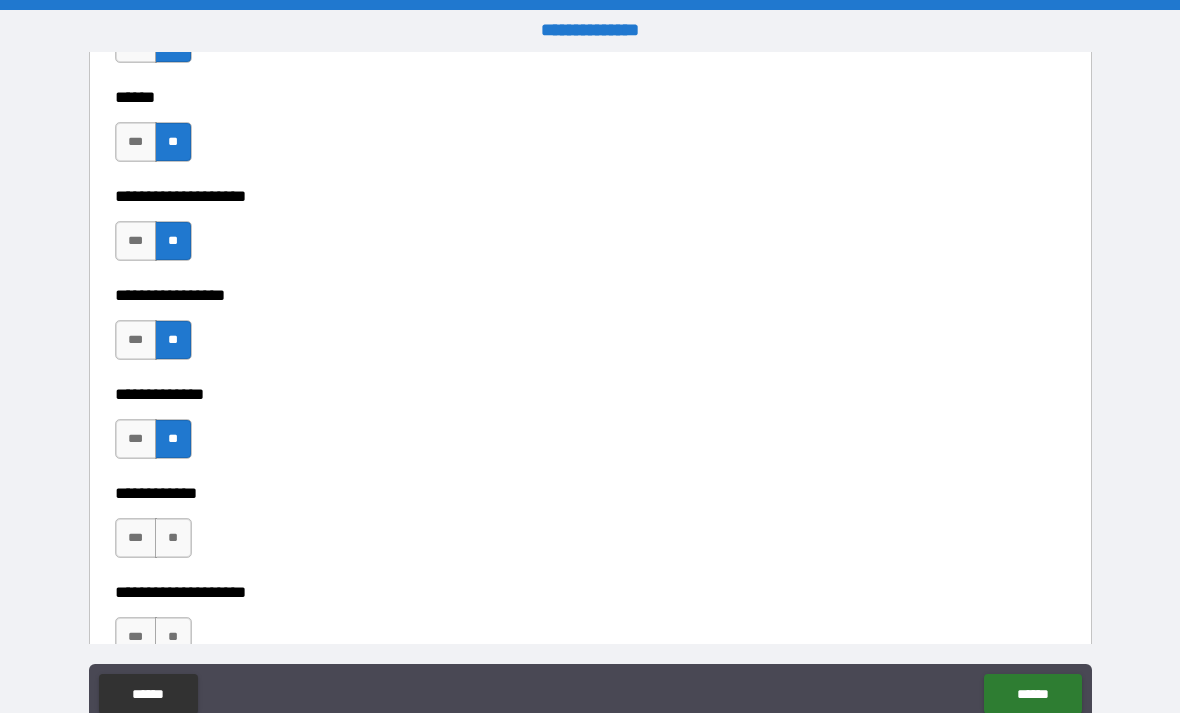 click on "**" at bounding box center [173, 538] 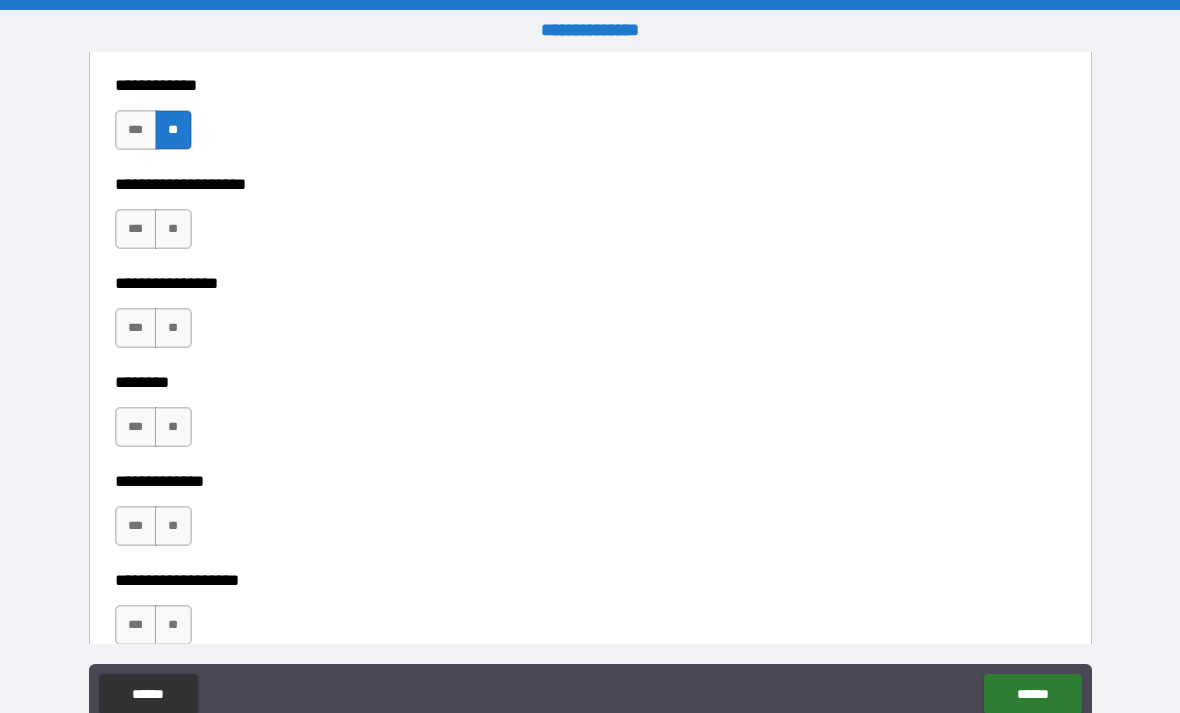 scroll, scrollTop: 7053, scrollLeft: 0, axis: vertical 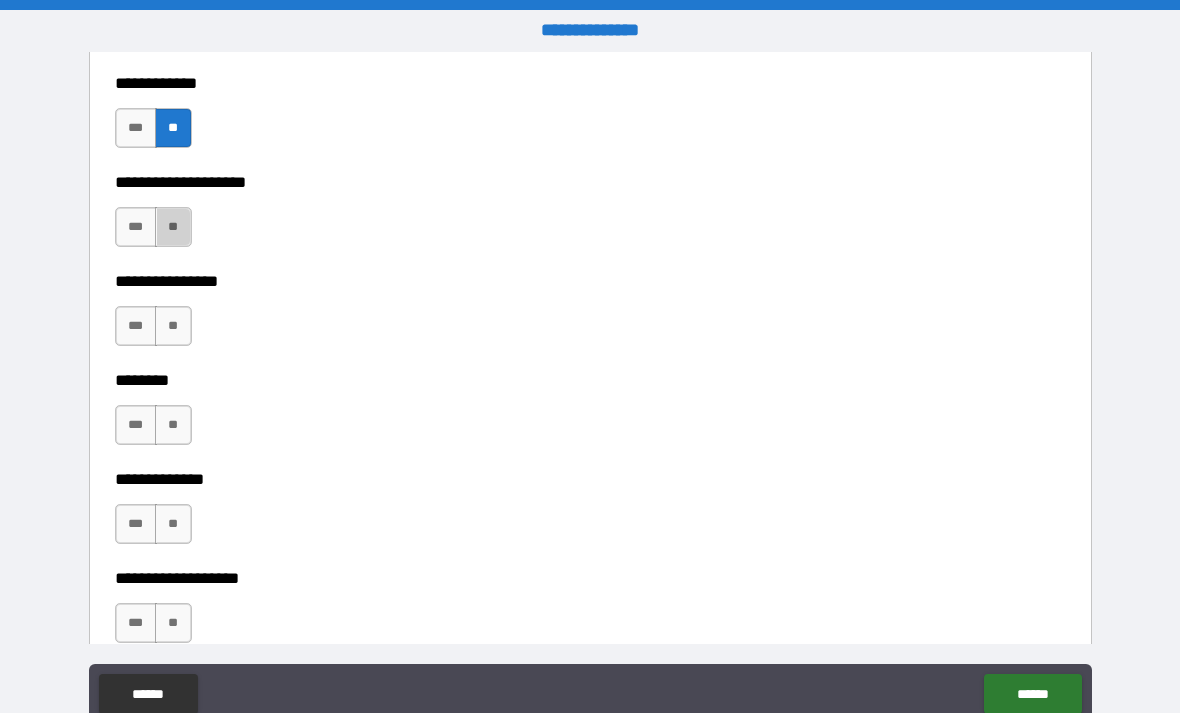 click on "**" at bounding box center (173, 227) 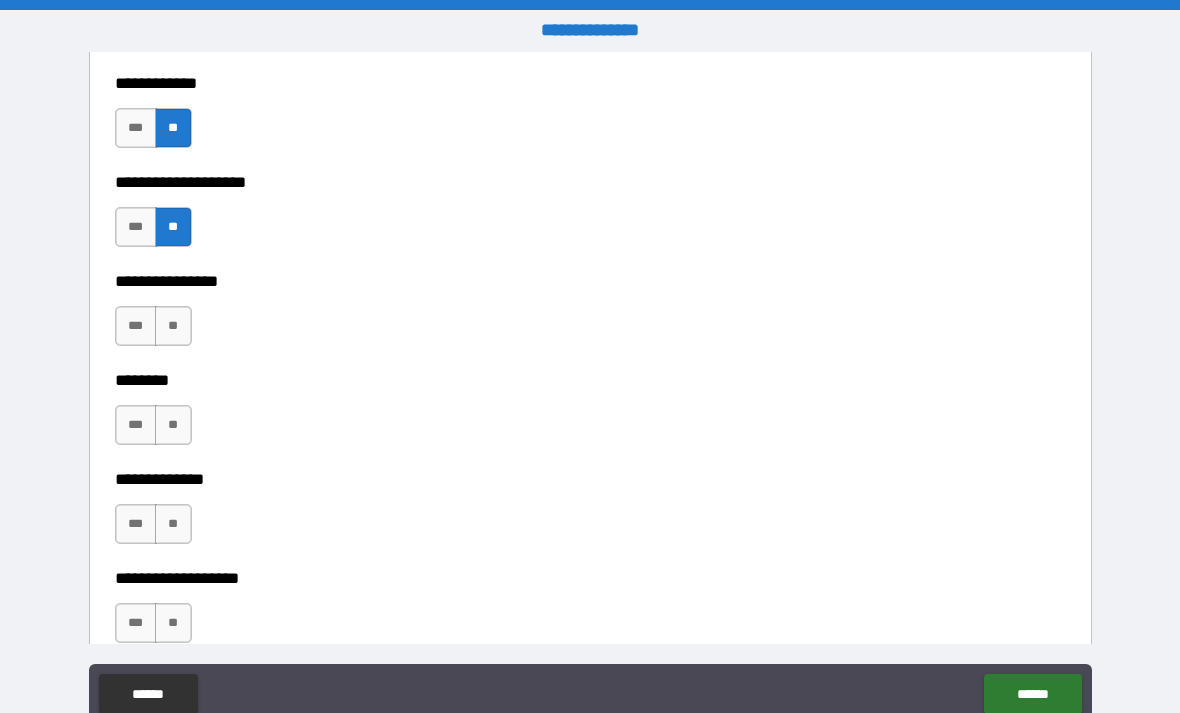 click on "**" at bounding box center [173, 326] 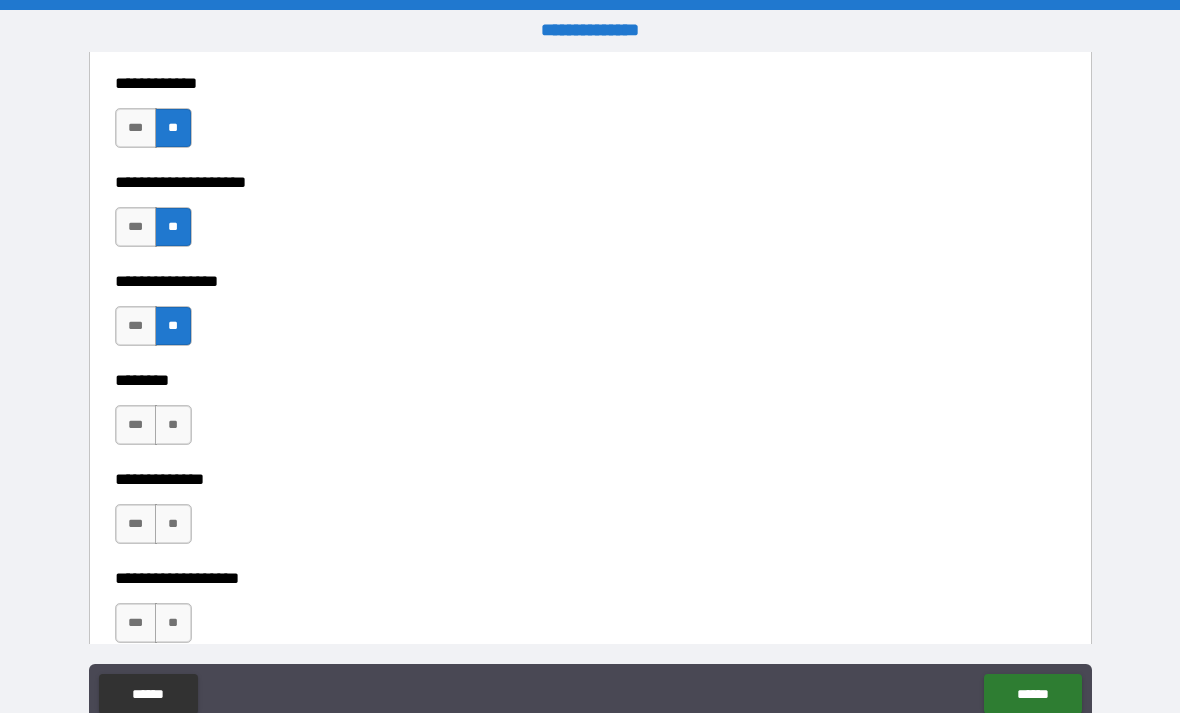 click on "**" at bounding box center (173, 425) 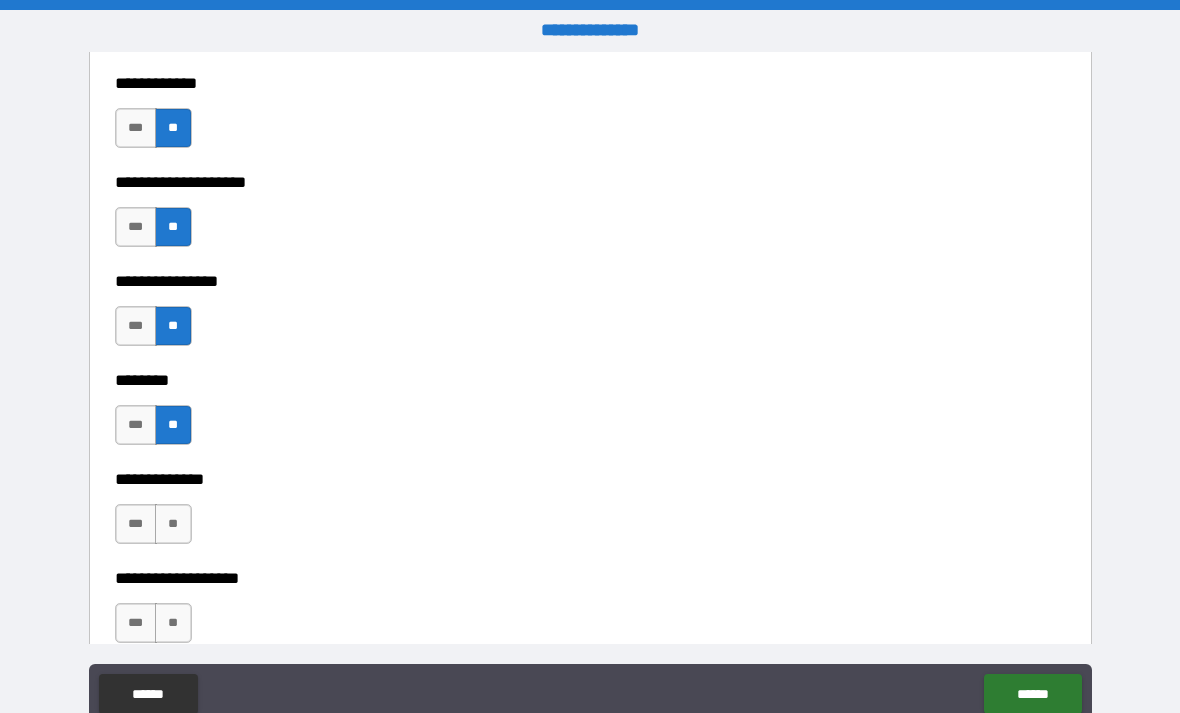 click on "**" at bounding box center [173, 524] 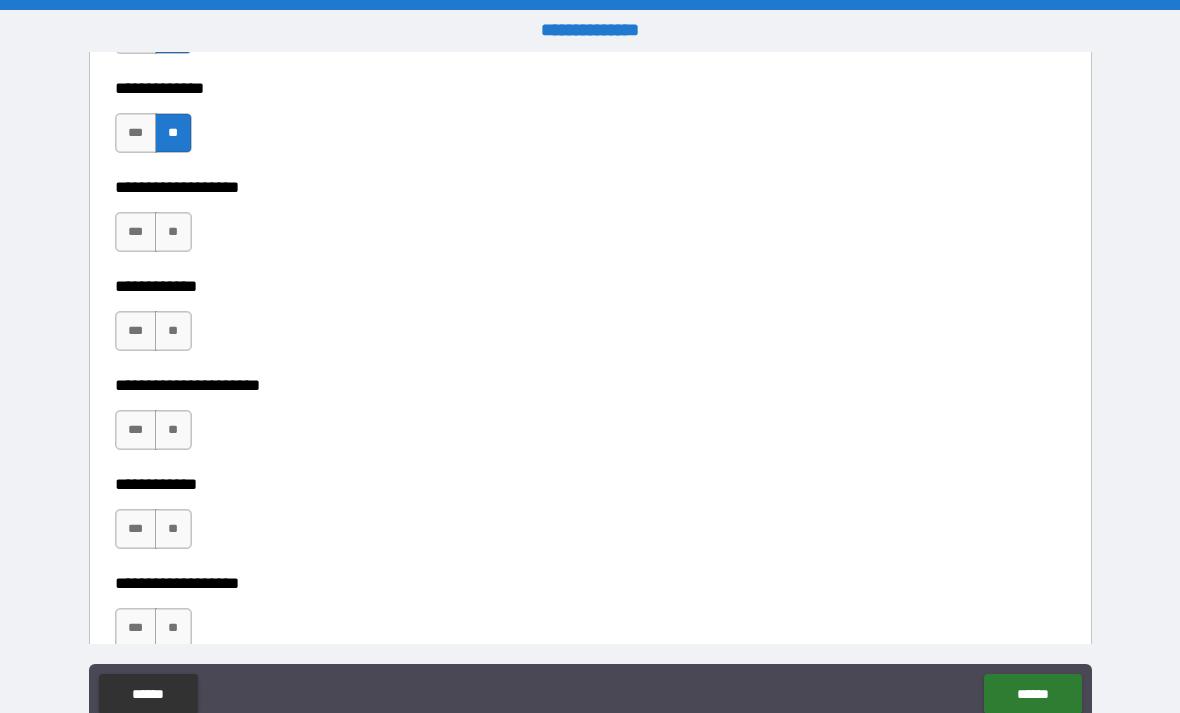 scroll, scrollTop: 7443, scrollLeft: 0, axis: vertical 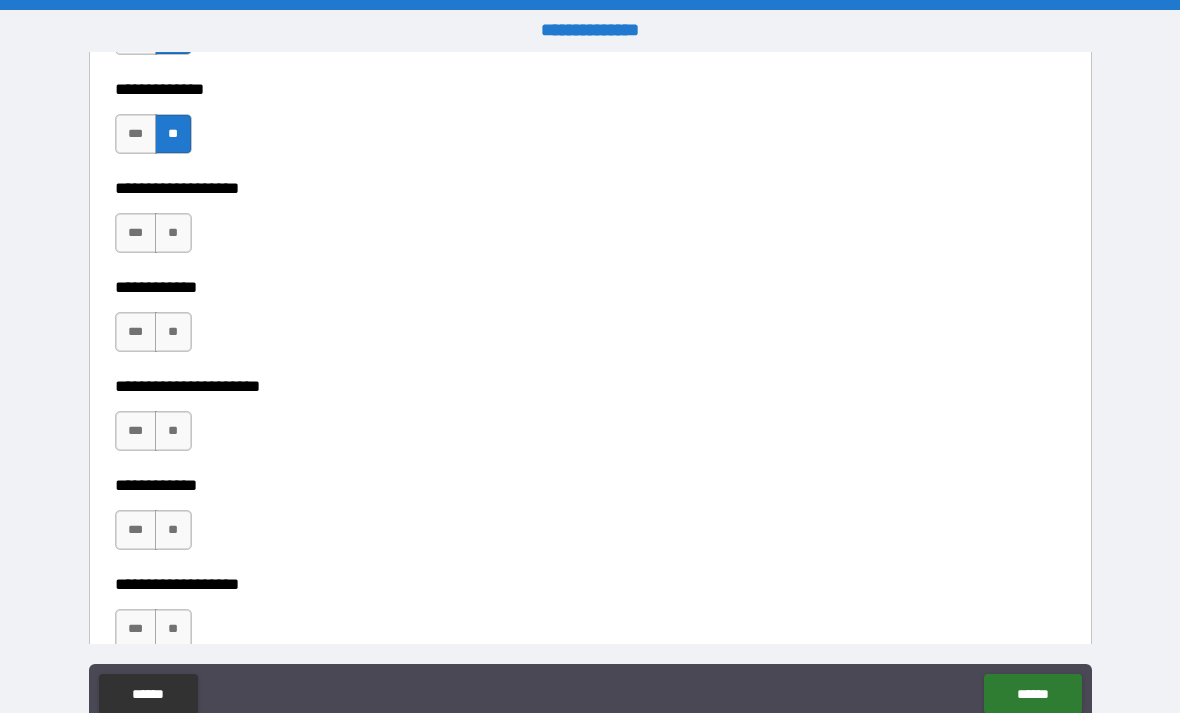click on "**" at bounding box center (173, 233) 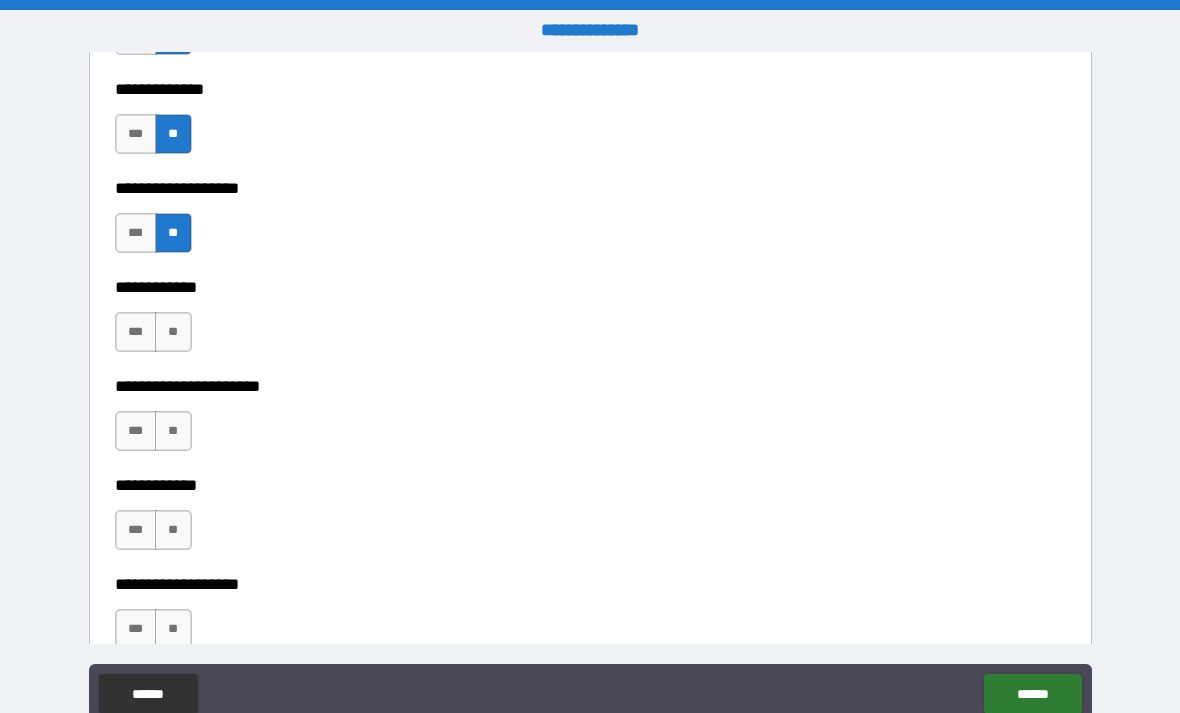 click on "**" at bounding box center (173, 332) 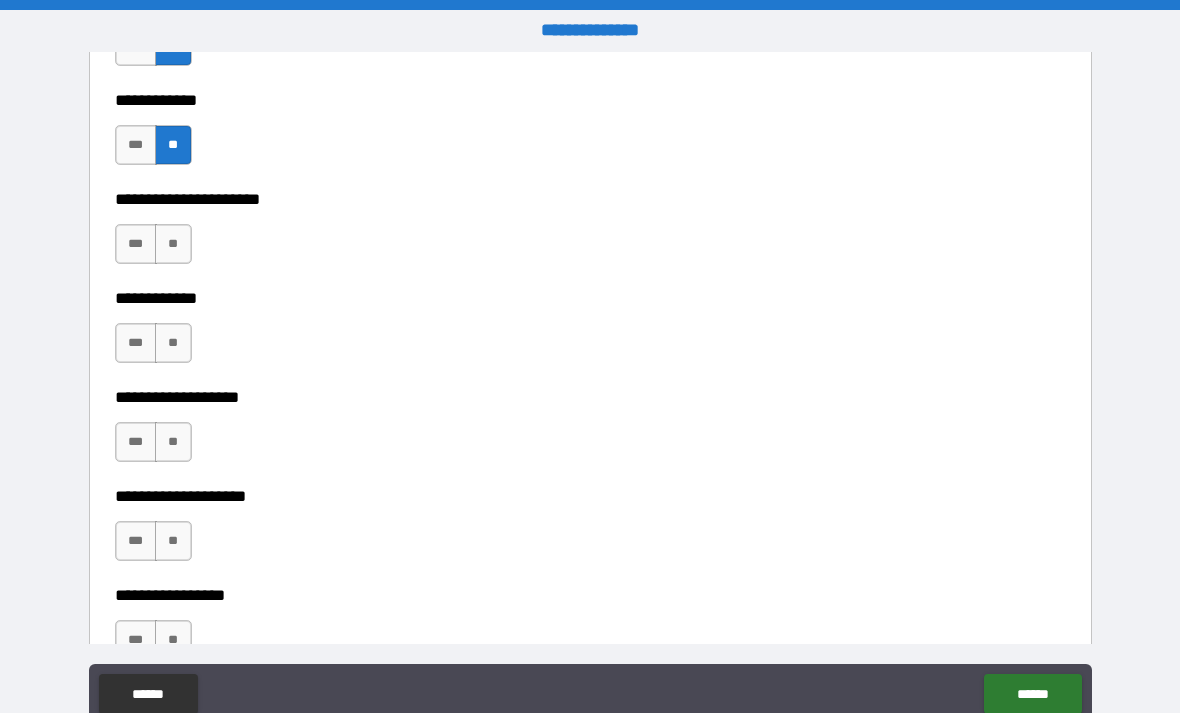 scroll, scrollTop: 7663, scrollLeft: 0, axis: vertical 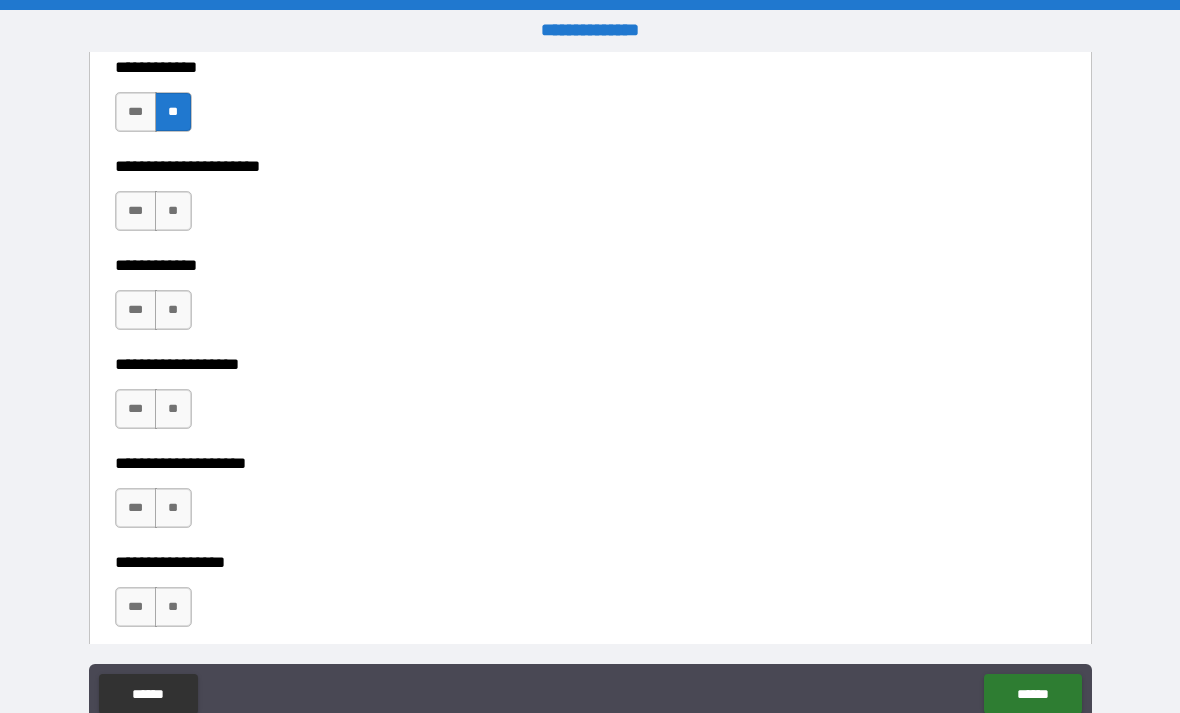 click on "**" at bounding box center [173, 211] 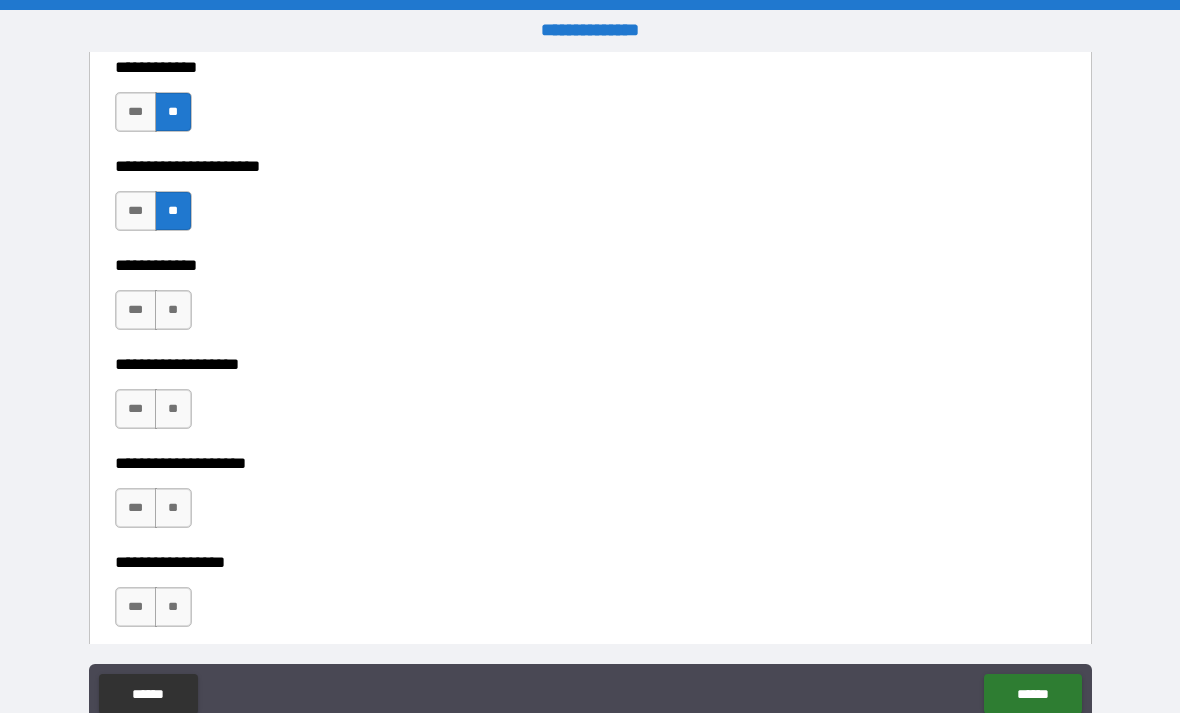 click on "**" at bounding box center [173, 310] 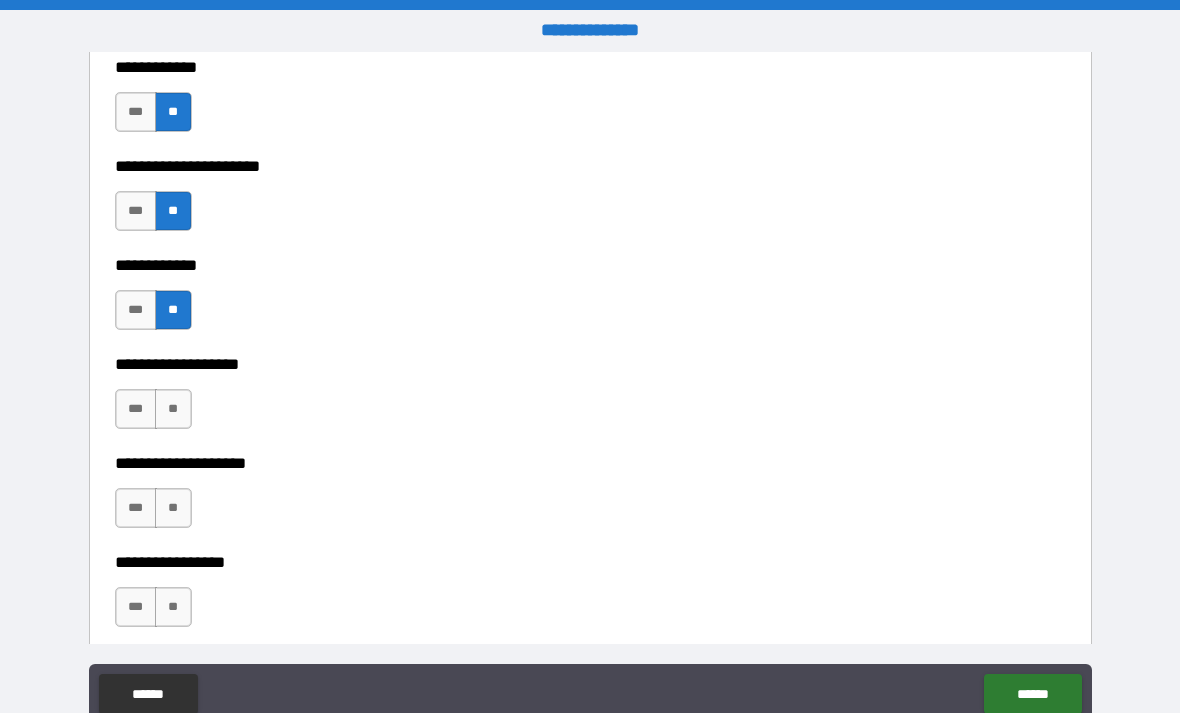 click on "**" at bounding box center (173, 409) 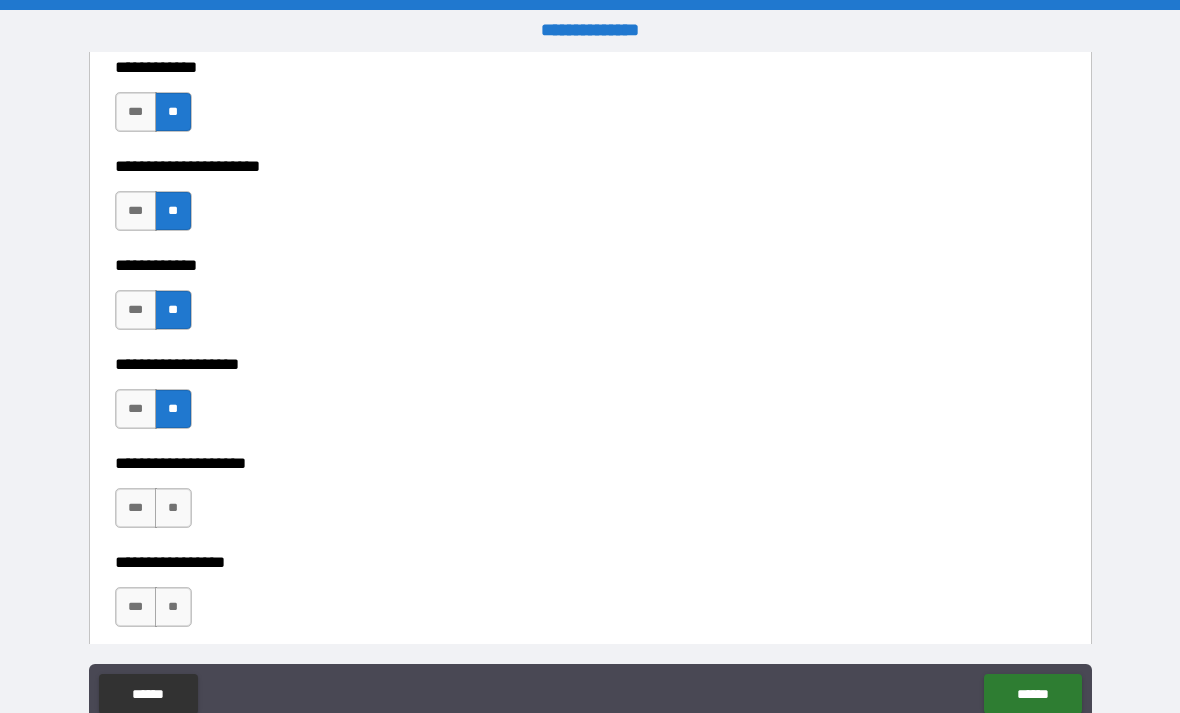 click on "**" at bounding box center (173, 508) 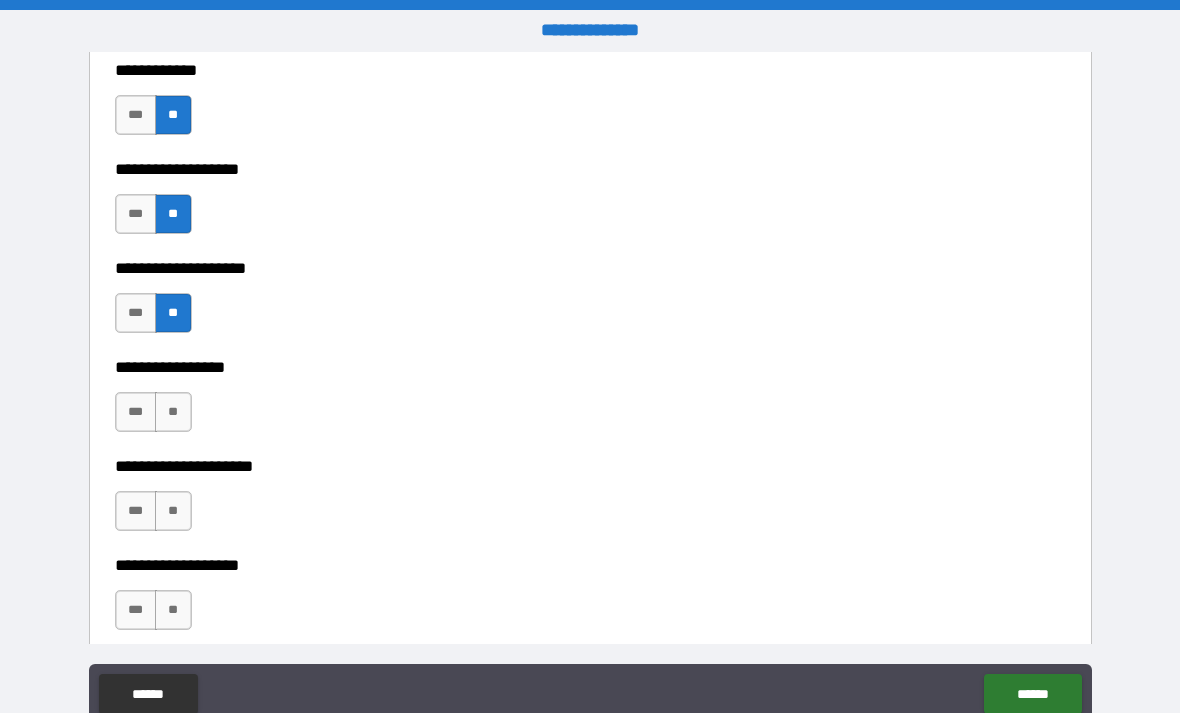 scroll, scrollTop: 7900, scrollLeft: 0, axis: vertical 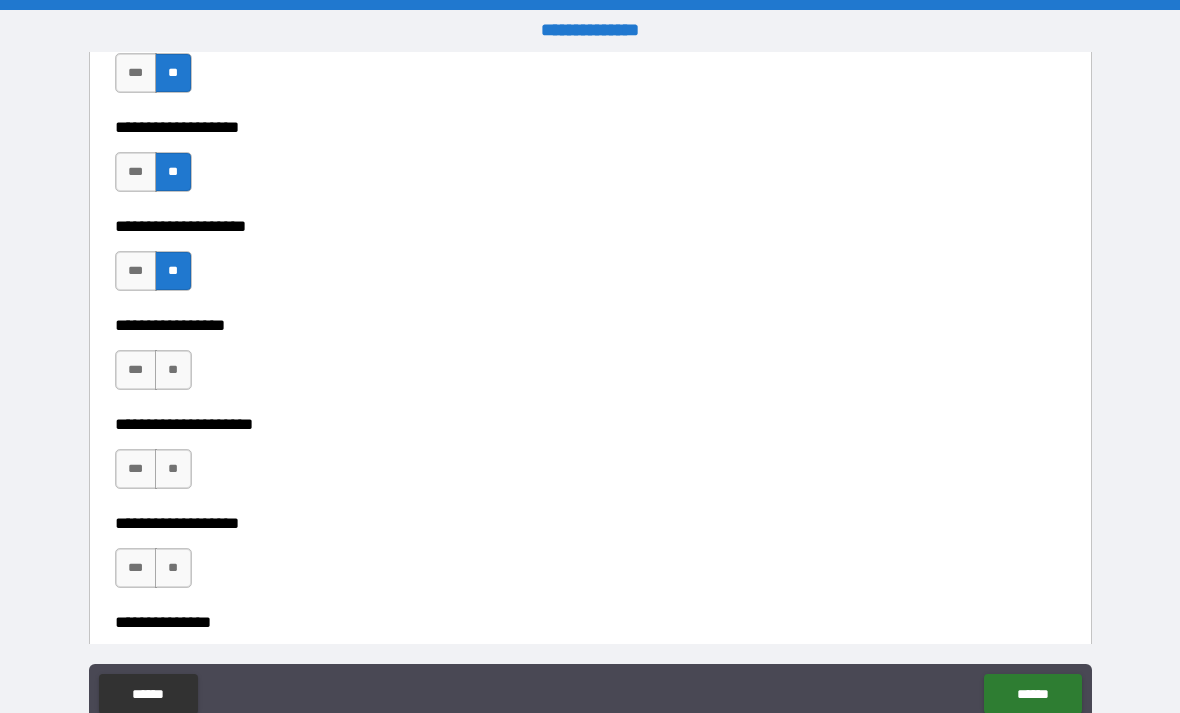click on "**" at bounding box center [173, 370] 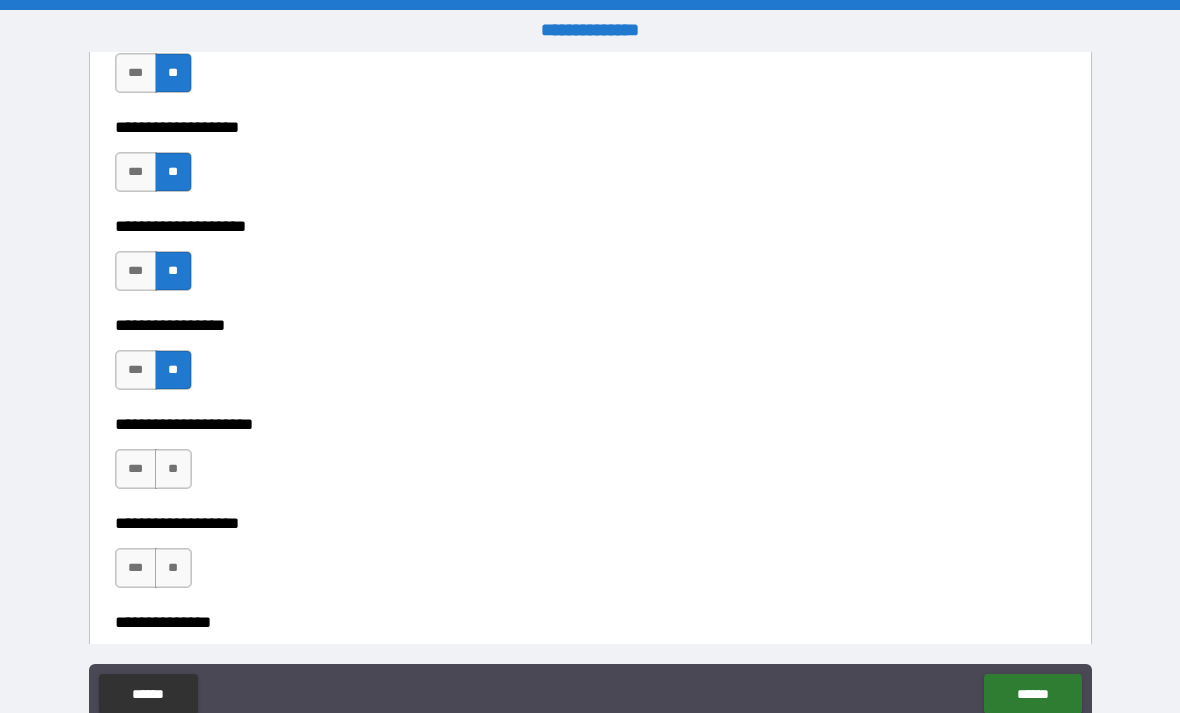click on "**" at bounding box center [173, 469] 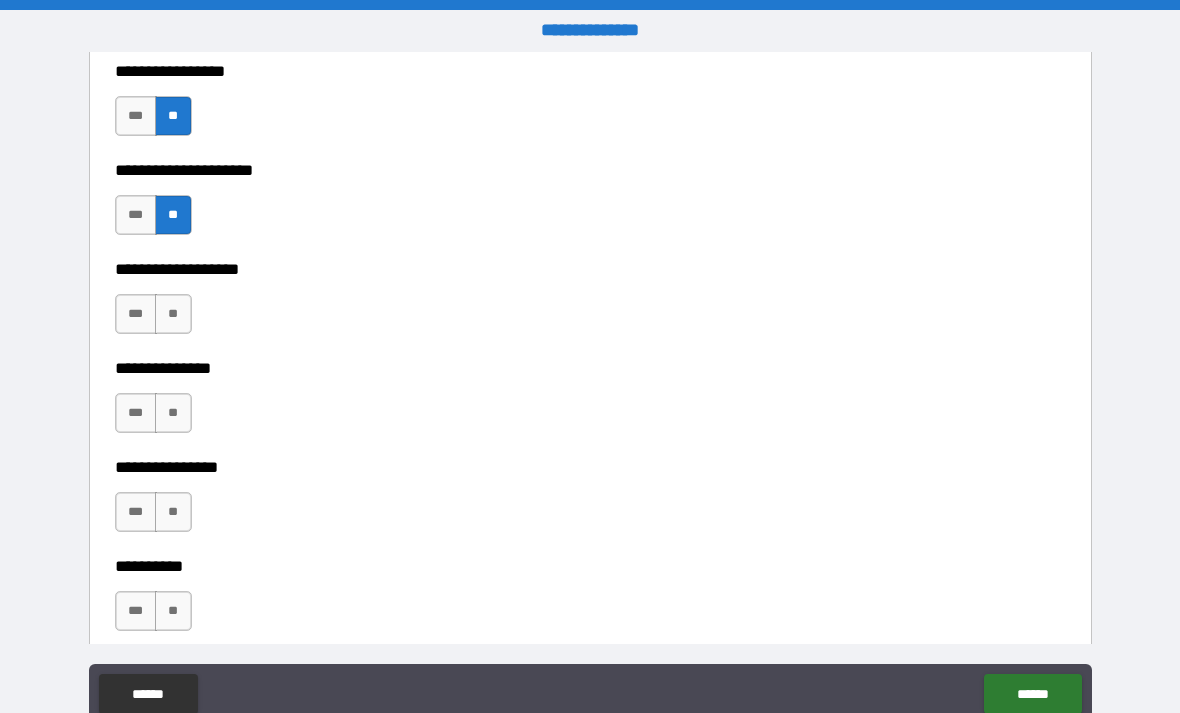 scroll, scrollTop: 8155, scrollLeft: 0, axis: vertical 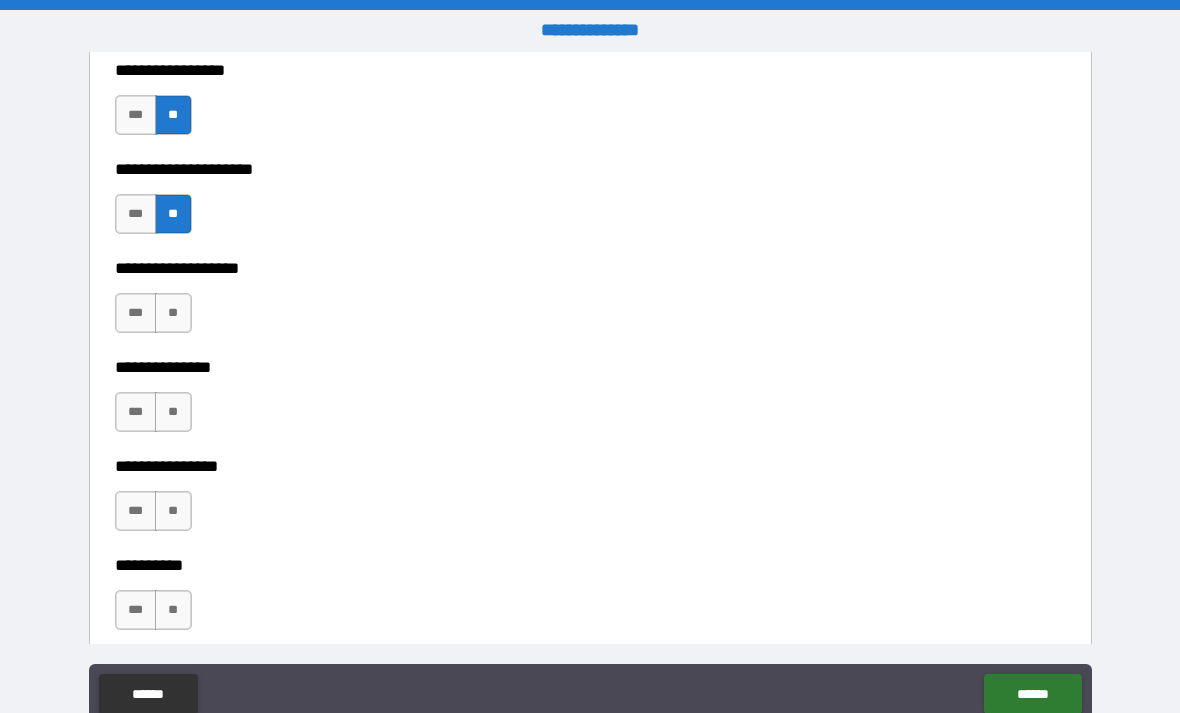 click on "**" at bounding box center [173, 313] 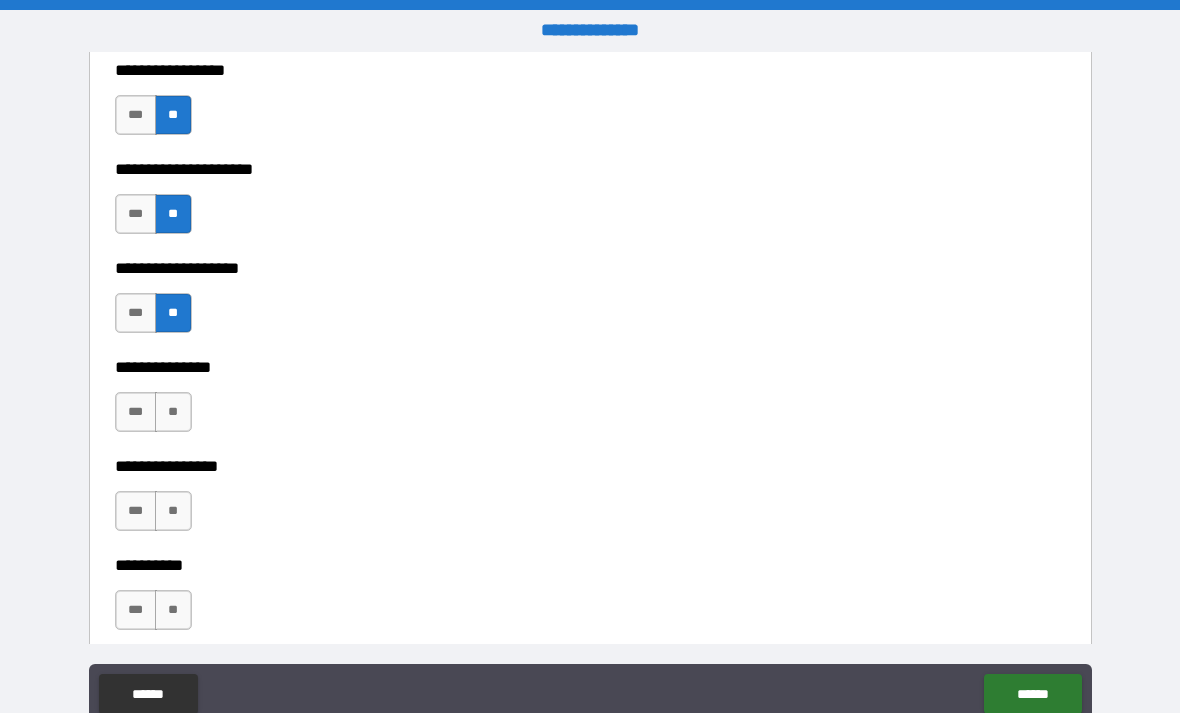 click on "**" at bounding box center [173, 412] 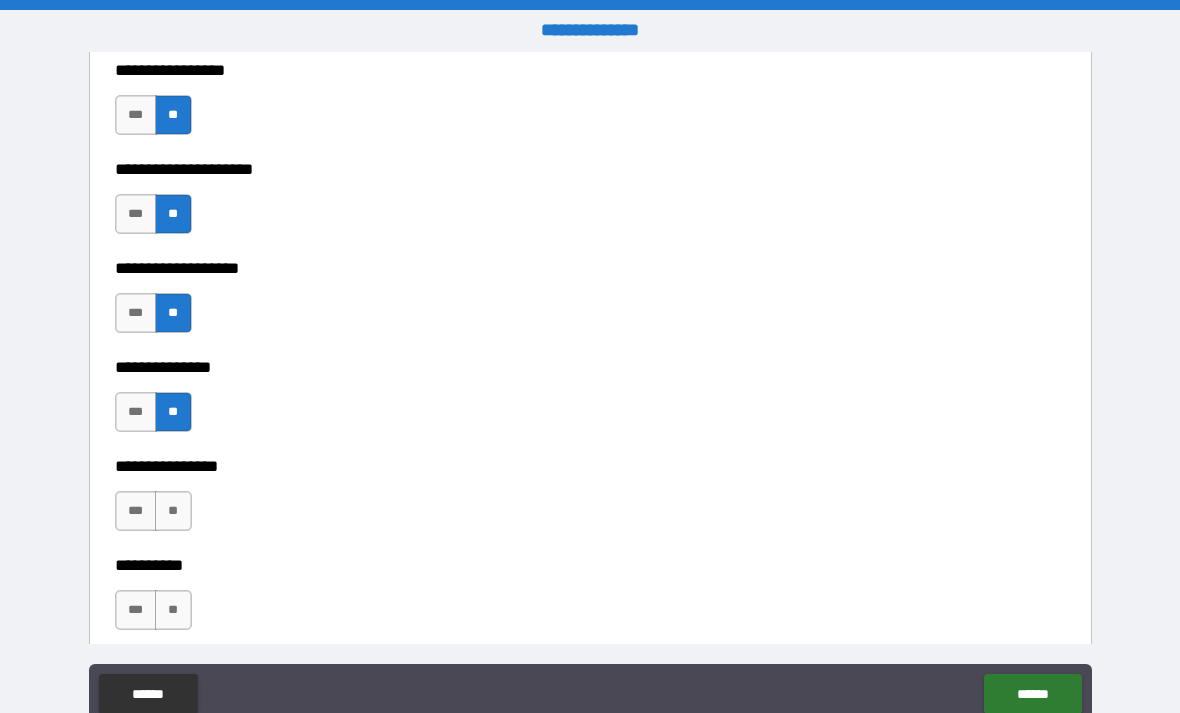 click on "**" at bounding box center (173, 511) 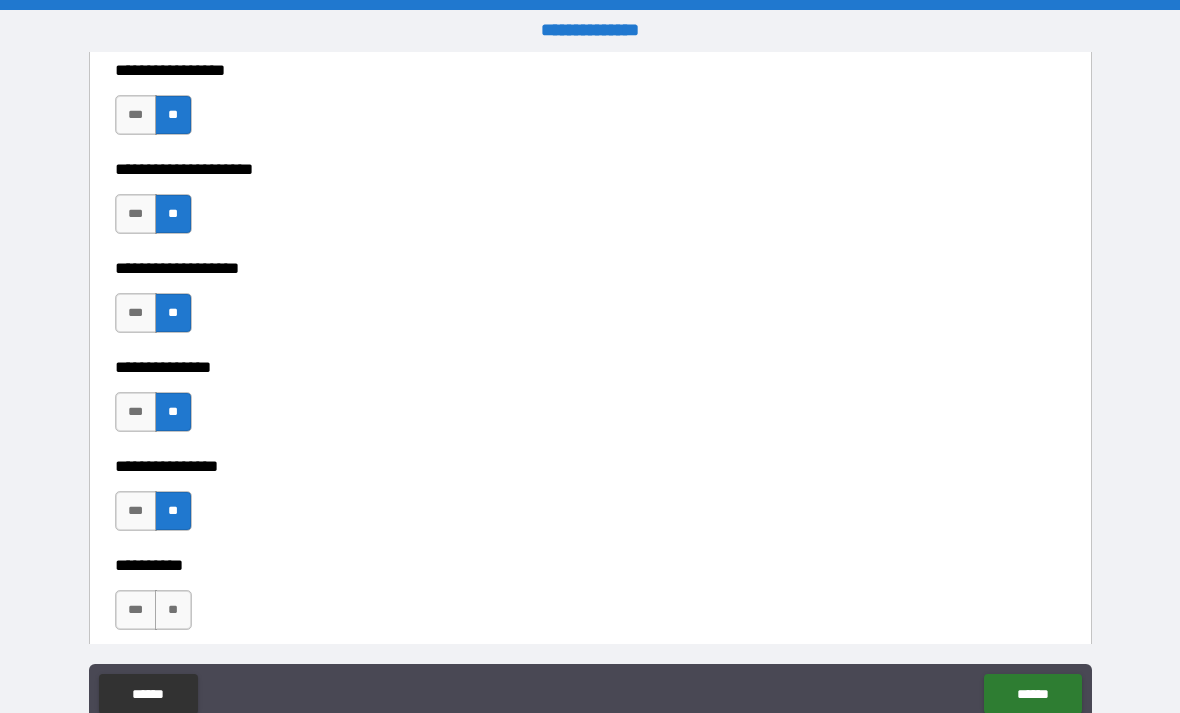 click on "**" at bounding box center [173, 610] 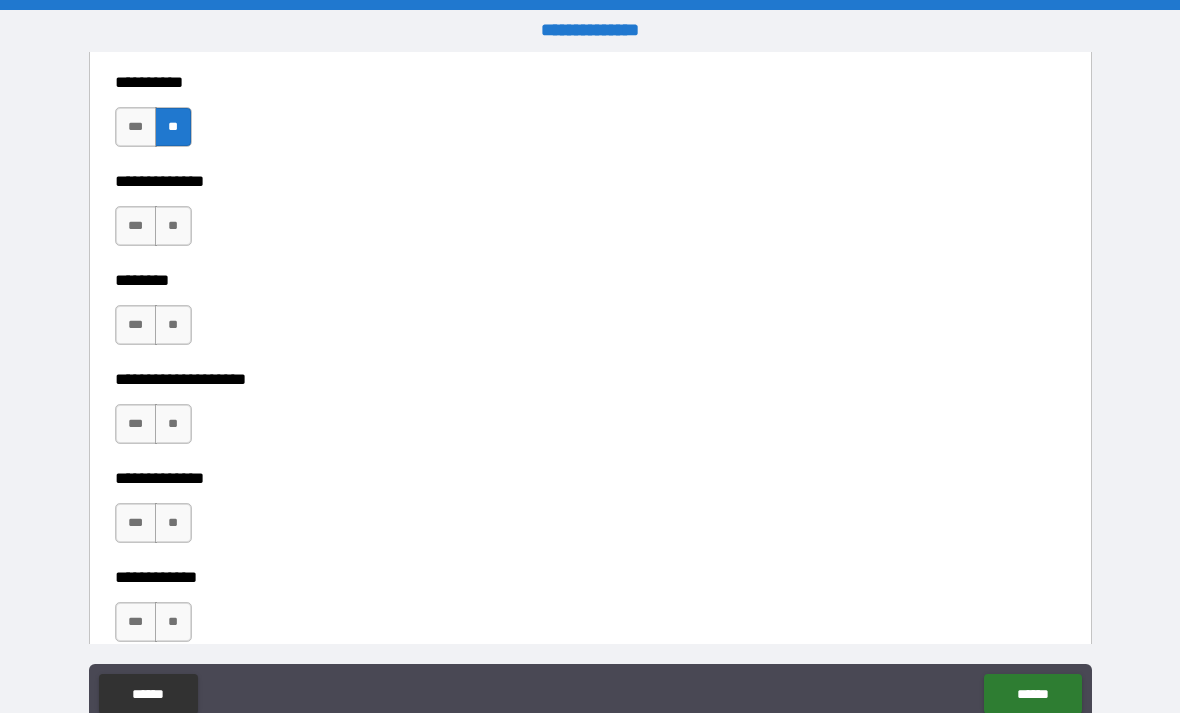 scroll, scrollTop: 8637, scrollLeft: 0, axis: vertical 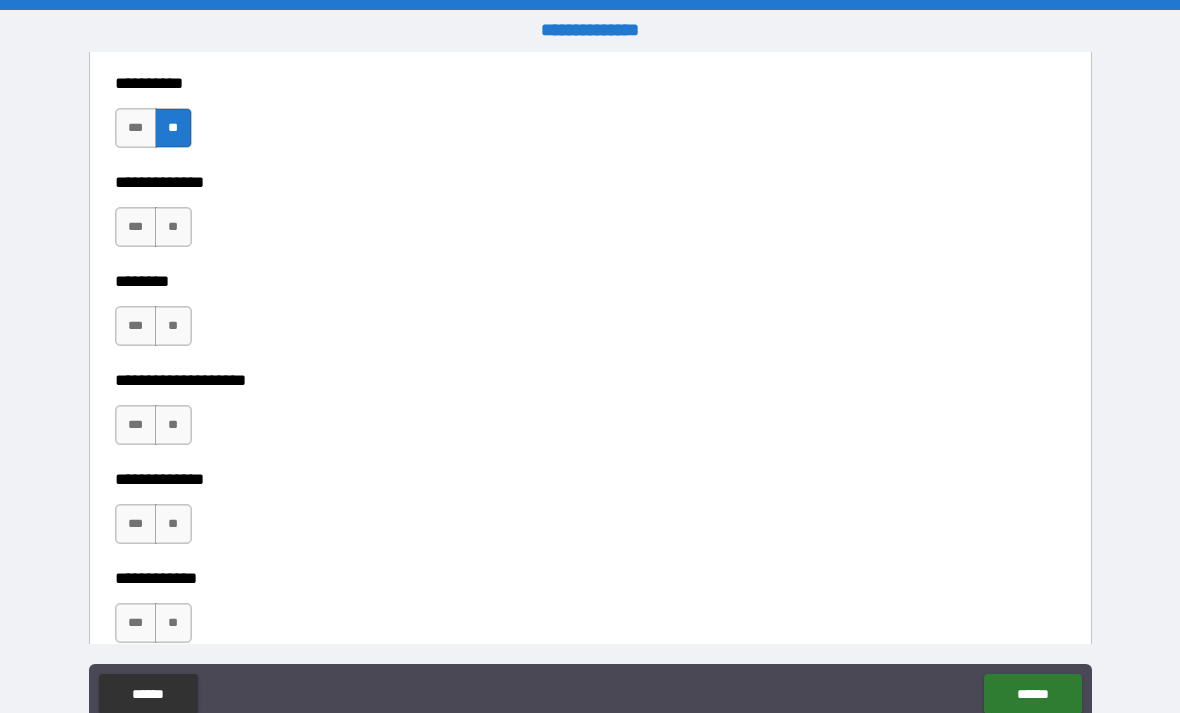 click on "**" at bounding box center [173, 227] 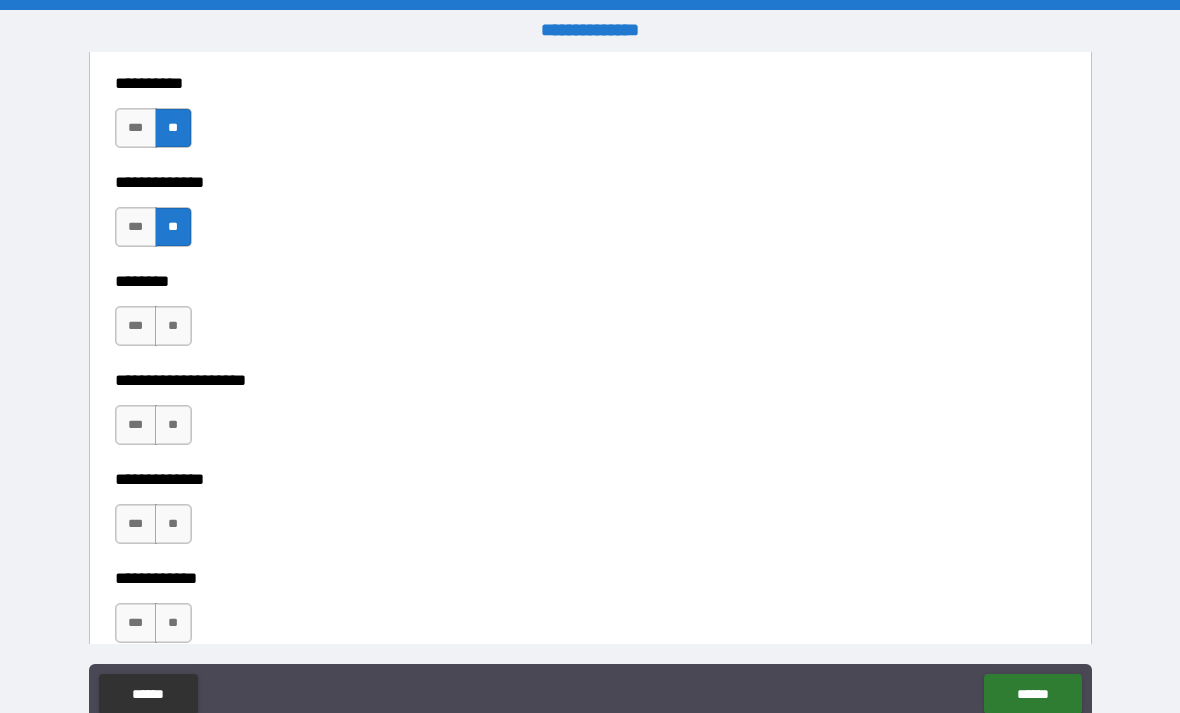click on "**" at bounding box center (173, 326) 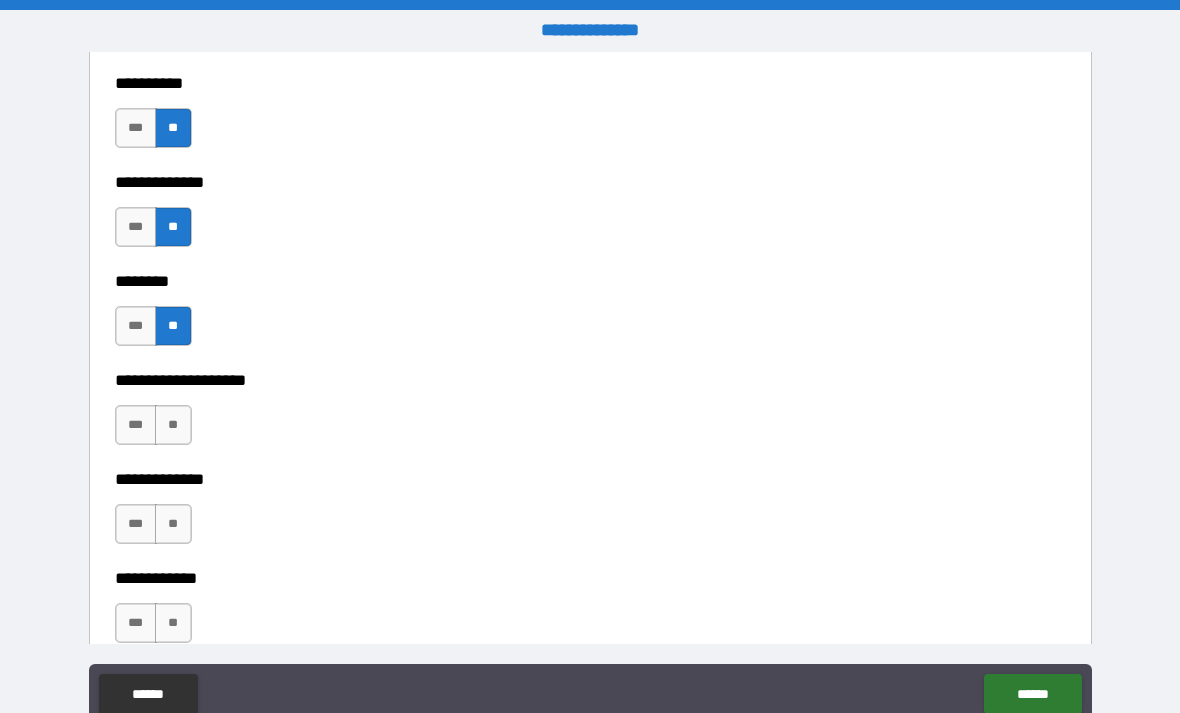 click on "**" at bounding box center [173, 425] 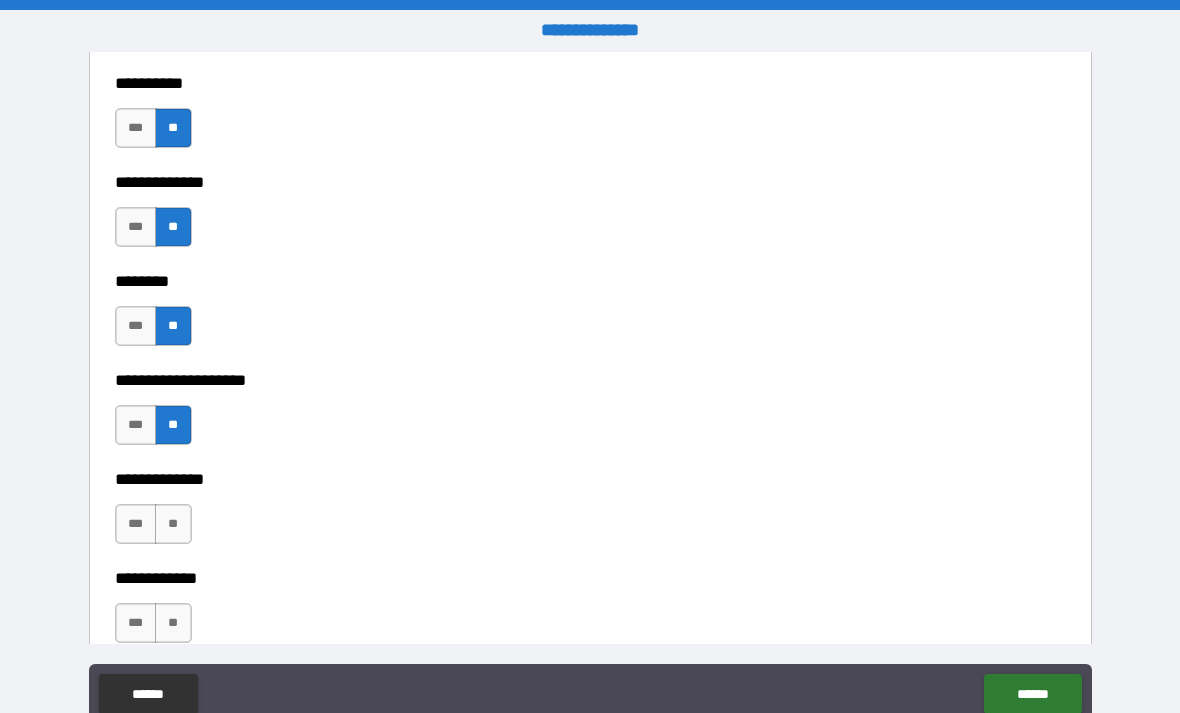 click on "**" at bounding box center (173, 524) 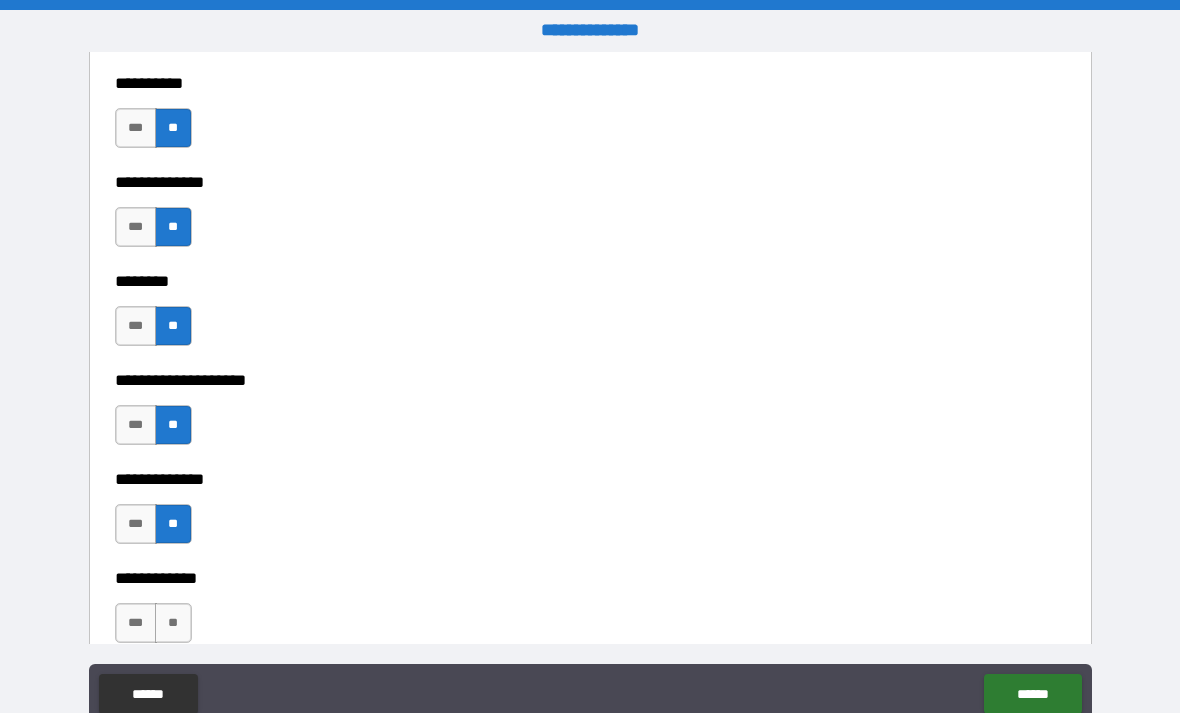 click on "**" at bounding box center (173, 623) 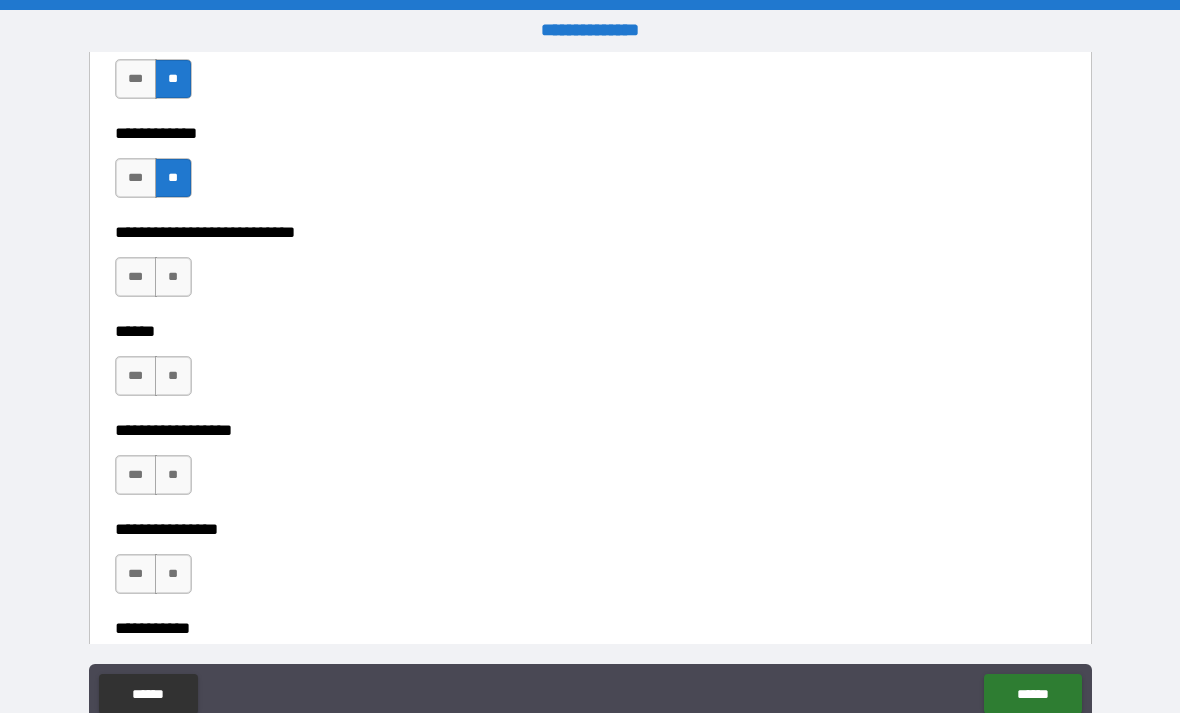 scroll, scrollTop: 9080, scrollLeft: 0, axis: vertical 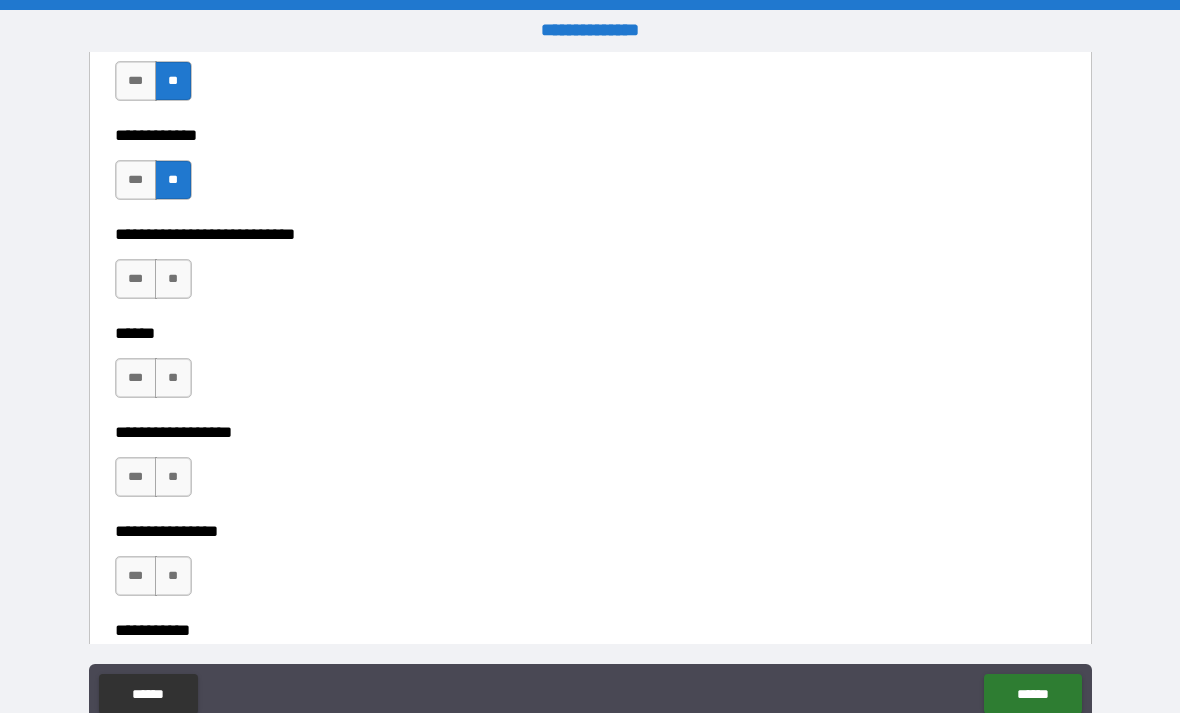 click on "**" at bounding box center [173, 279] 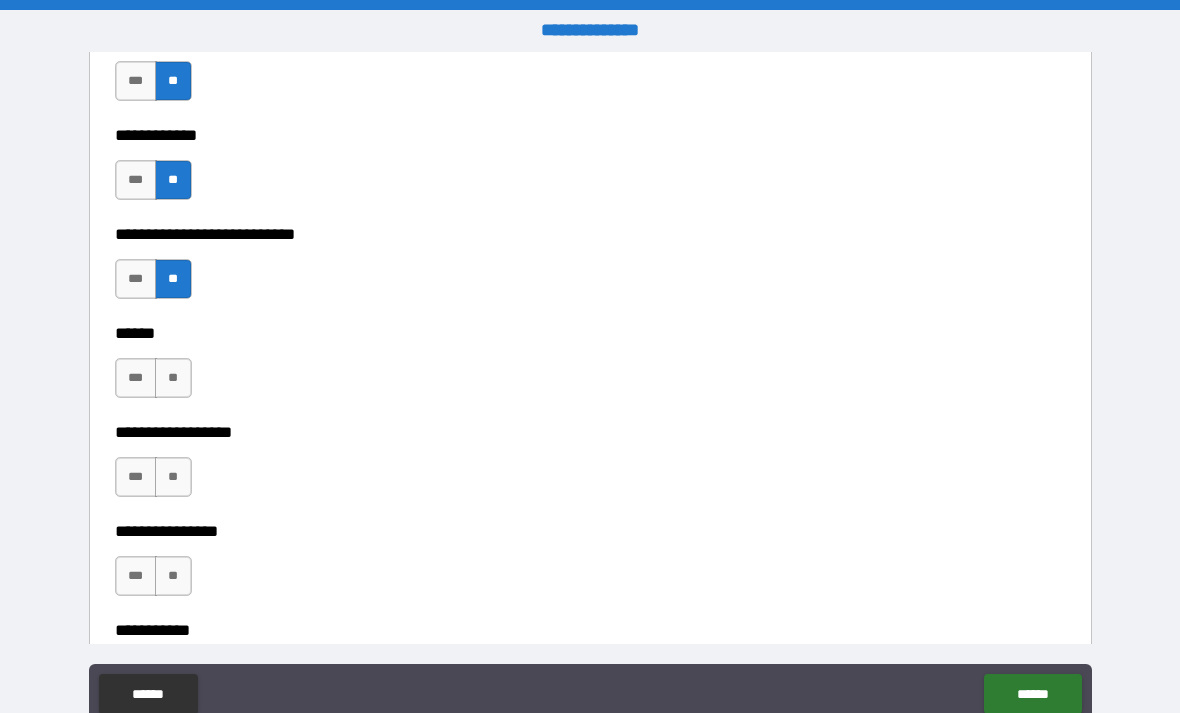 click on "**" at bounding box center [173, 378] 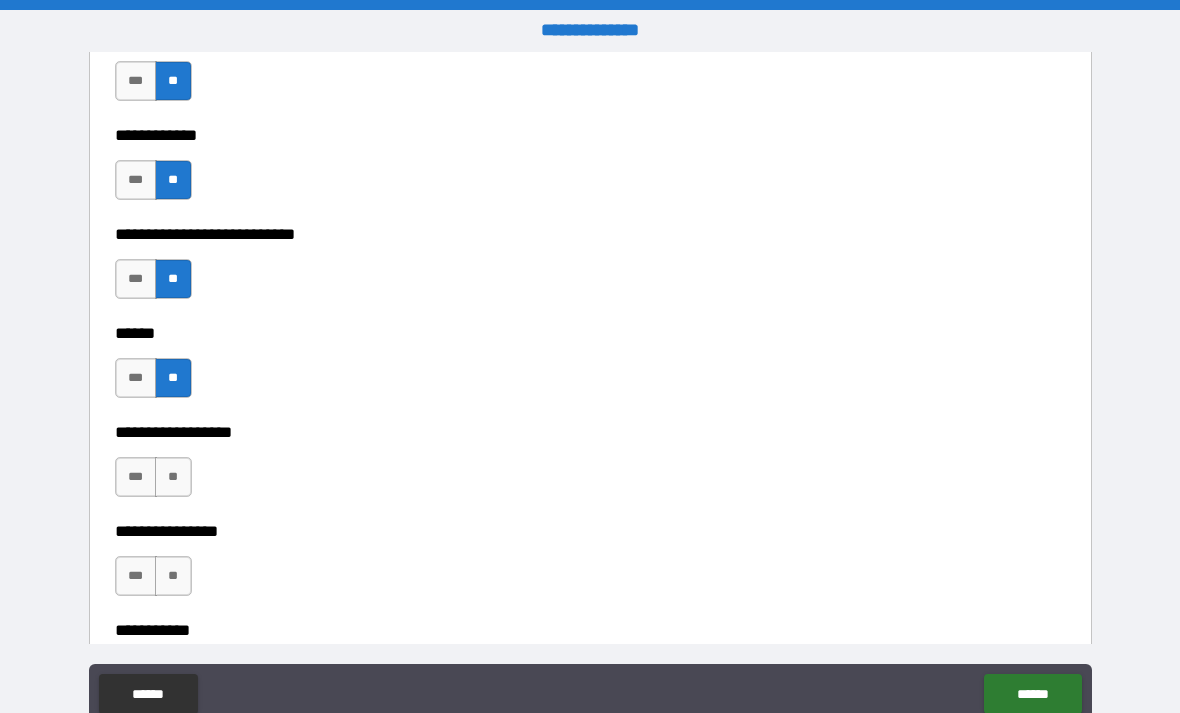 click on "**" at bounding box center (173, 477) 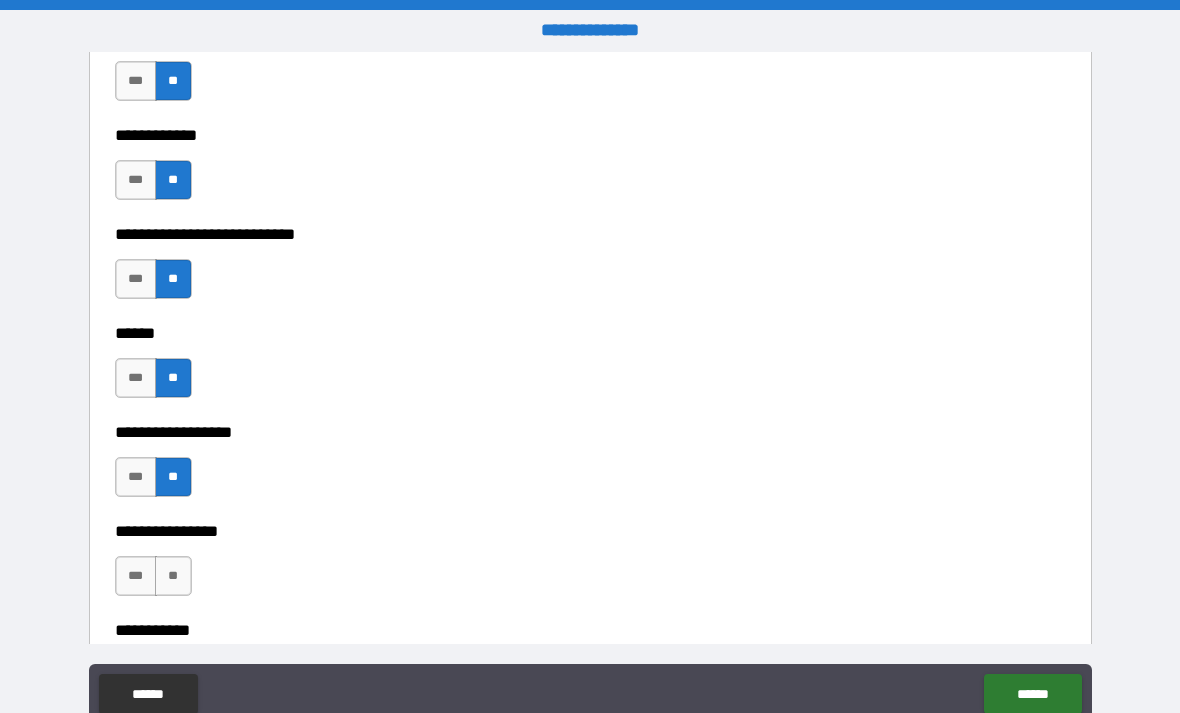 click on "**" at bounding box center (173, 576) 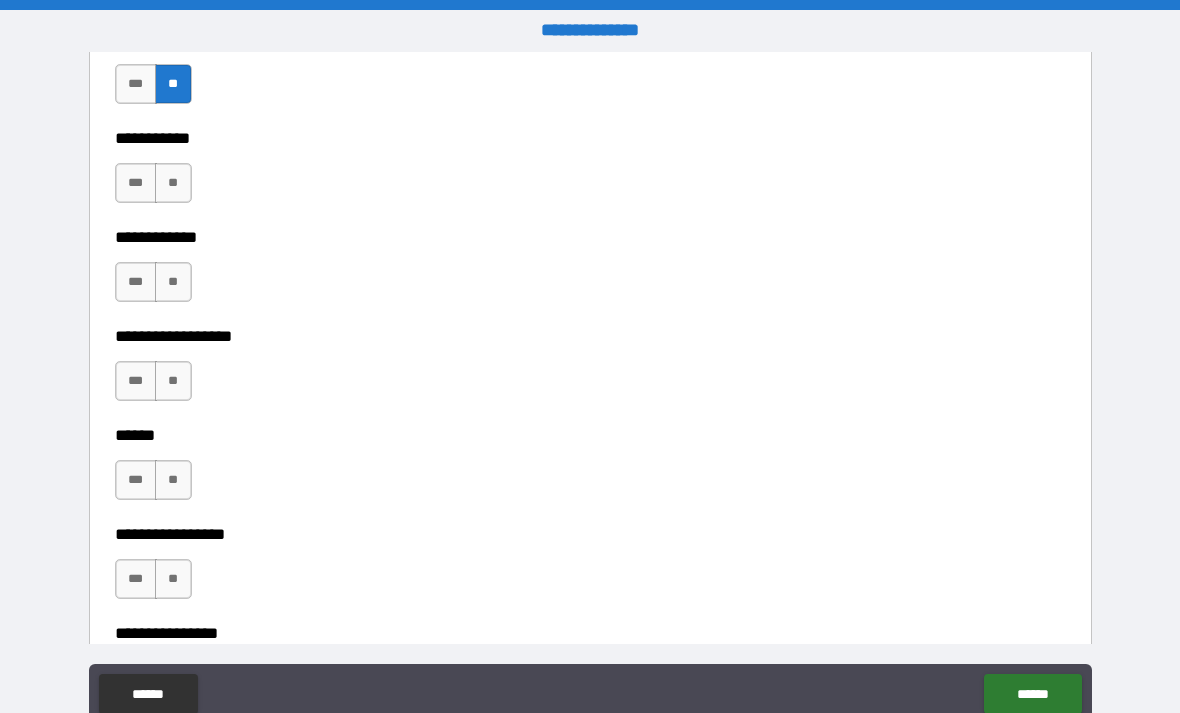 scroll, scrollTop: 9571, scrollLeft: 0, axis: vertical 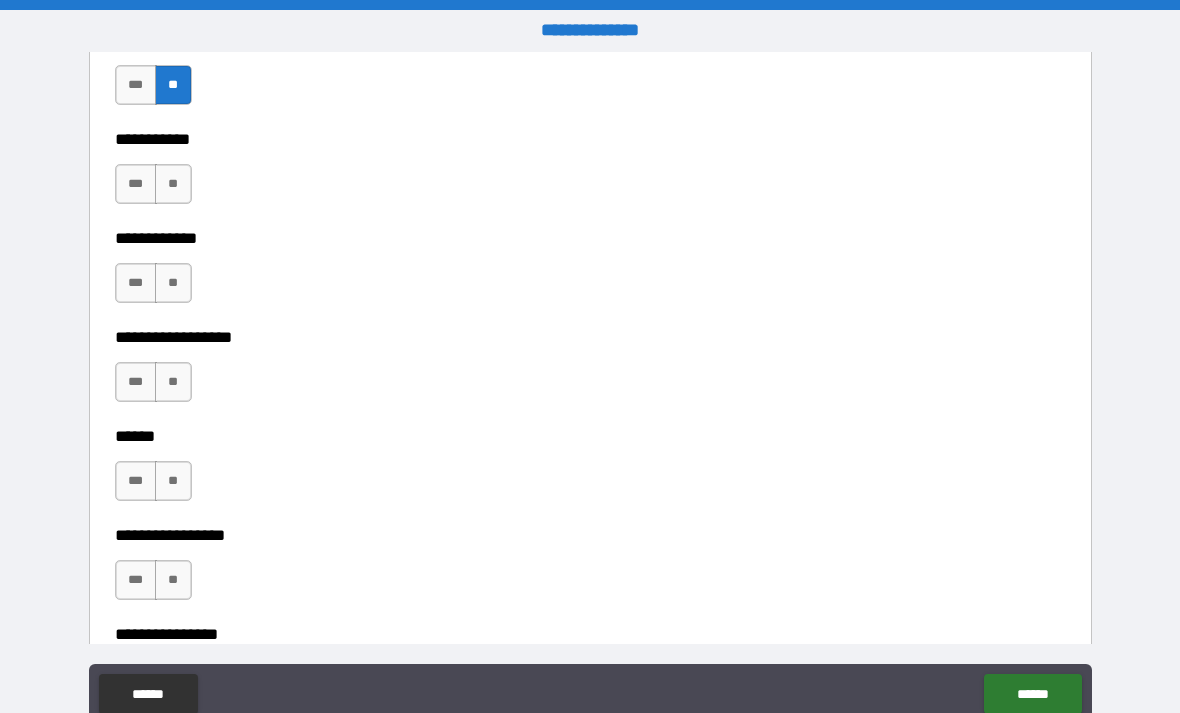 click on "**" at bounding box center (173, 184) 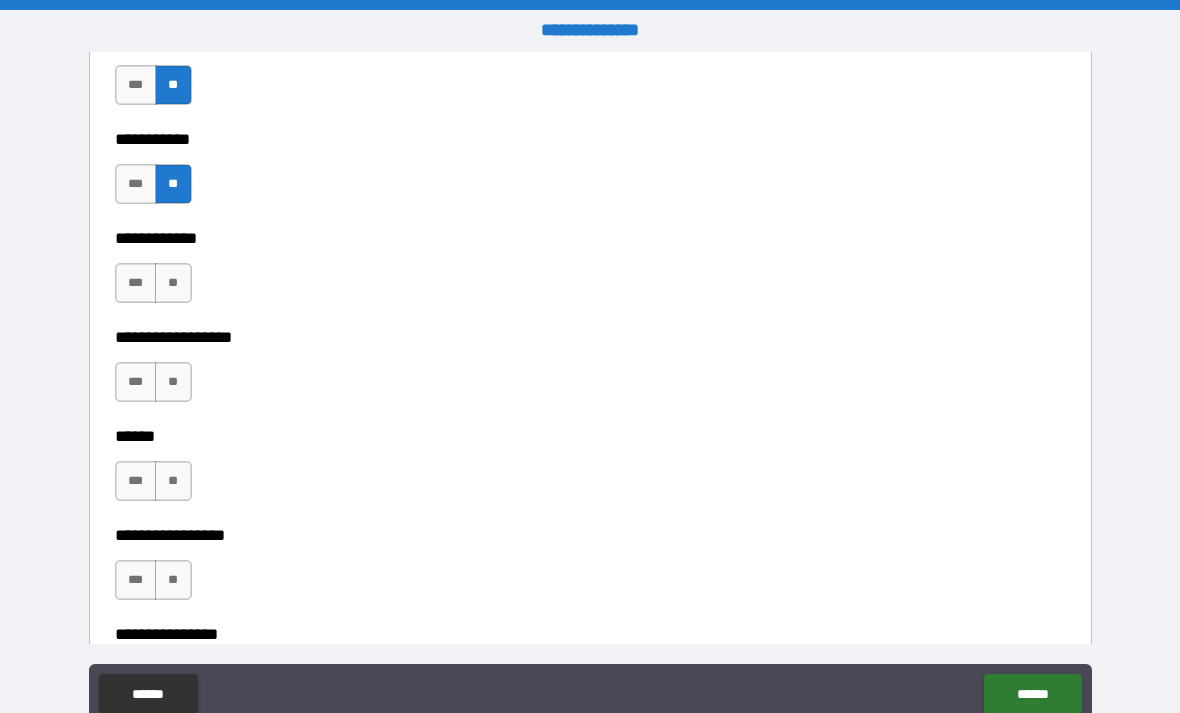 click on "**" at bounding box center [173, 283] 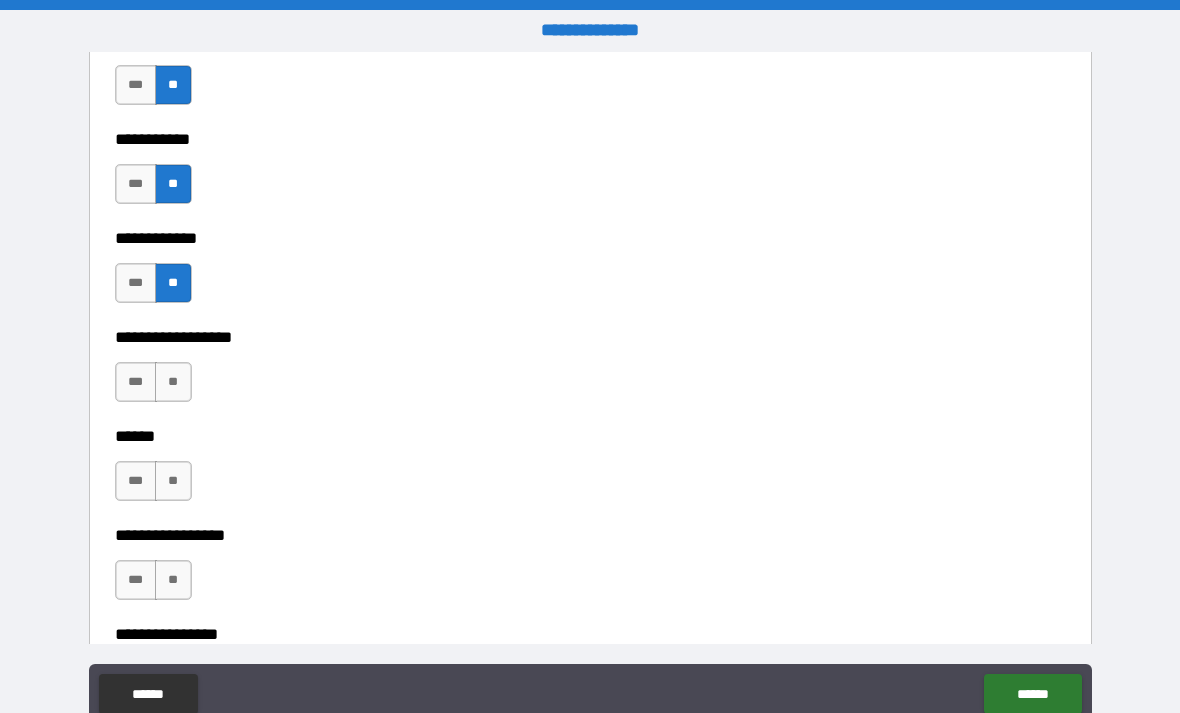 click on "**" at bounding box center [173, 382] 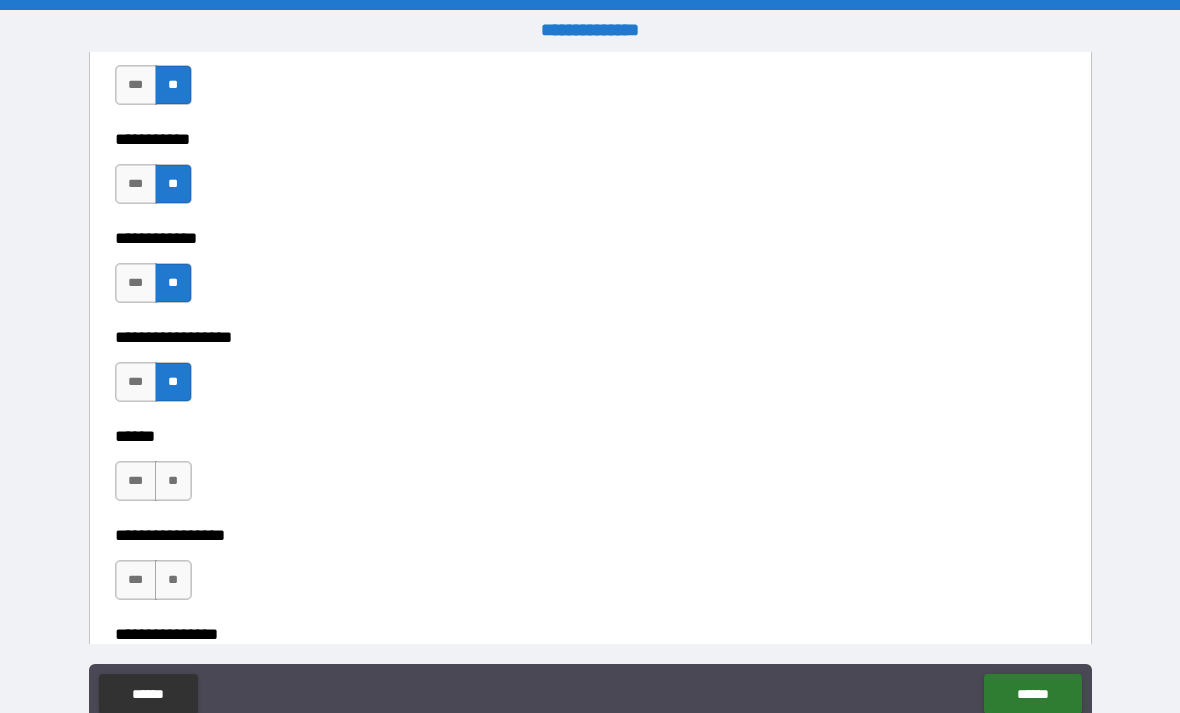 click on "**" at bounding box center (173, 481) 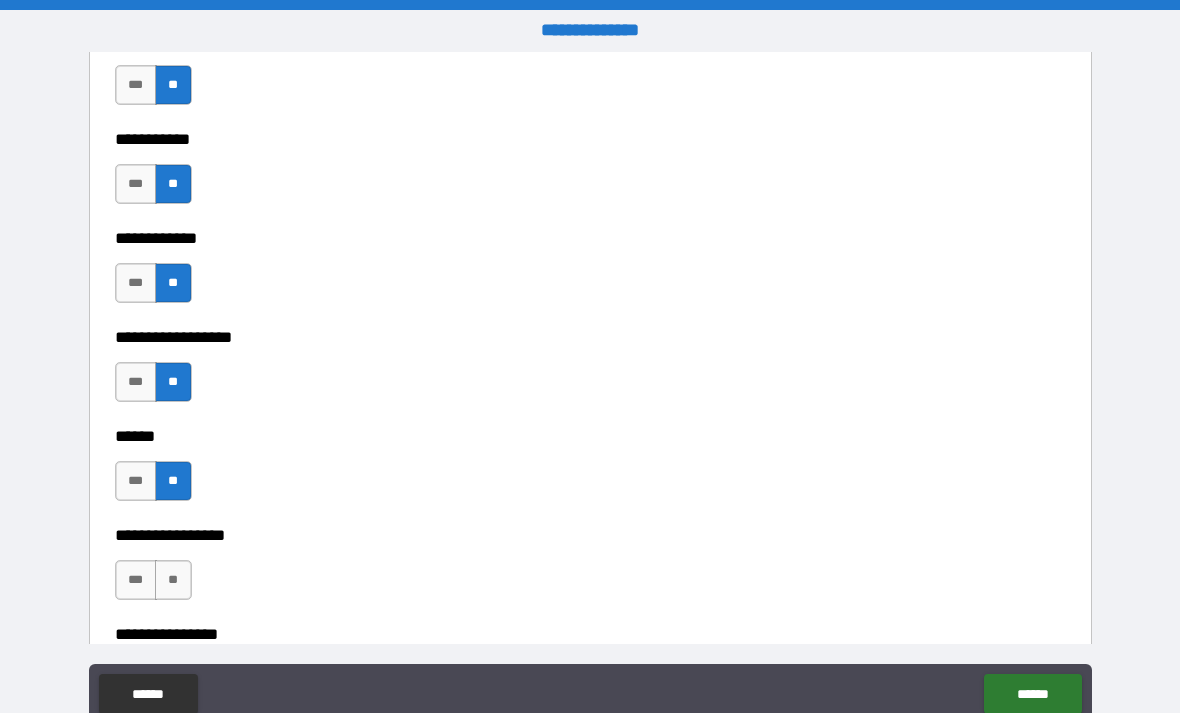 click on "**" at bounding box center [173, 580] 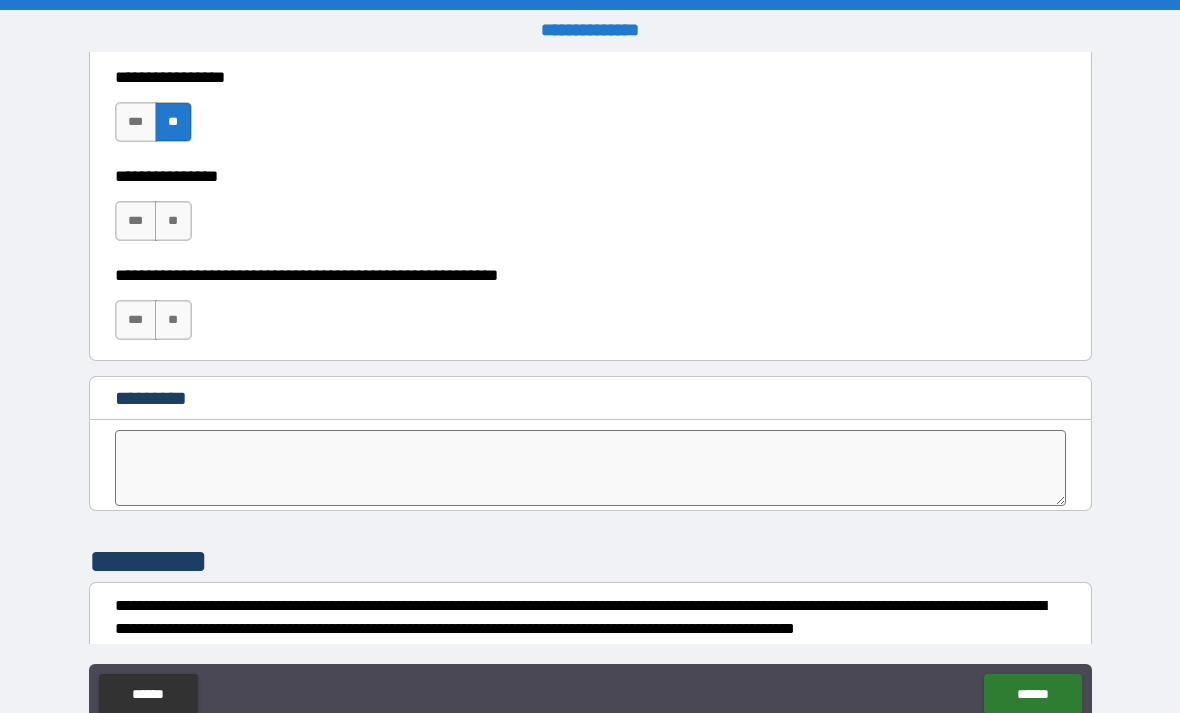 scroll, scrollTop: 10028, scrollLeft: 0, axis: vertical 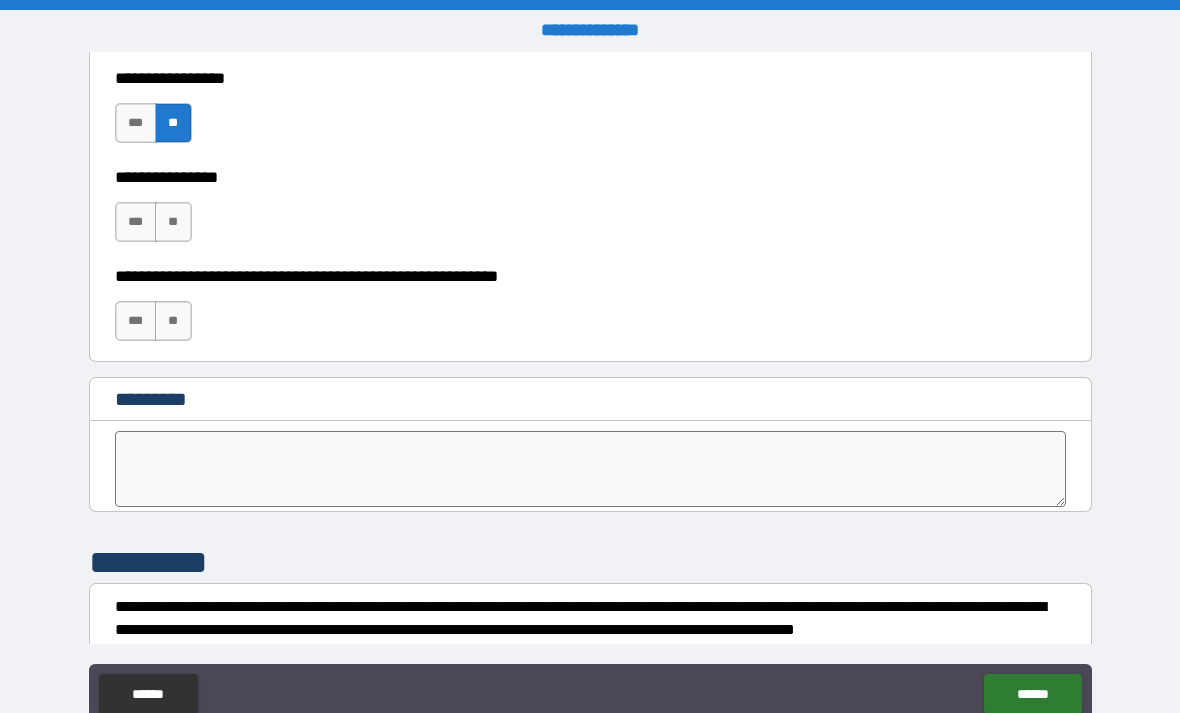 click on "**" at bounding box center [173, 222] 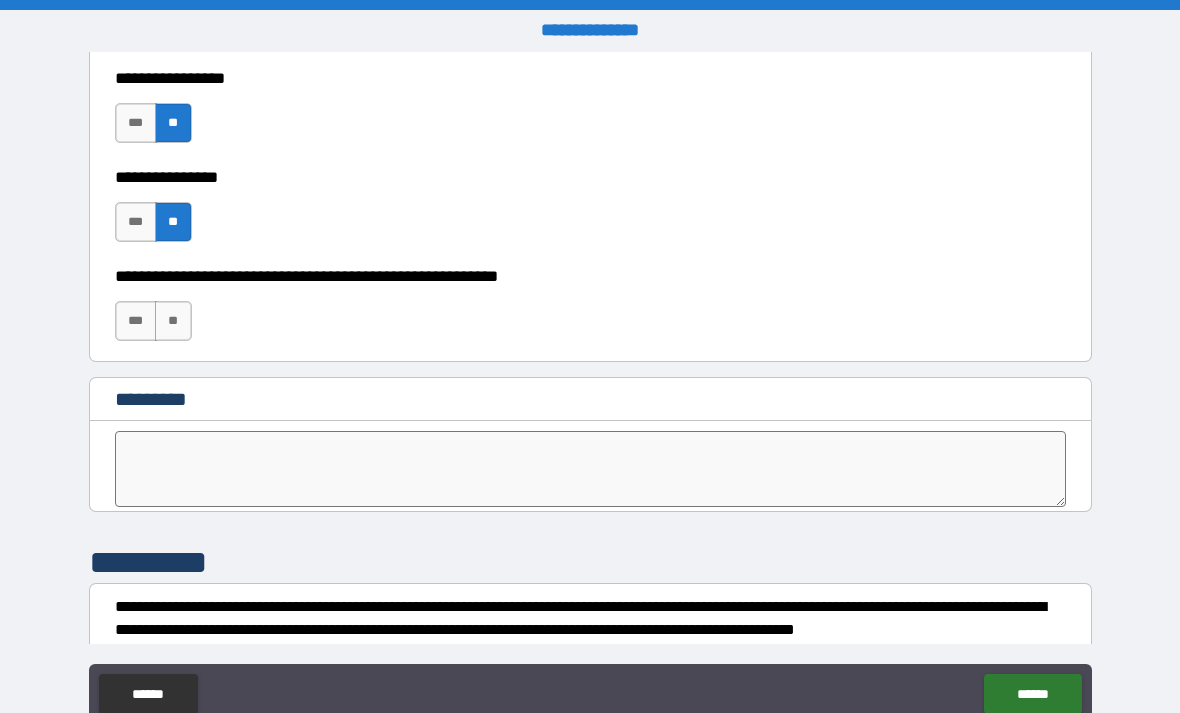 click on "**" at bounding box center [173, 321] 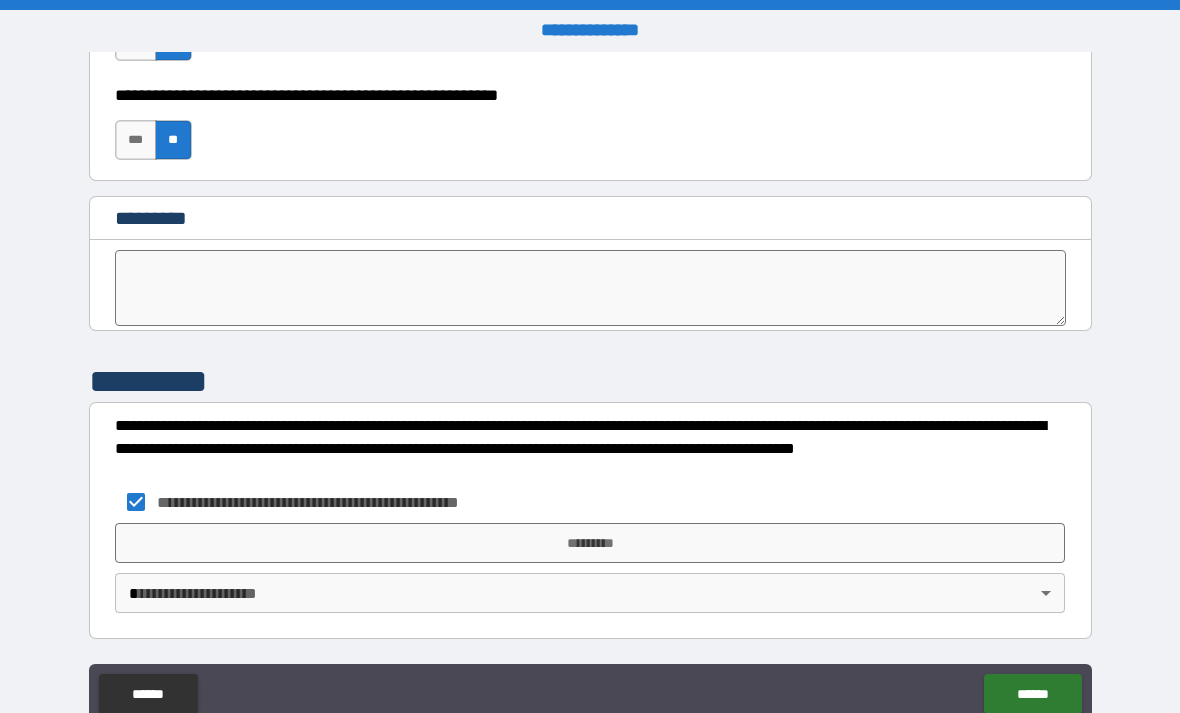 scroll, scrollTop: 10209, scrollLeft: 0, axis: vertical 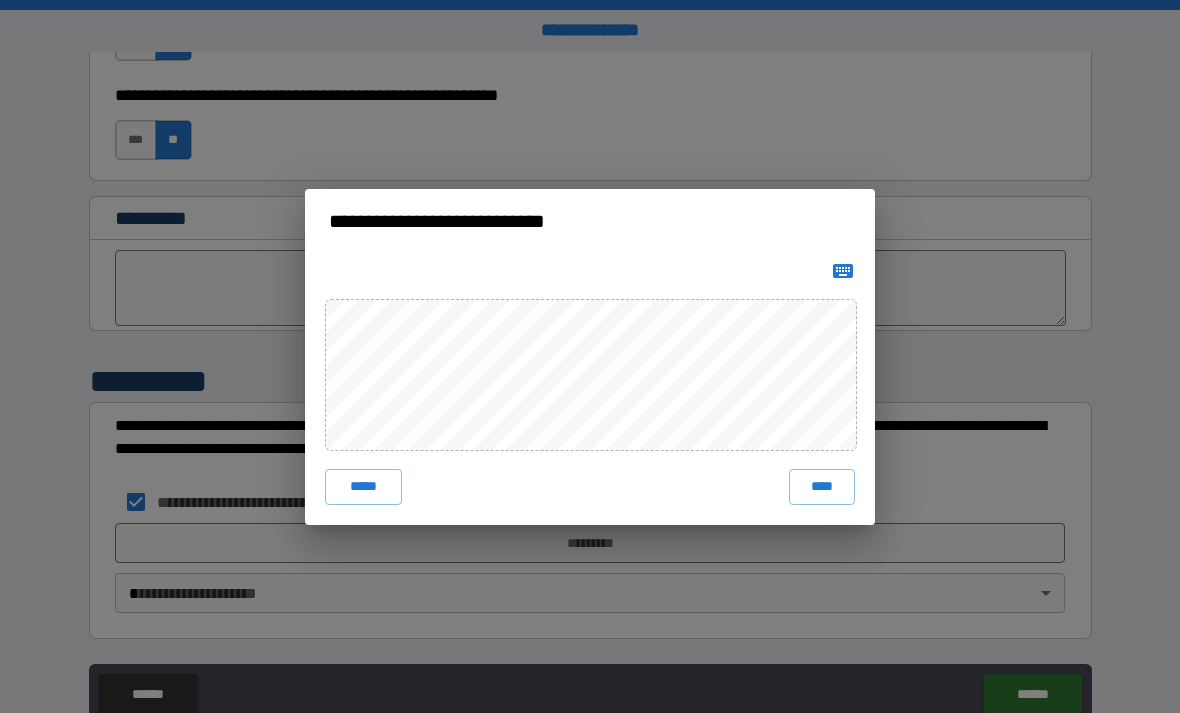 click on "****" at bounding box center (822, 487) 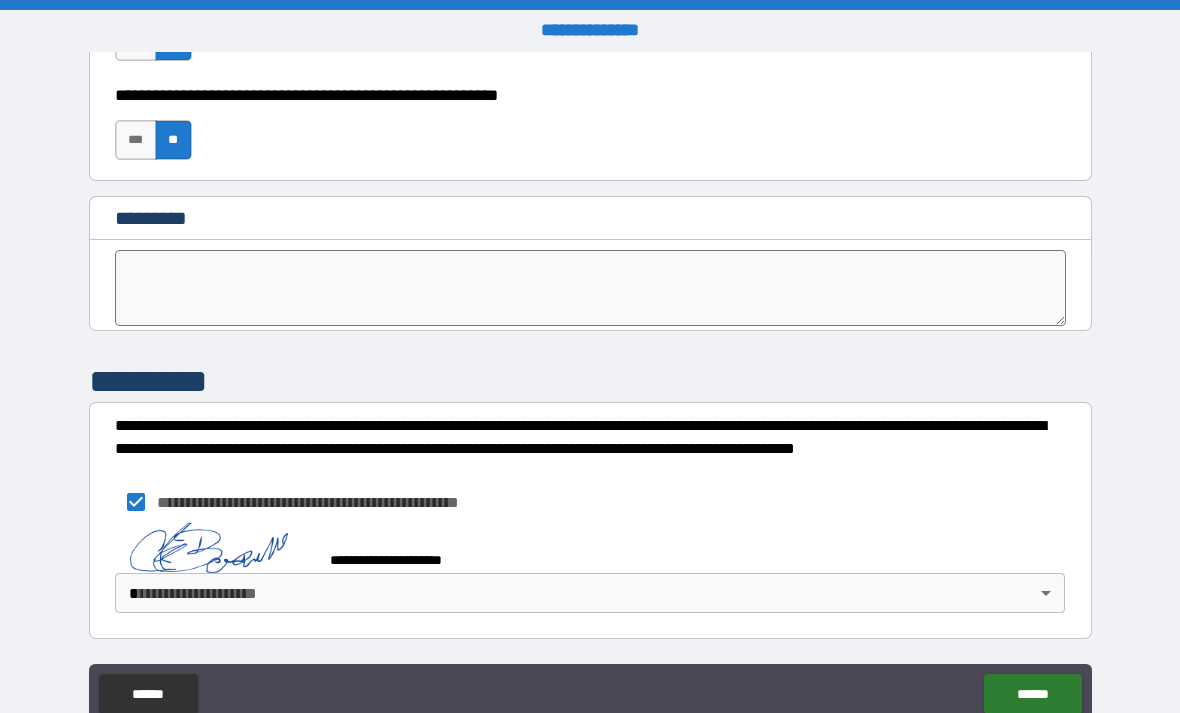 scroll, scrollTop: 10199, scrollLeft: 0, axis: vertical 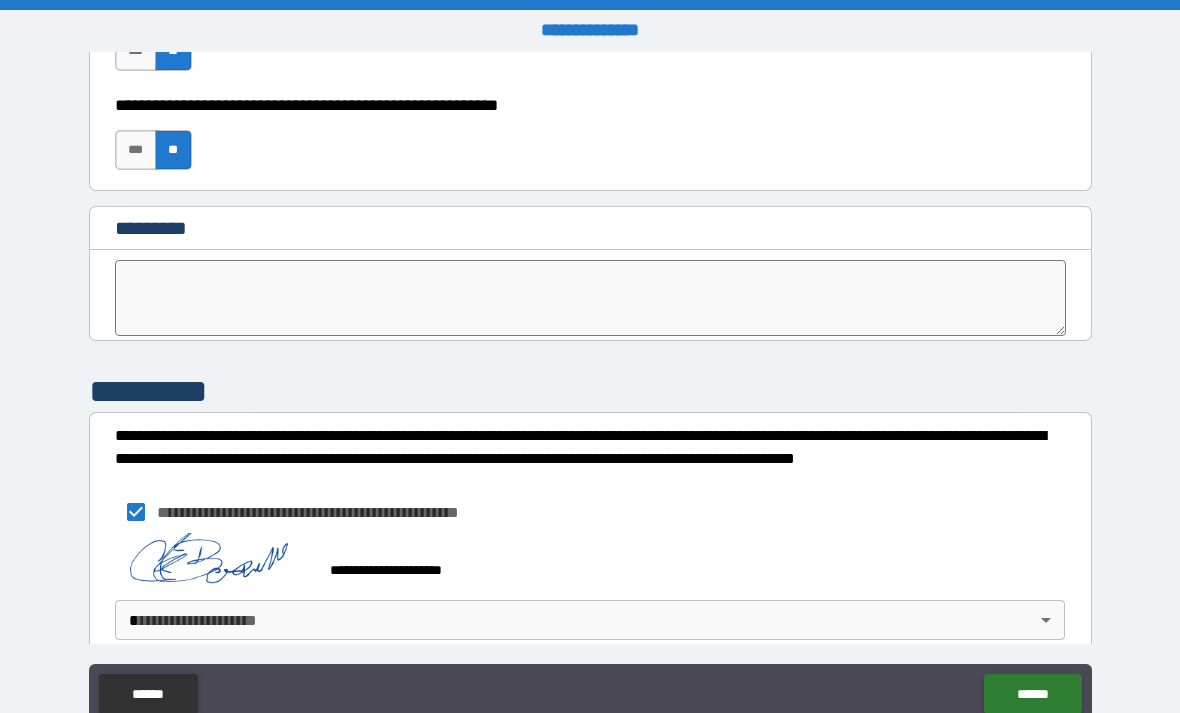 click on "******" at bounding box center [1032, 694] 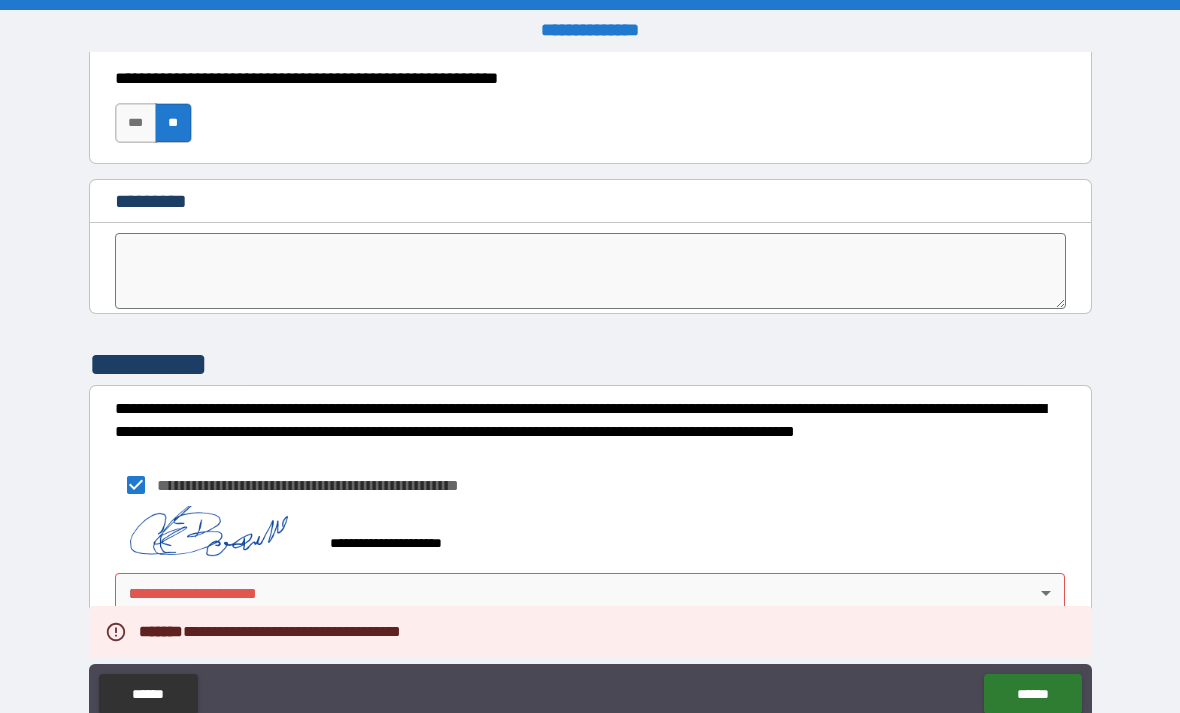 scroll, scrollTop: 10226, scrollLeft: 0, axis: vertical 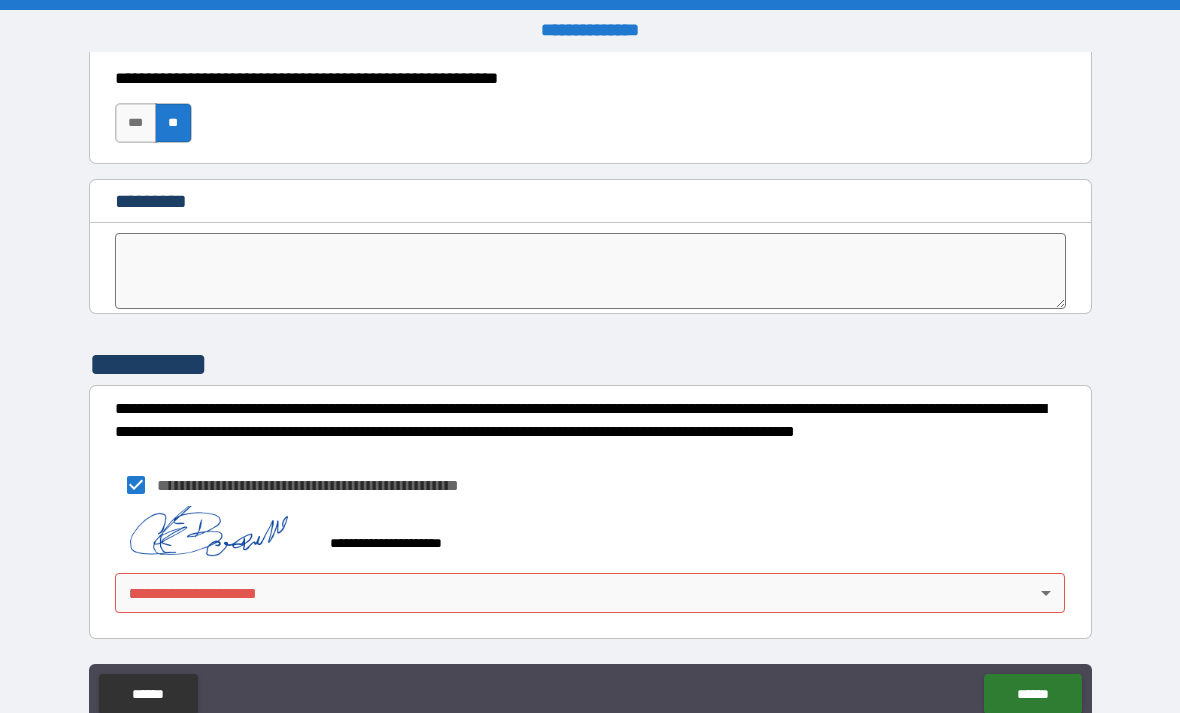 click on "**********" at bounding box center (590, 388) 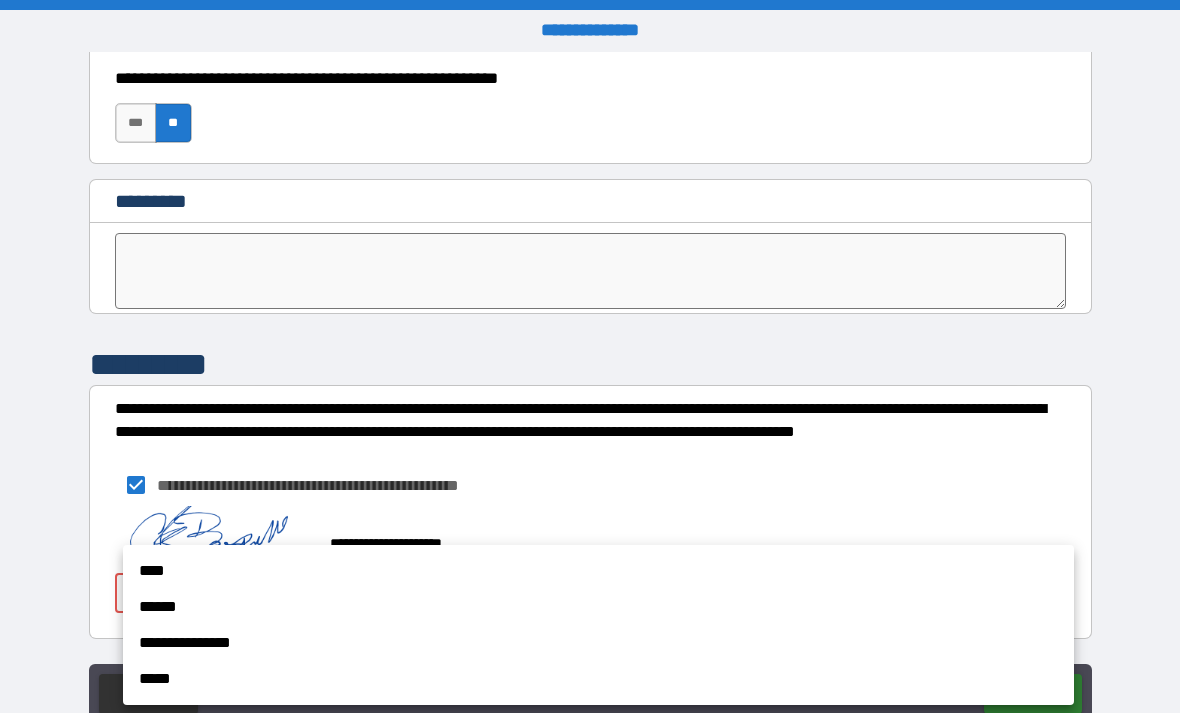 click on "****" at bounding box center [598, 571] 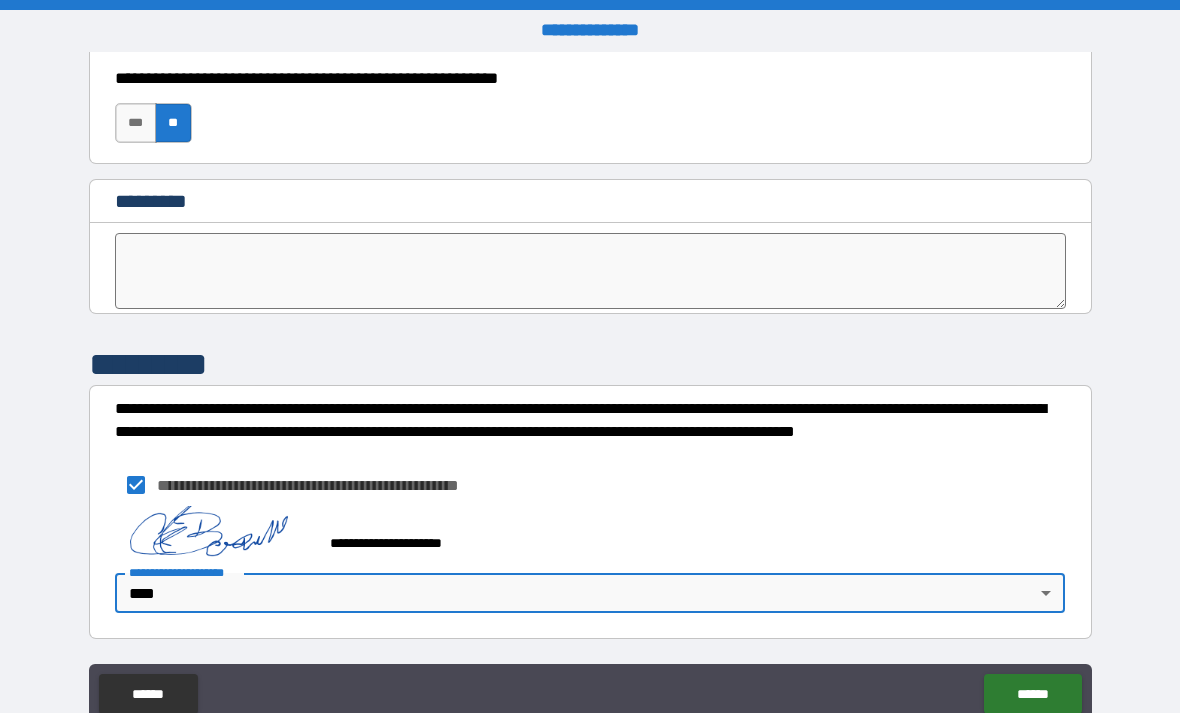 type on "****" 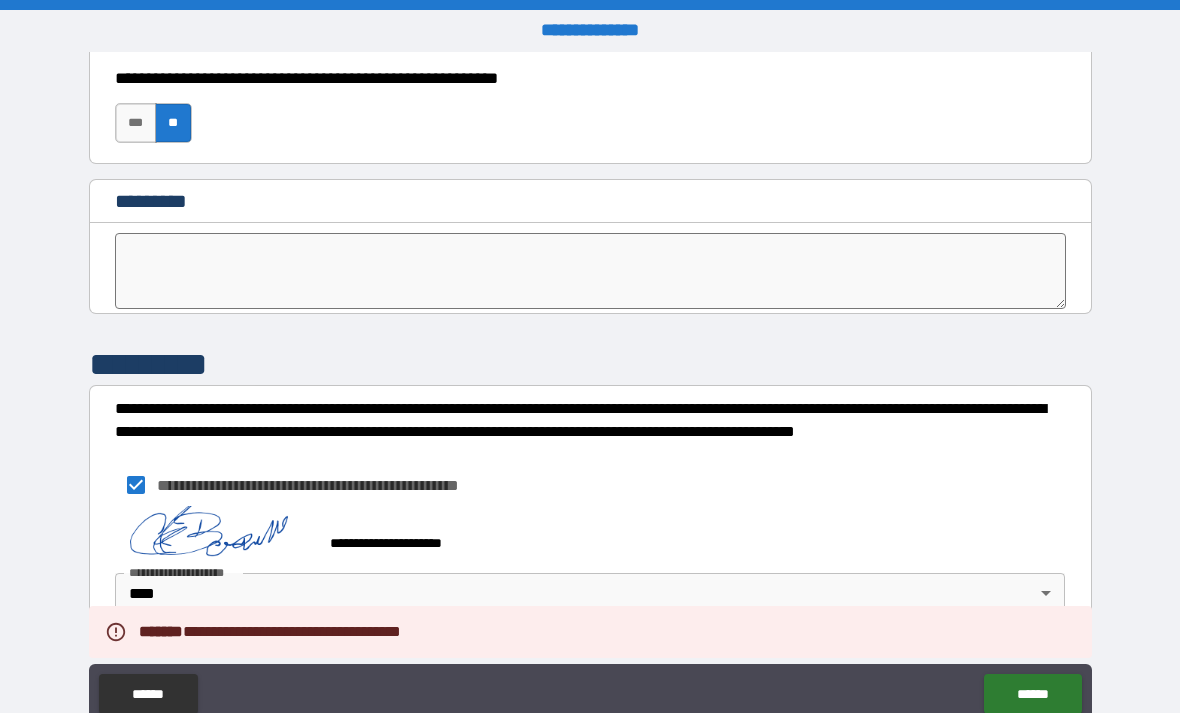 click on "**********" at bounding box center (590, 572) 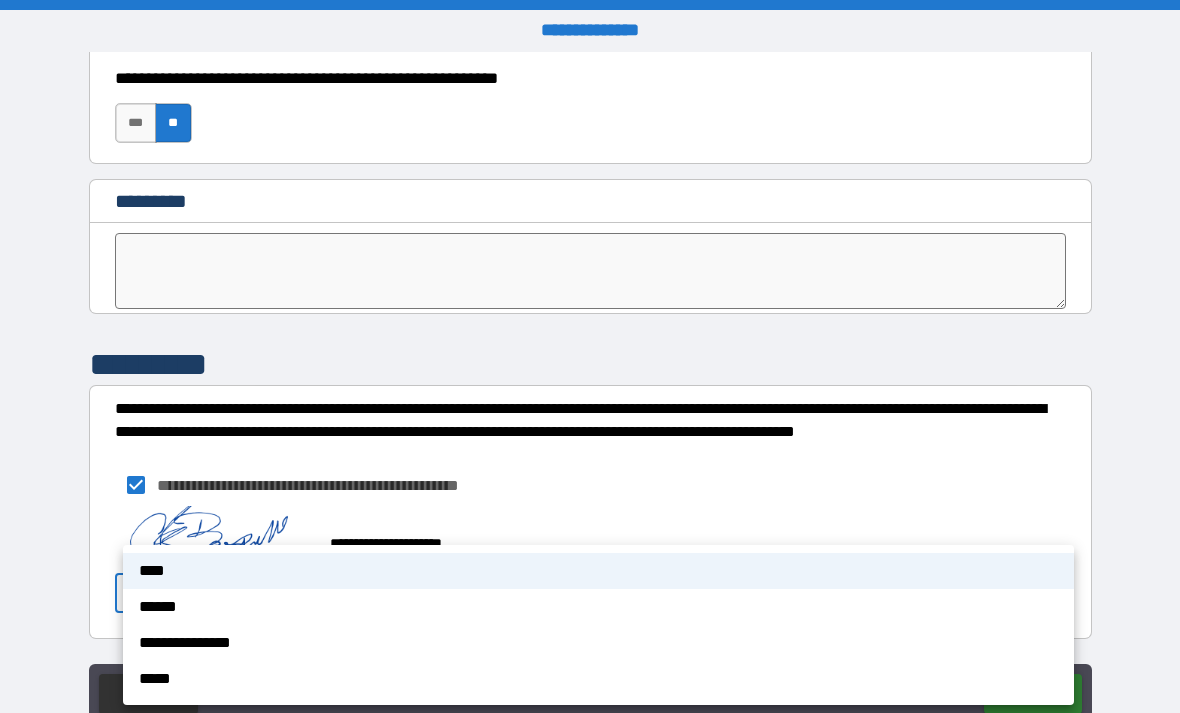 click at bounding box center (590, 356) 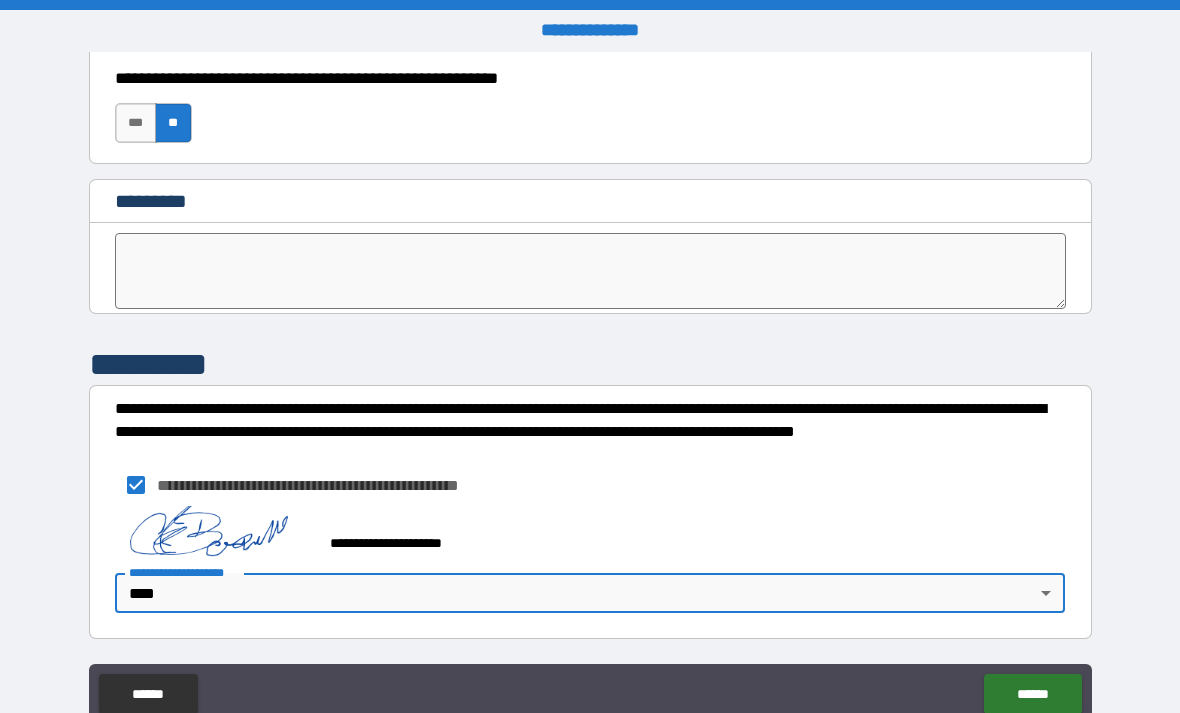 scroll, scrollTop: 10226, scrollLeft: 0, axis: vertical 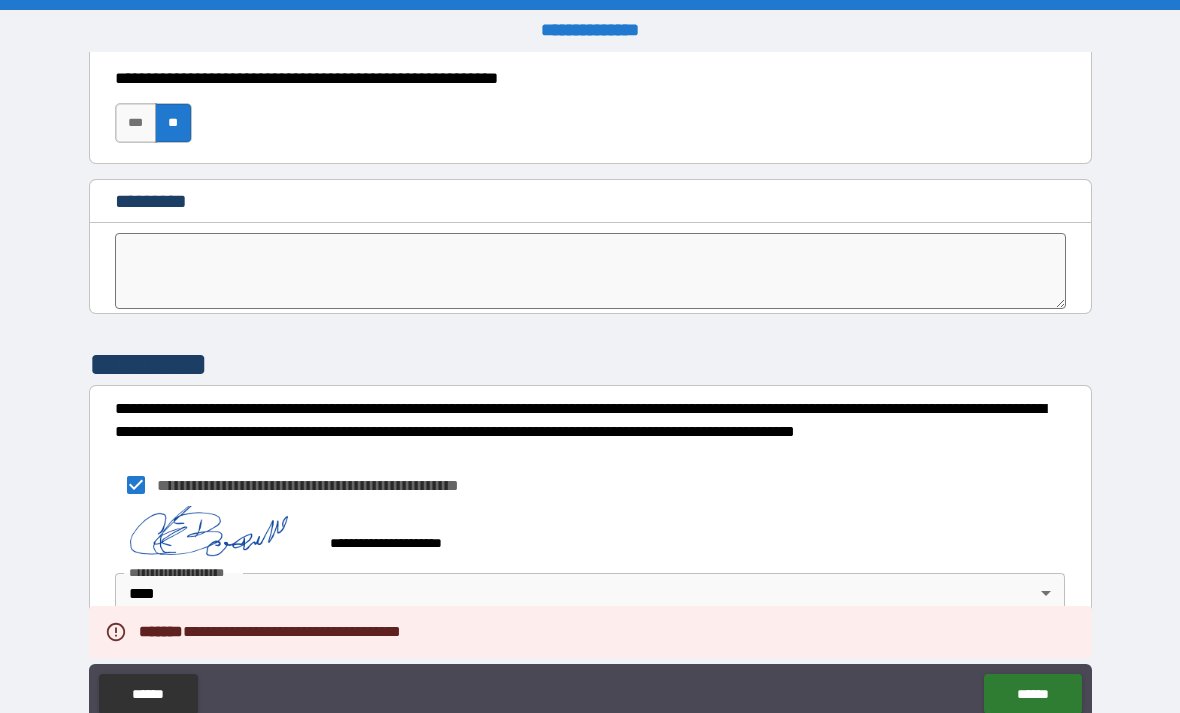 click on "******" at bounding box center (1032, 694) 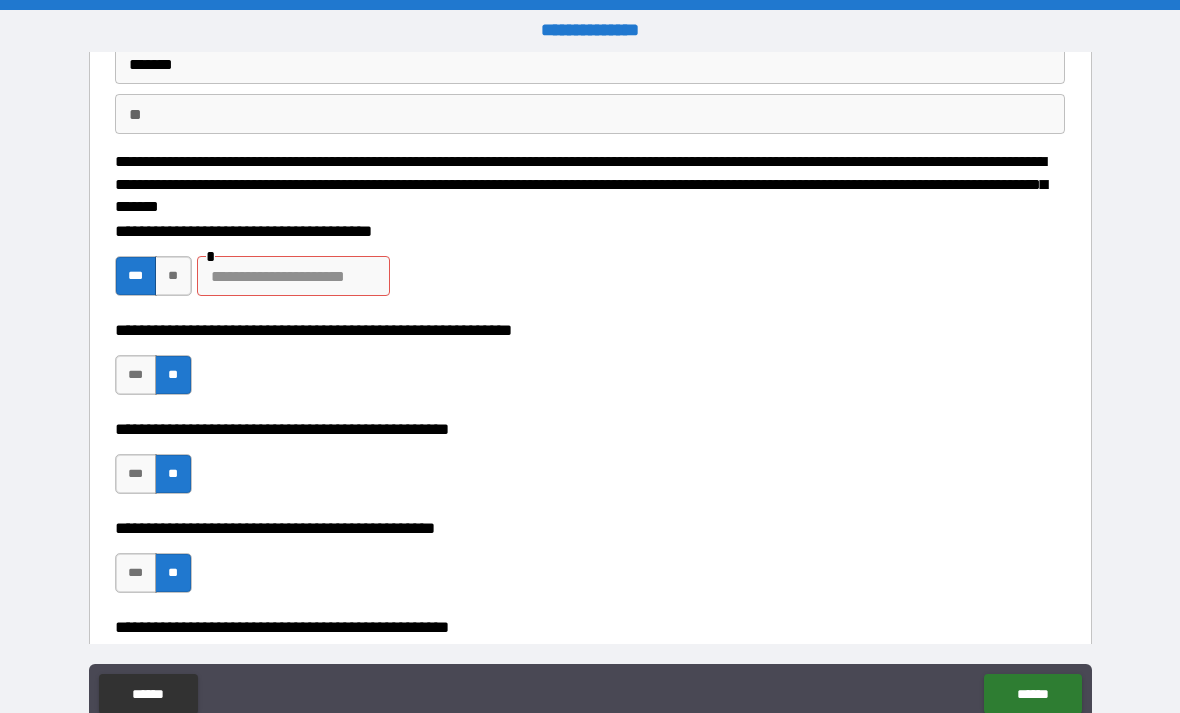 scroll, scrollTop: 125, scrollLeft: 0, axis: vertical 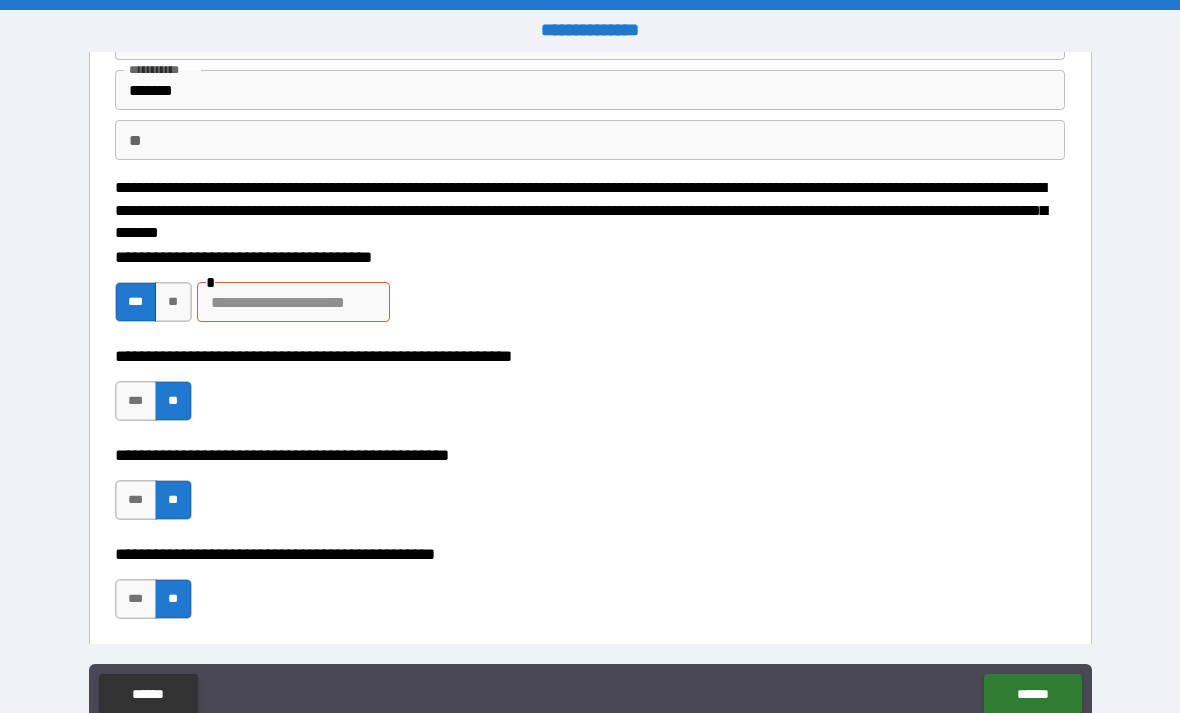 click on "**********" at bounding box center (590, 292) 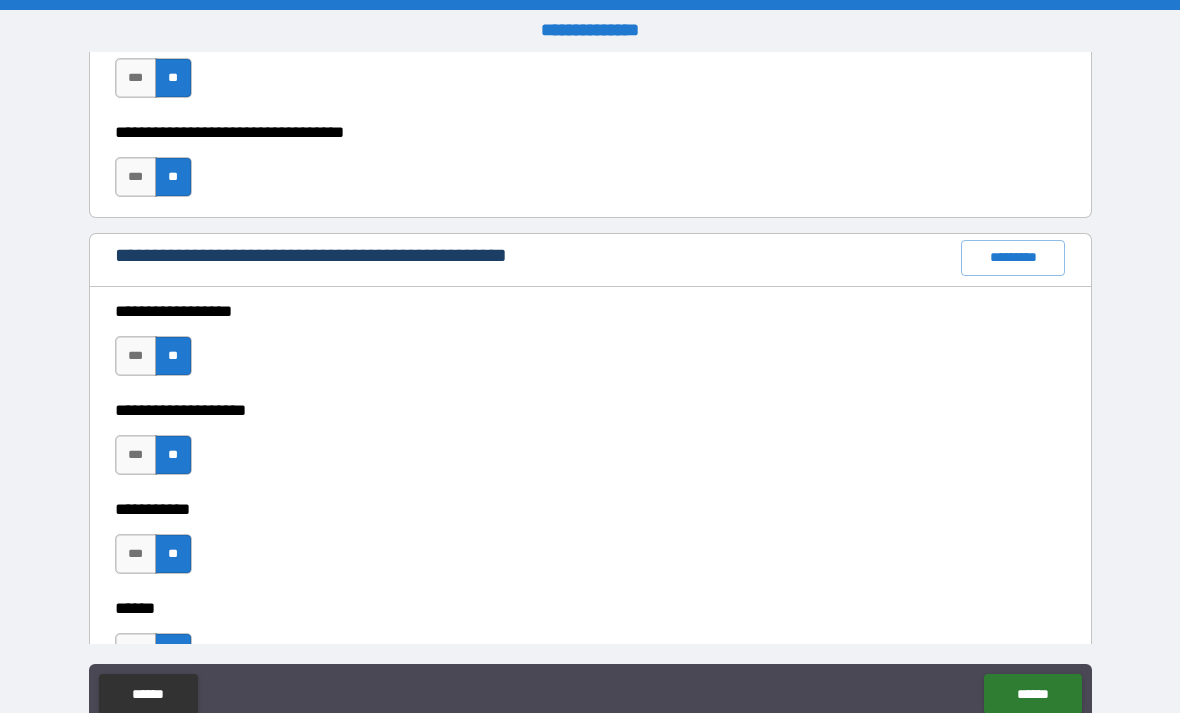 scroll, scrollTop: 0, scrollLeft: 0, axis: both 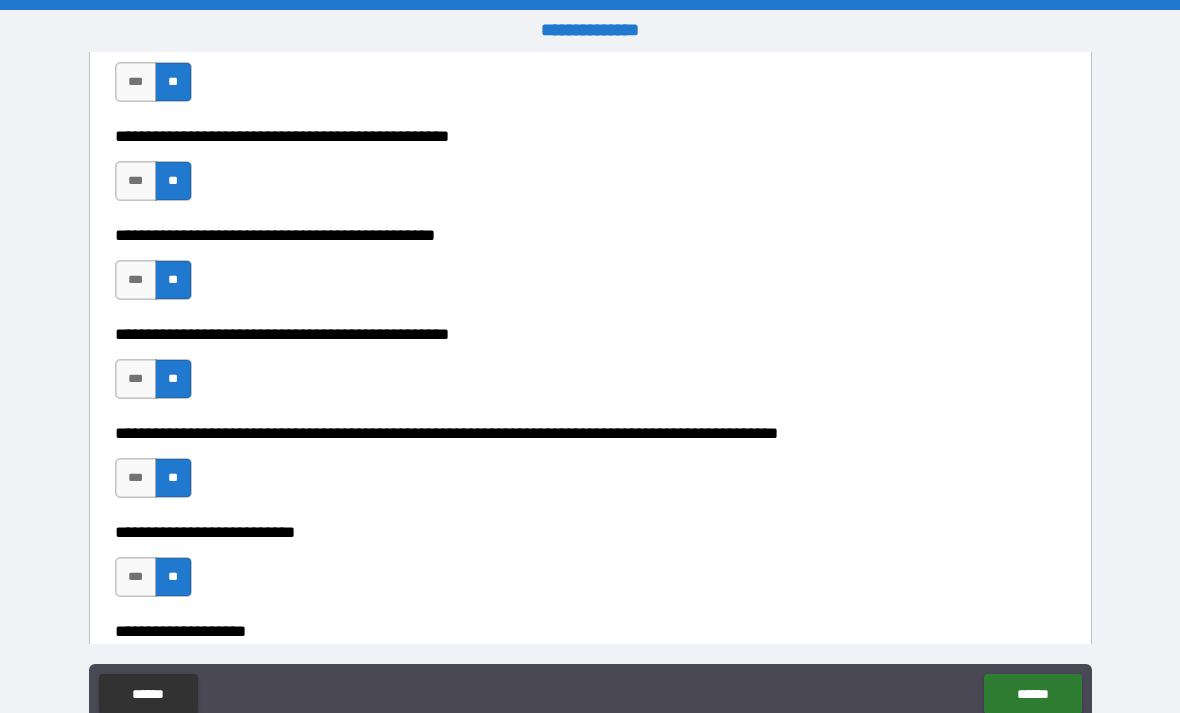 click on "******" at bounding box center [1032, 694] 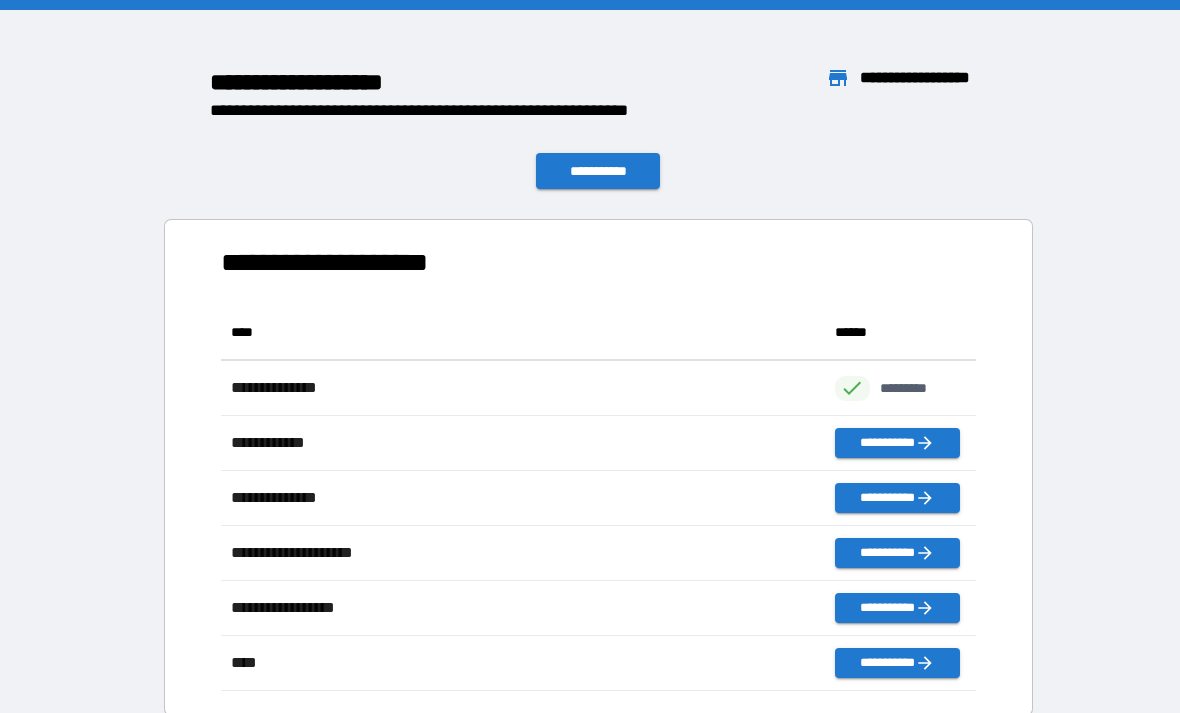 scroll, scrollTop: 386, scrollLeft: 755, axis: both 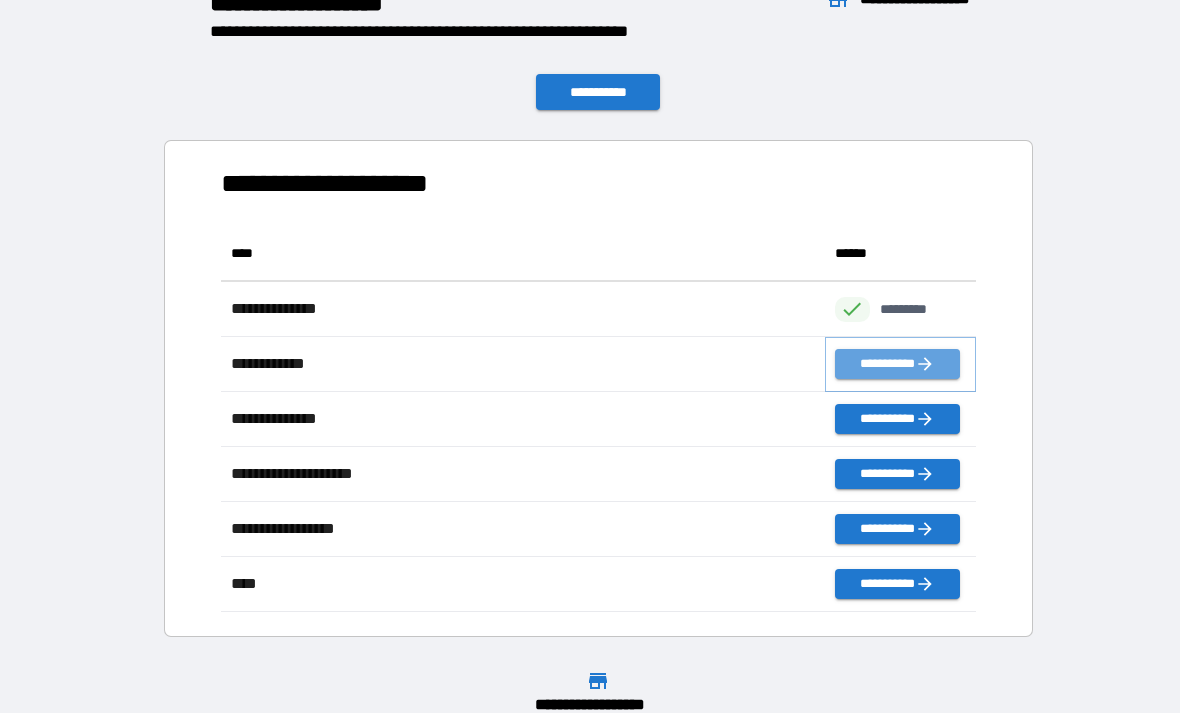 click on "**********" at bounding box center [897, 364] 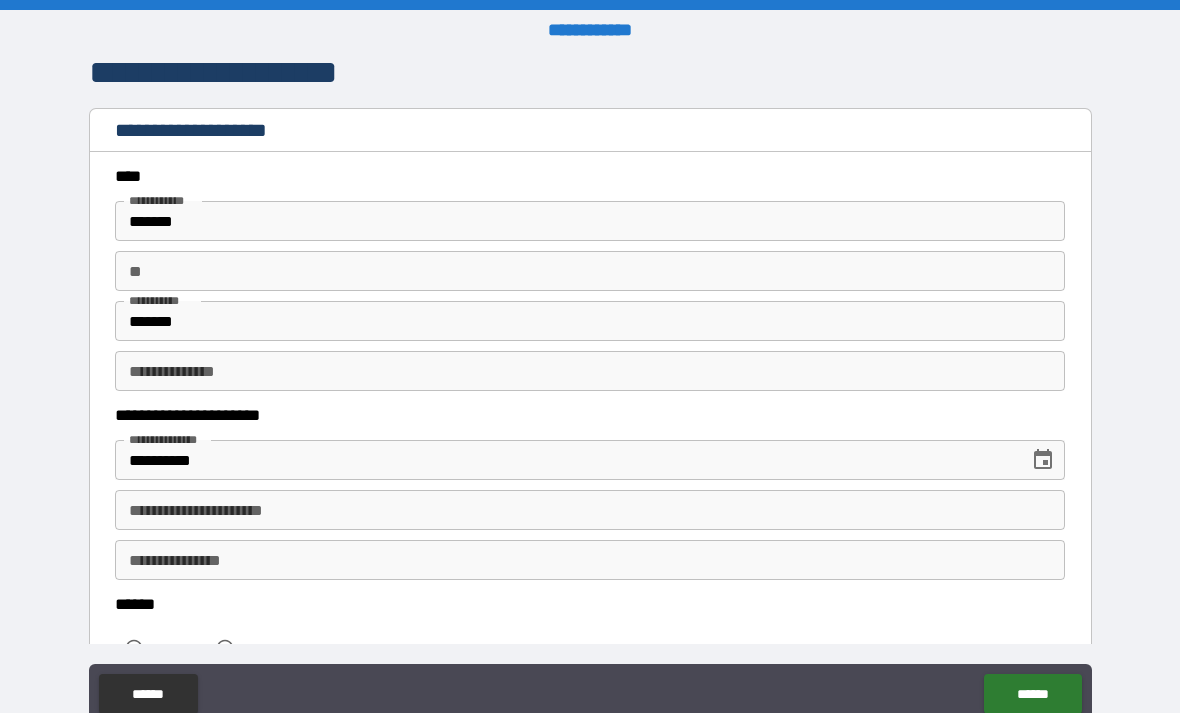 click on "**********" at bounding box center [590, 510] 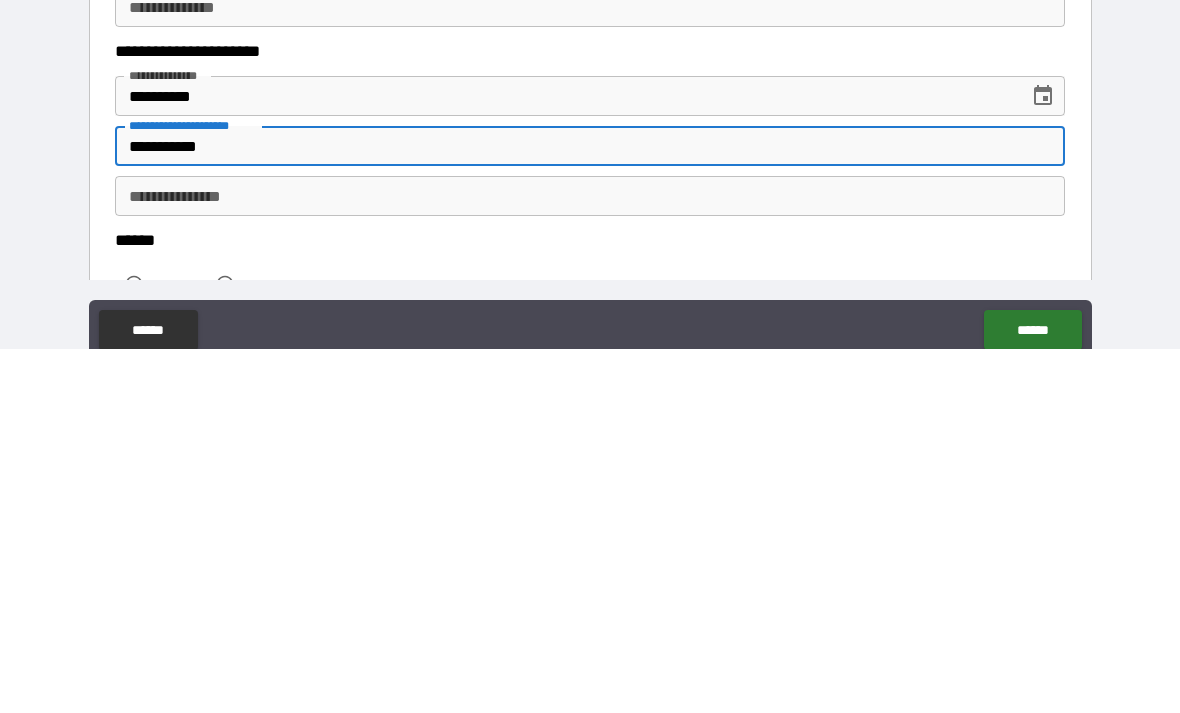 type on "**********" 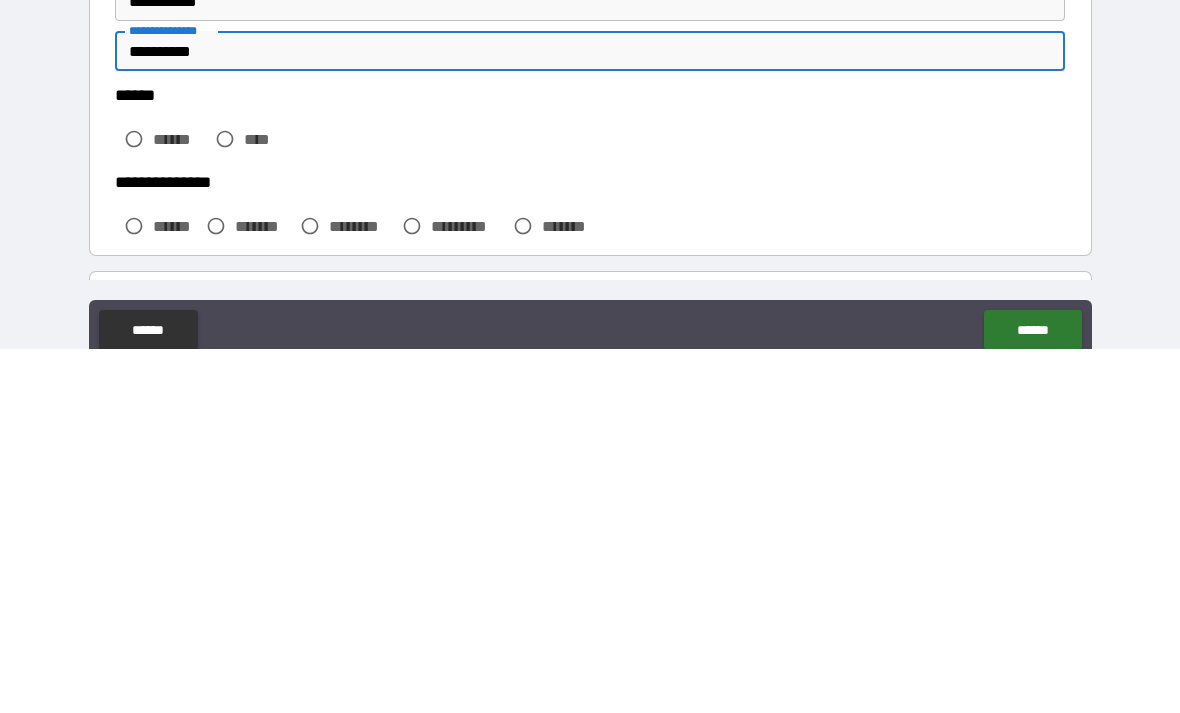 scroll, scrollTop: 165, scrollLeft: 0, axis: vertical 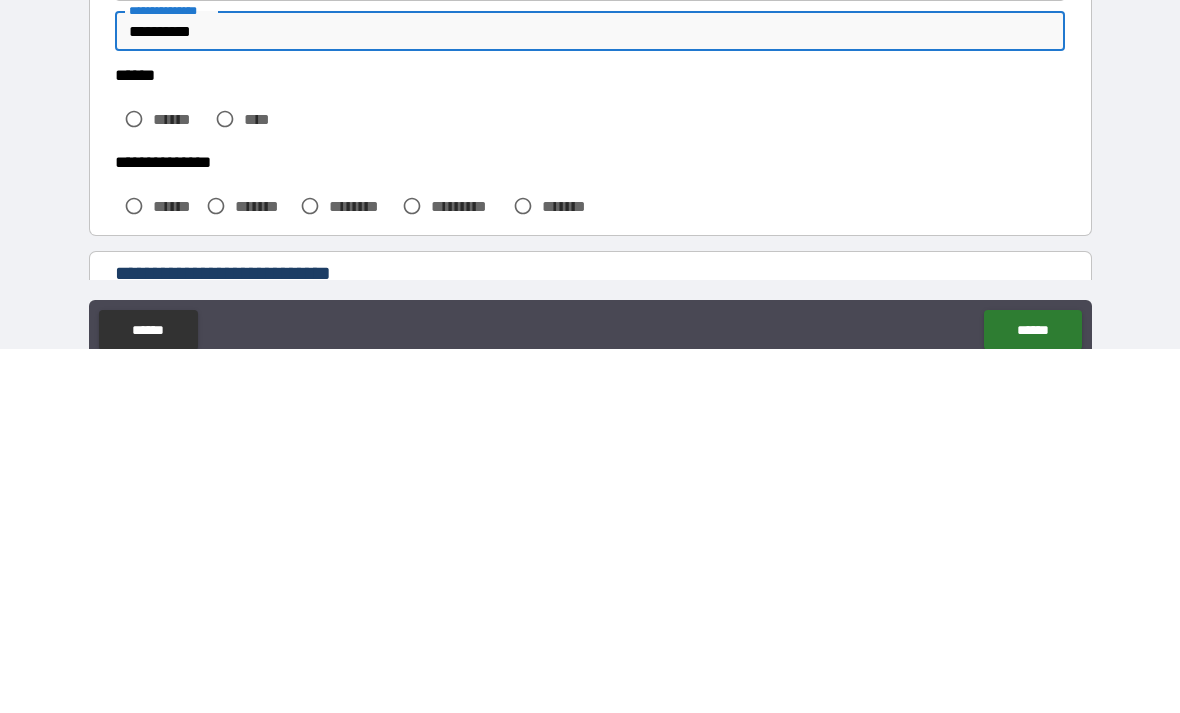 type on "**********" 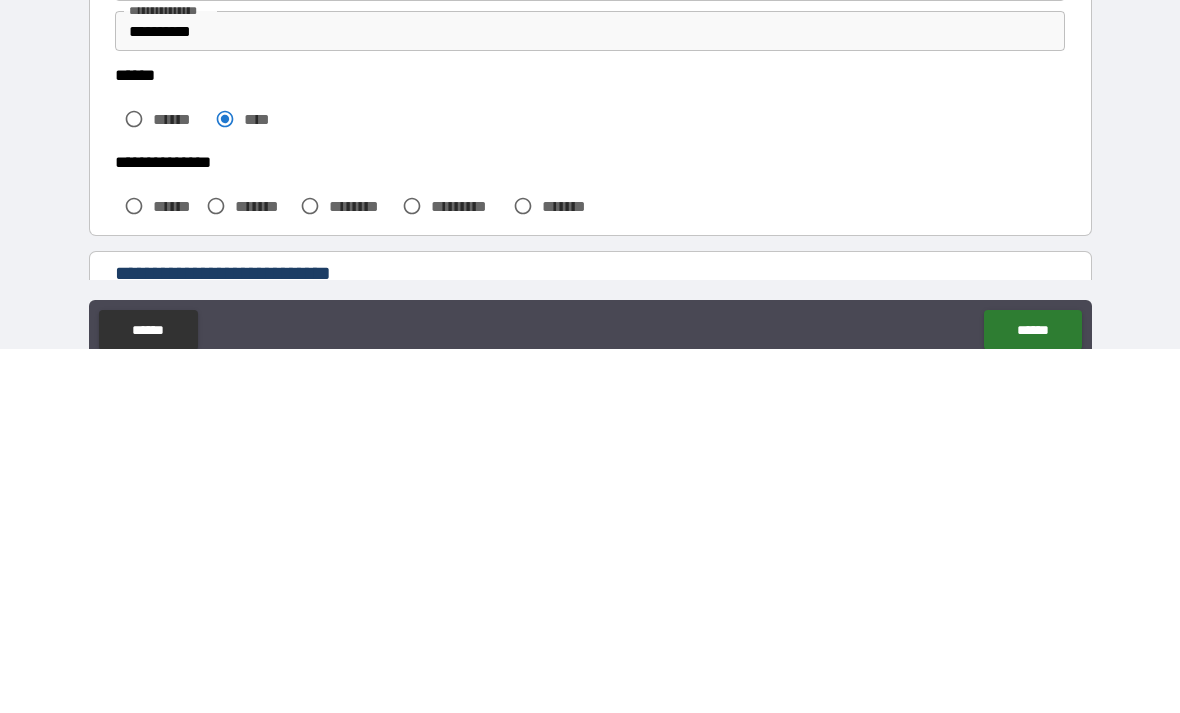 scroll, scrollTop: 64, scrollLeft: 0, axis: vertical 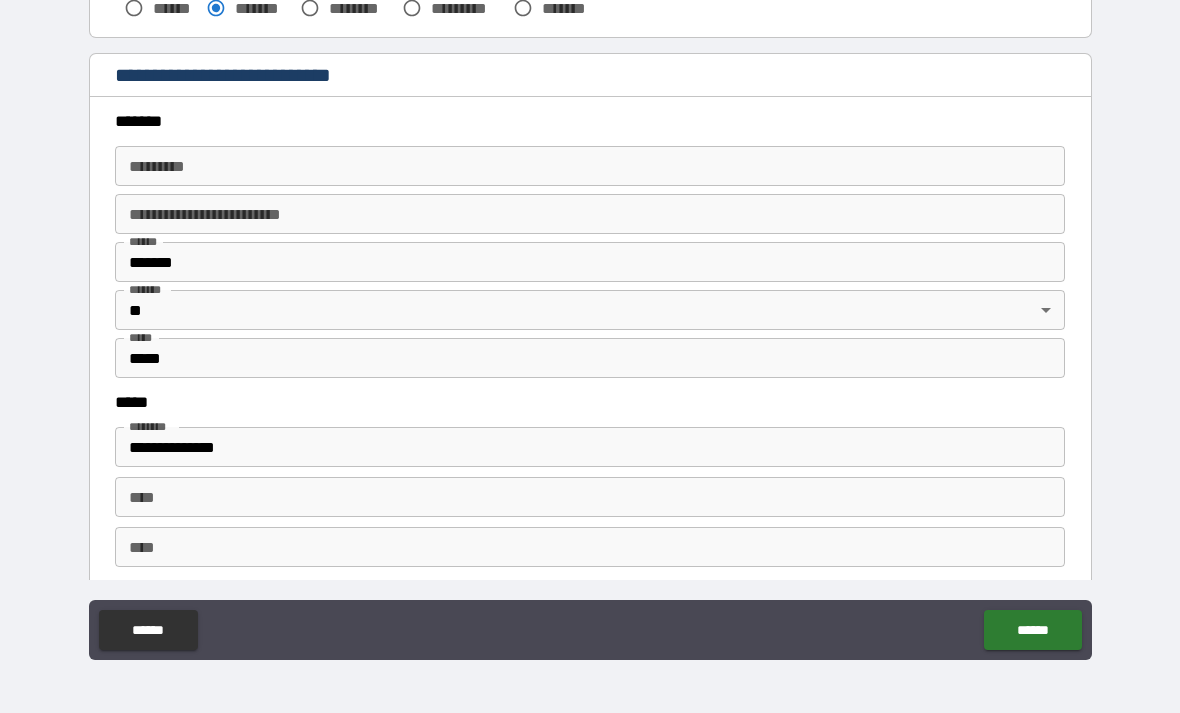 click on "*******   *" at bounding box center (590, 166) 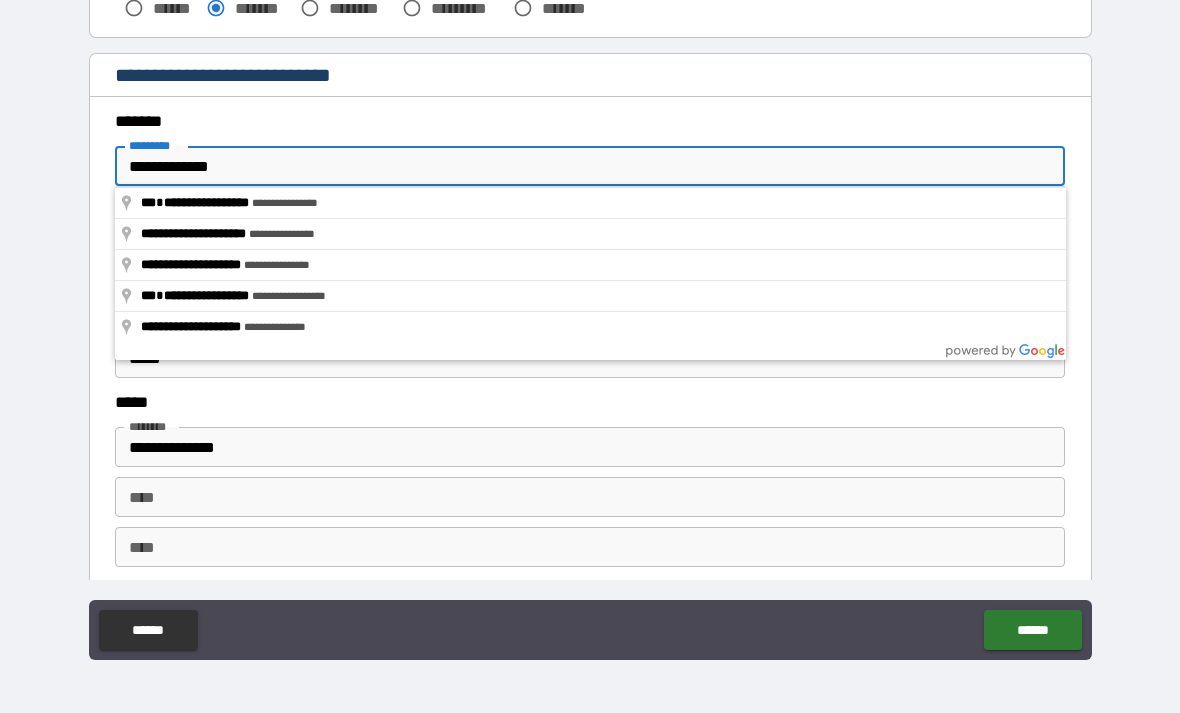 type on "**********" 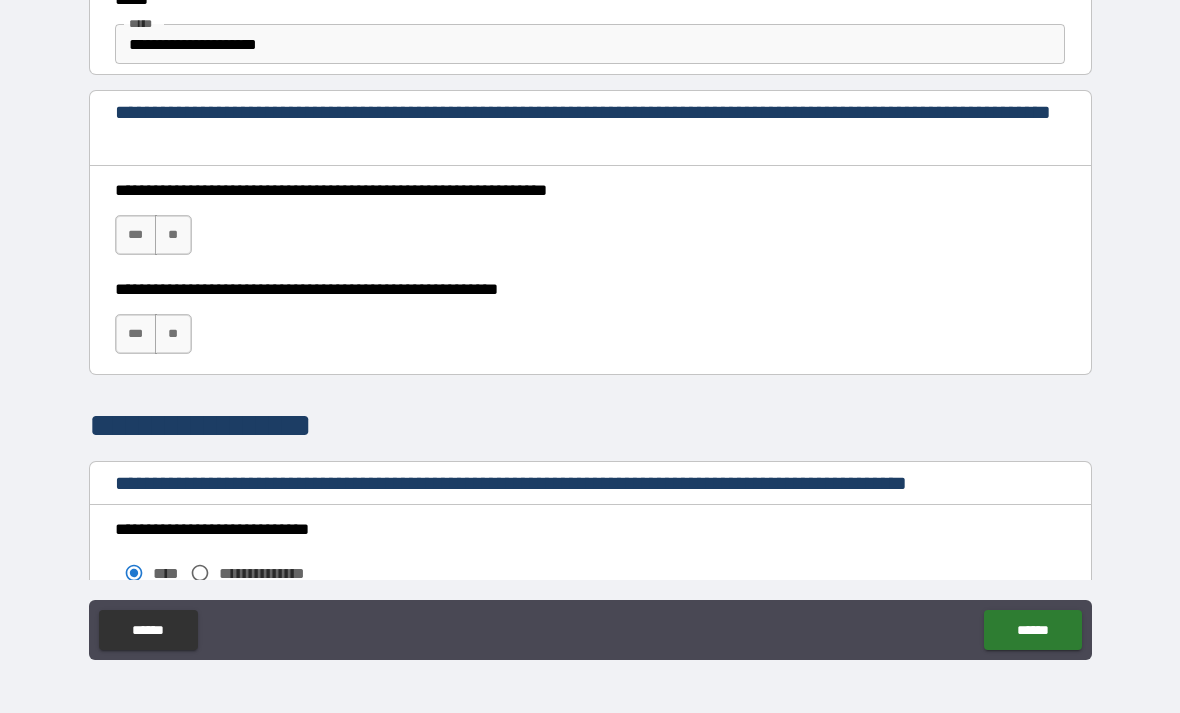 scroll, scrollTop: 1270, scrollLeft: 0, axis: vertical 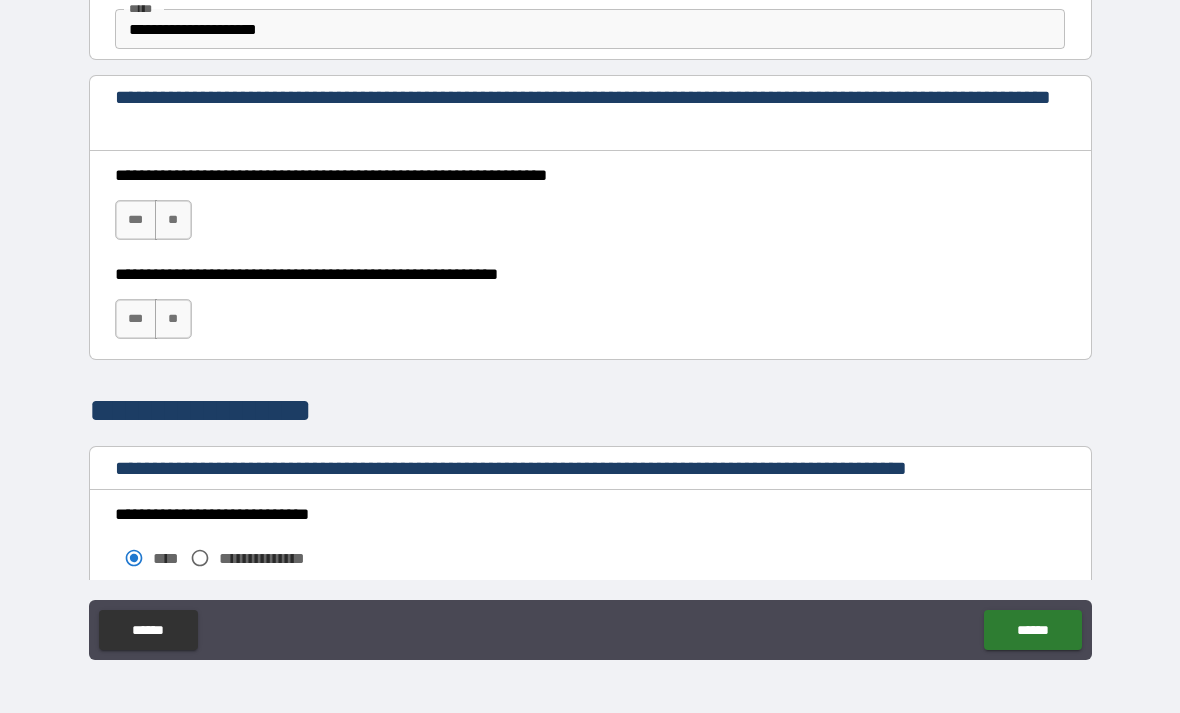 click on "***" at bounding box center [136, 220] 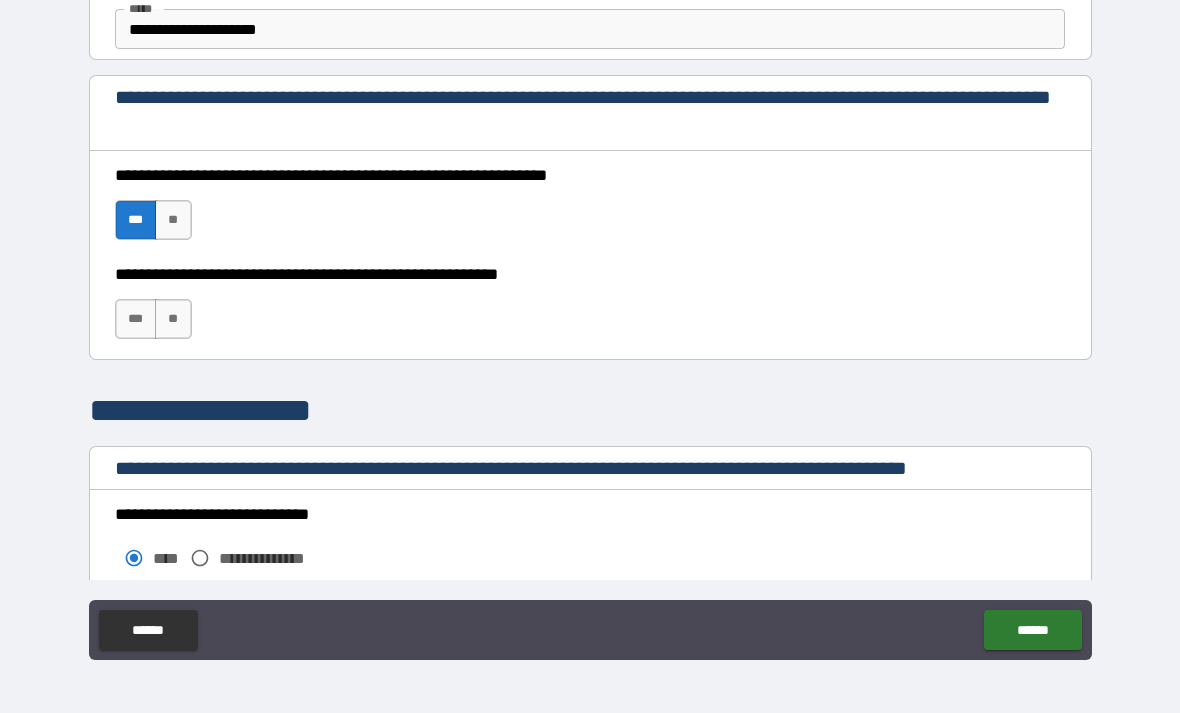 click on "***" at bounding box center [136, 319] 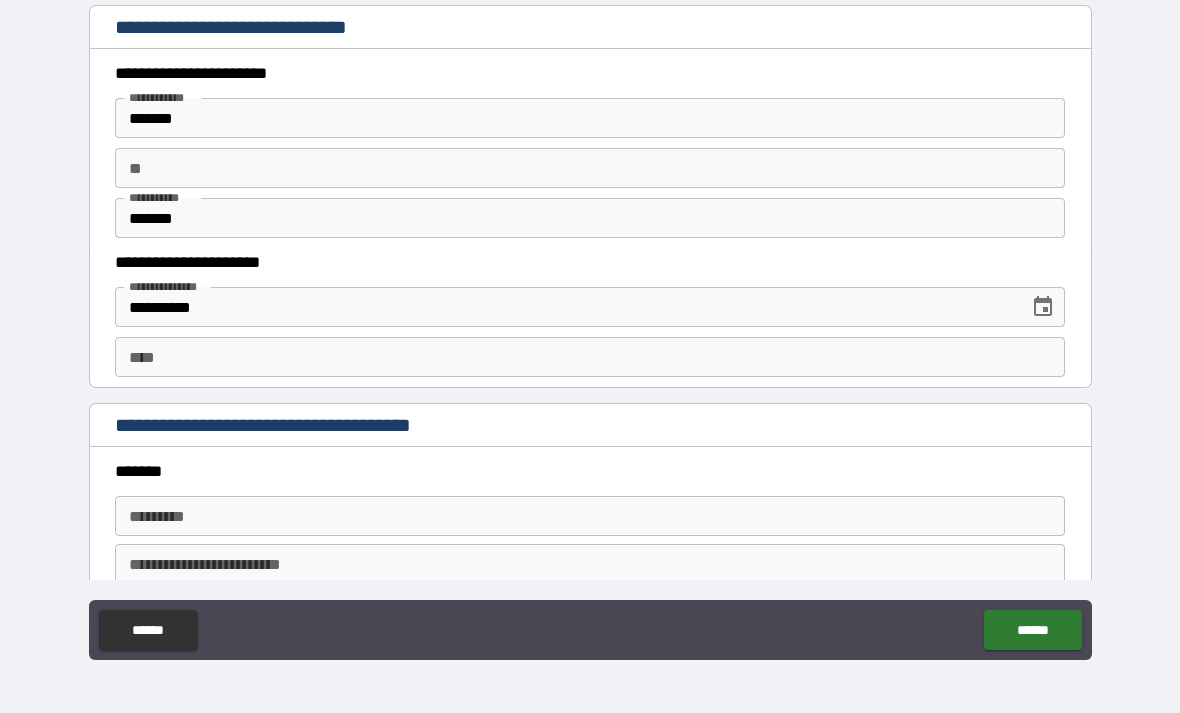 scroll, scrollTop: 1871, scrollLeft: 0, axis: vertical 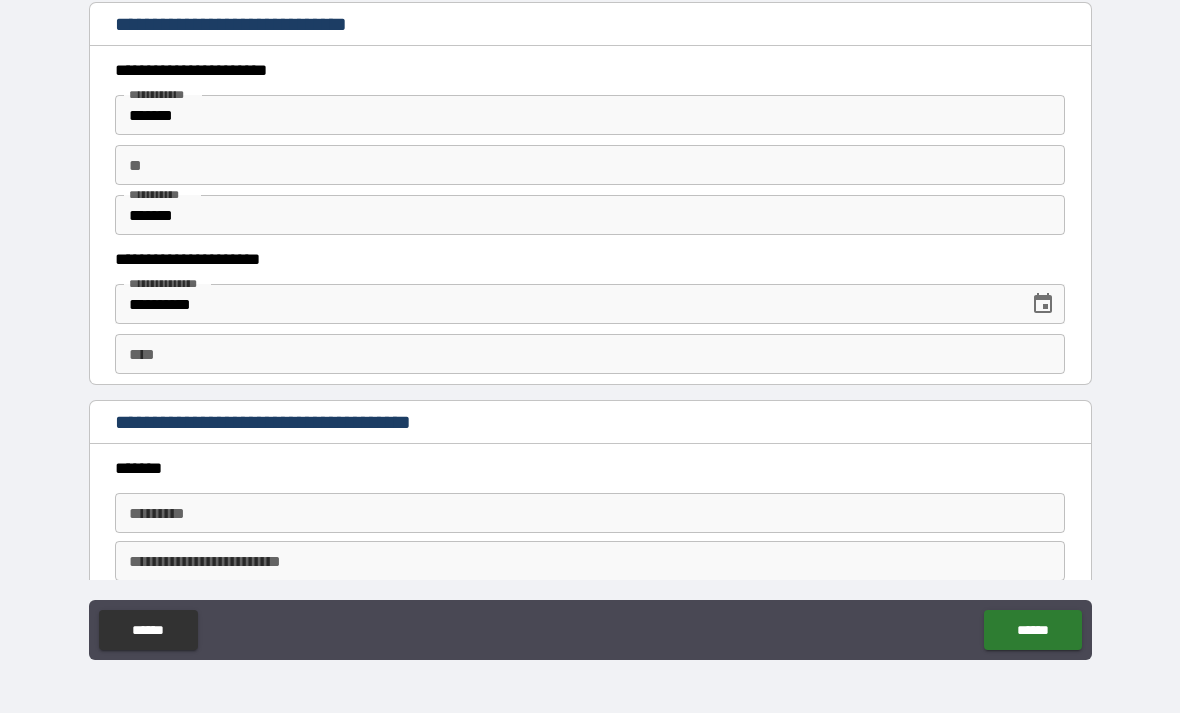 click on "****" at bounding box center (590, 354) 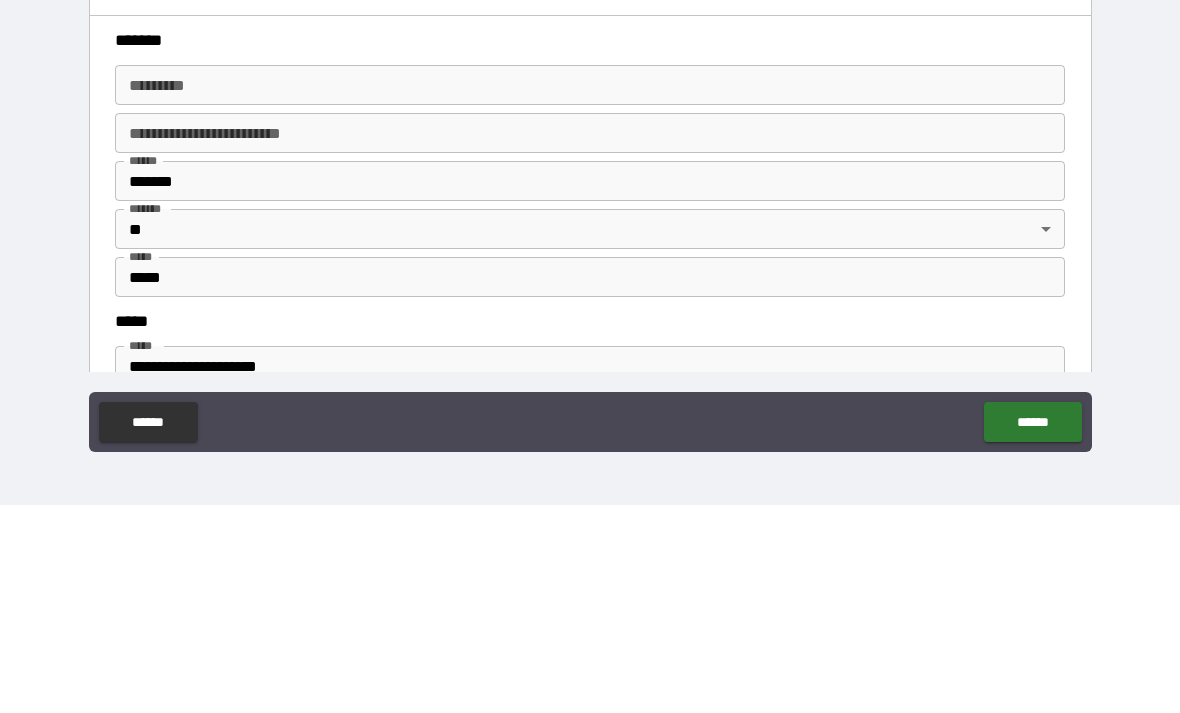scroll, scrollTop: 2090, scrollLeft: 0, axis: vertical 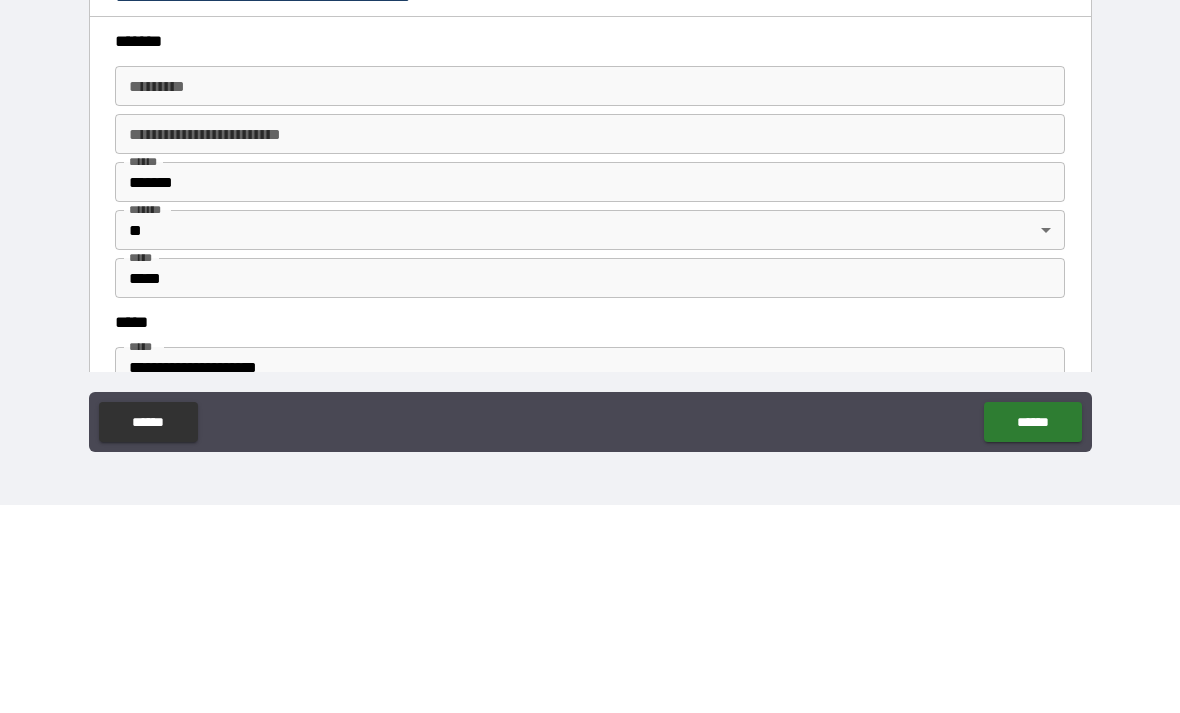 type on "**********" 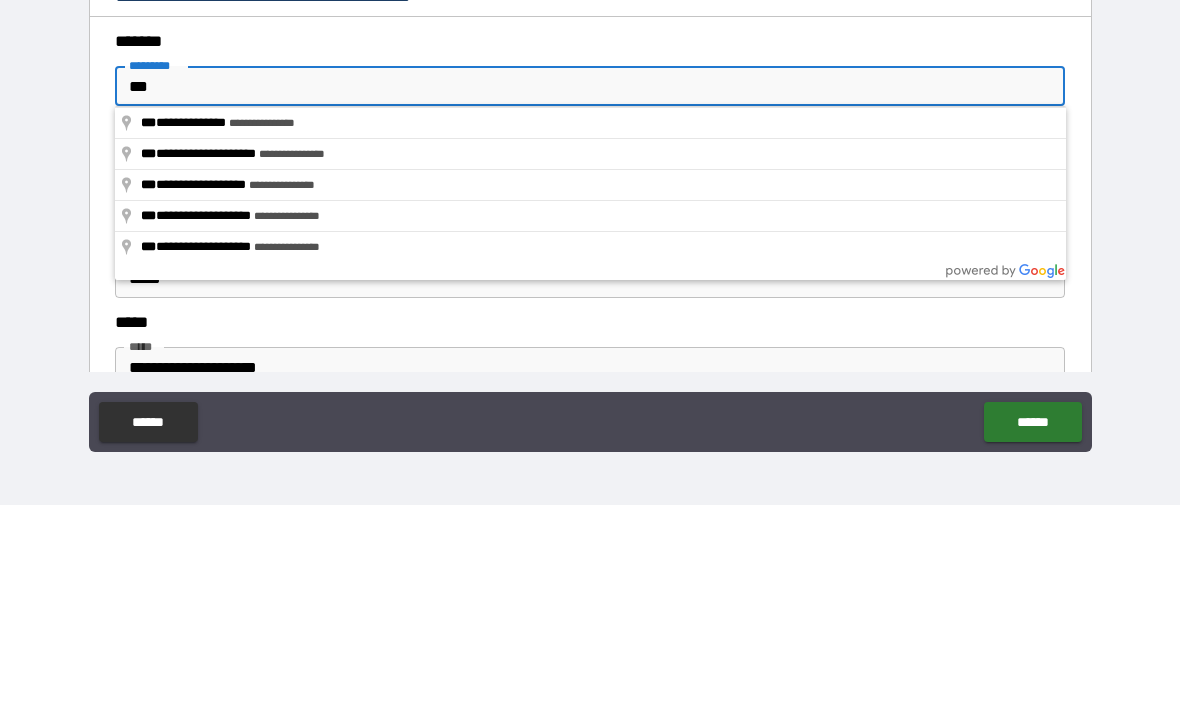 type on "**********" 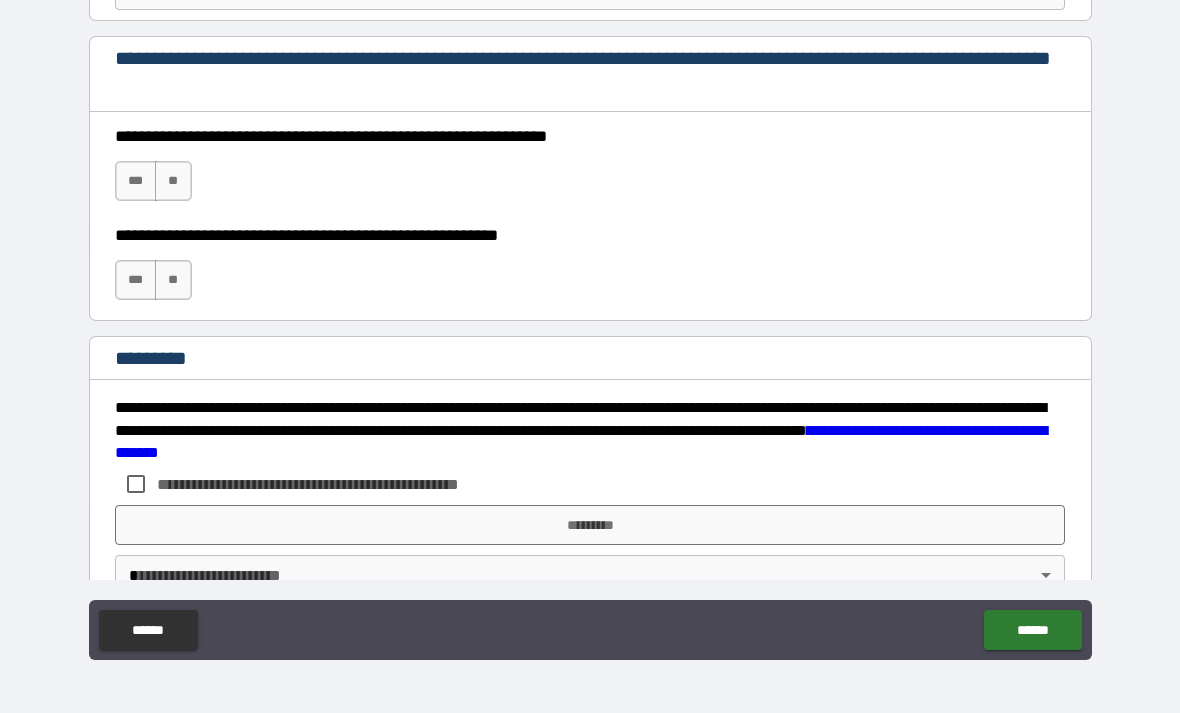 scroll, scrollTop: 2861, scrollLeft: 0, axis: vertical 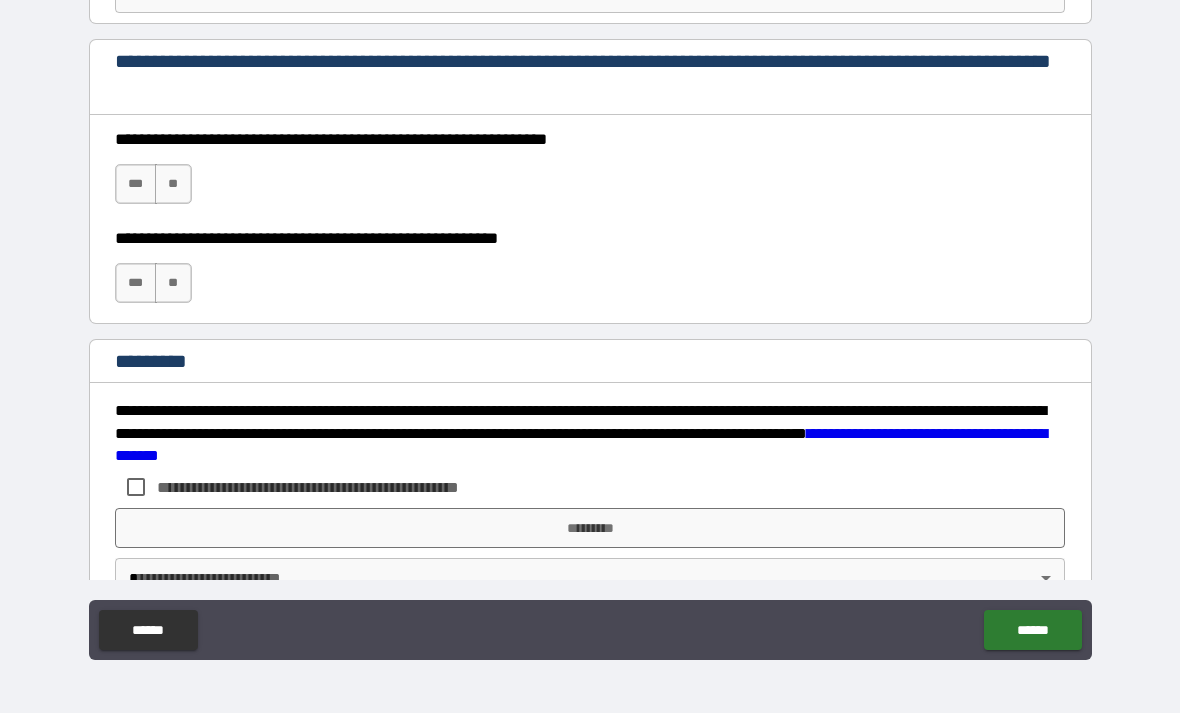 click on "***" at bounding box center (136, 184) 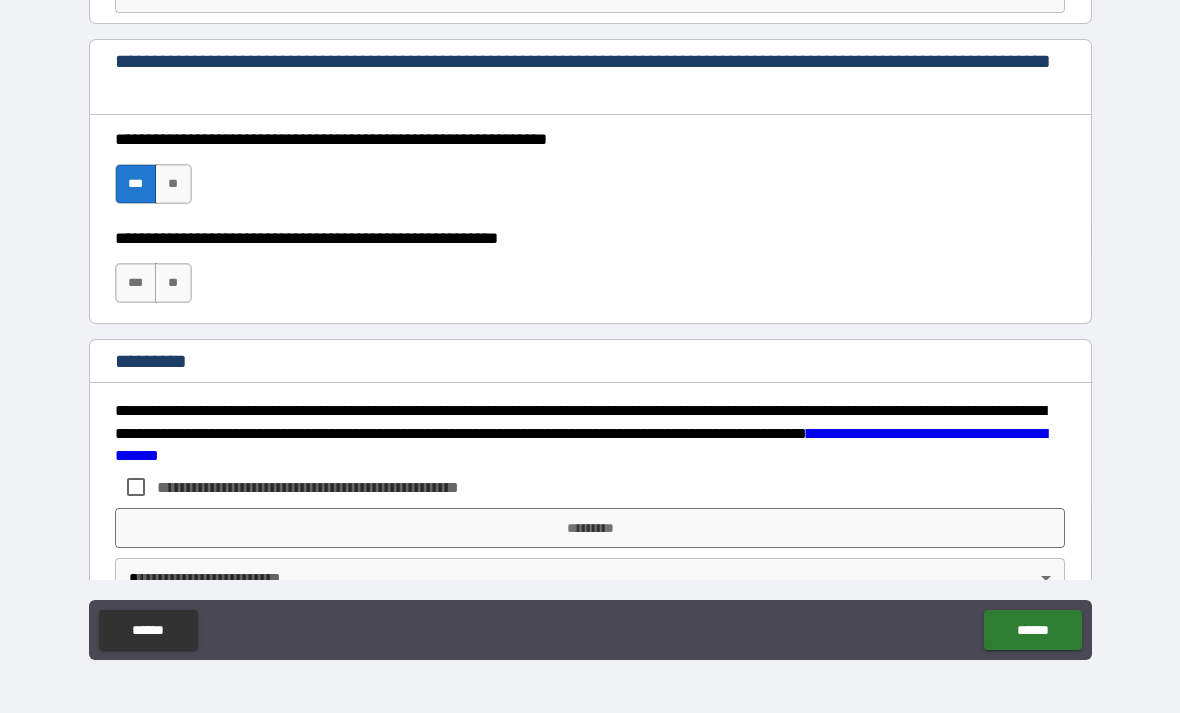 click on "***" at bounding box center [136, 283] 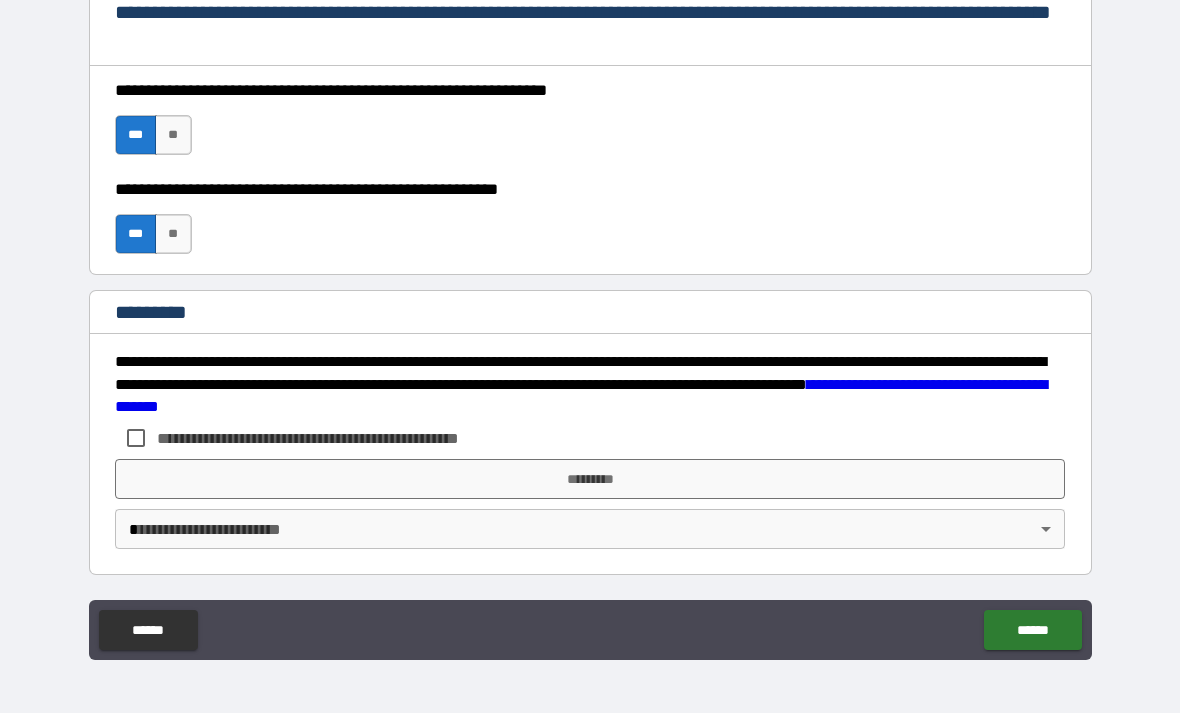 scroll, scrollTop: 2910, scrollLeft: 0, axis: vertical 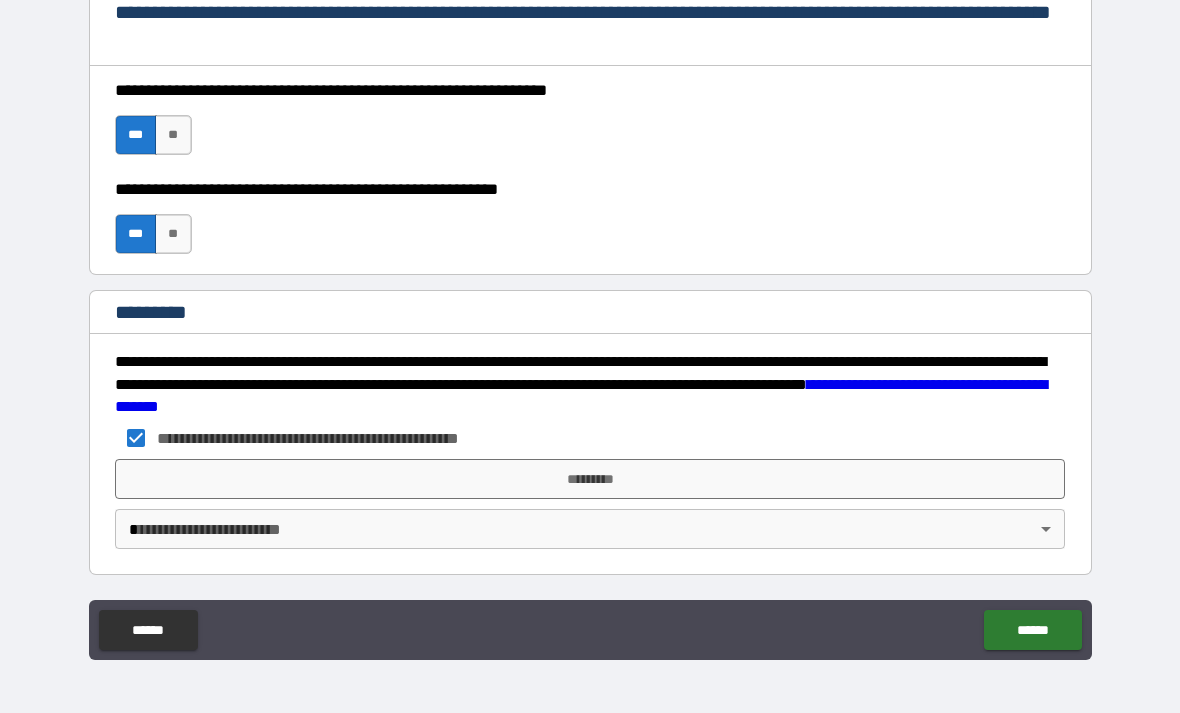 click on "*********" at bounding box center (590, 479) 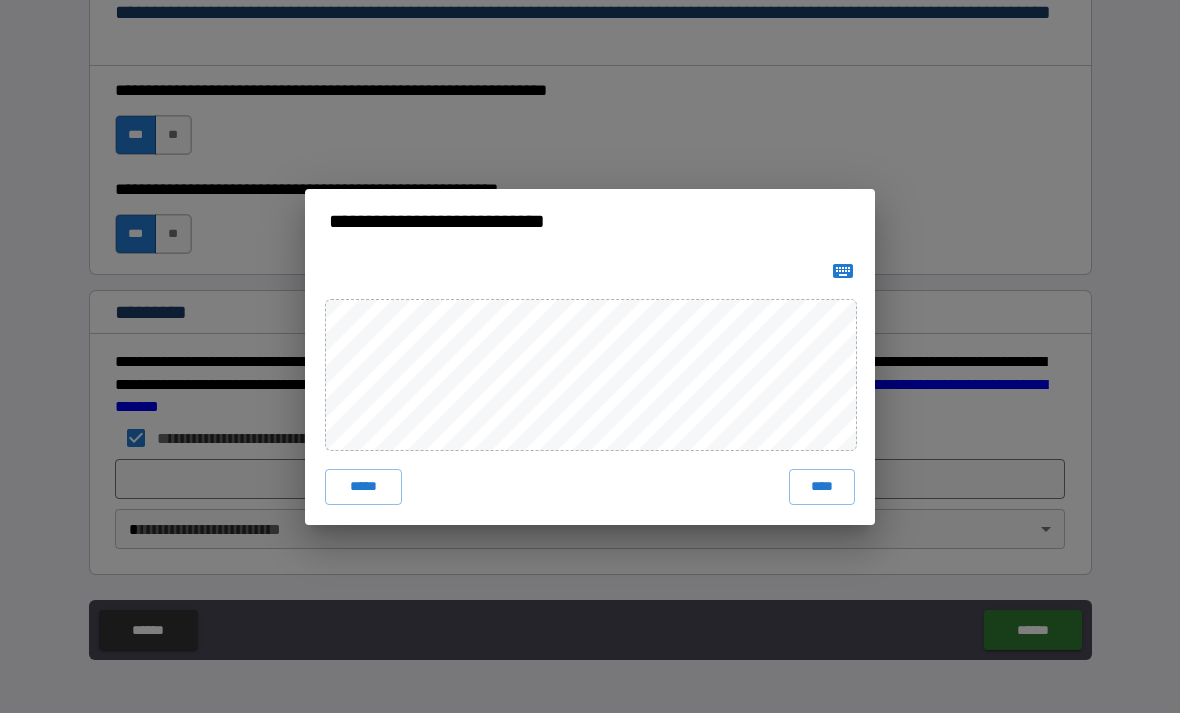 click on "****" at bounding box center (822, 487) 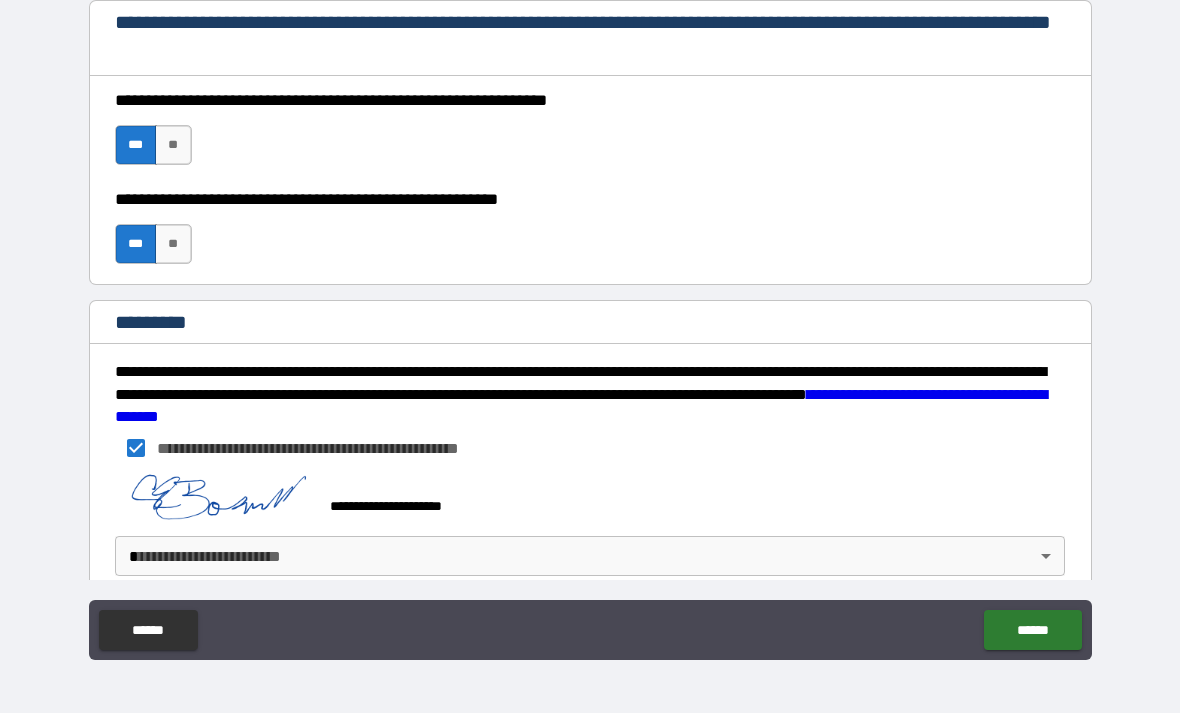 click on "**********" at bounding box center (590, 324) 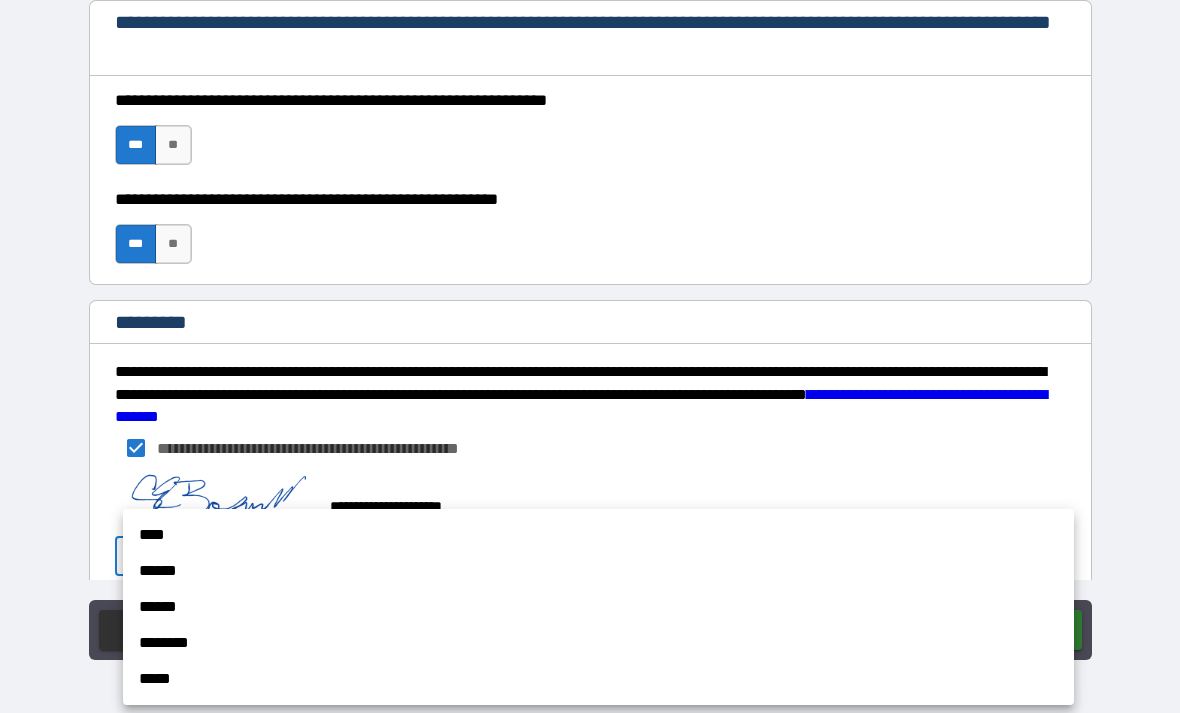 click on "****" at bounding box center [598, 535] 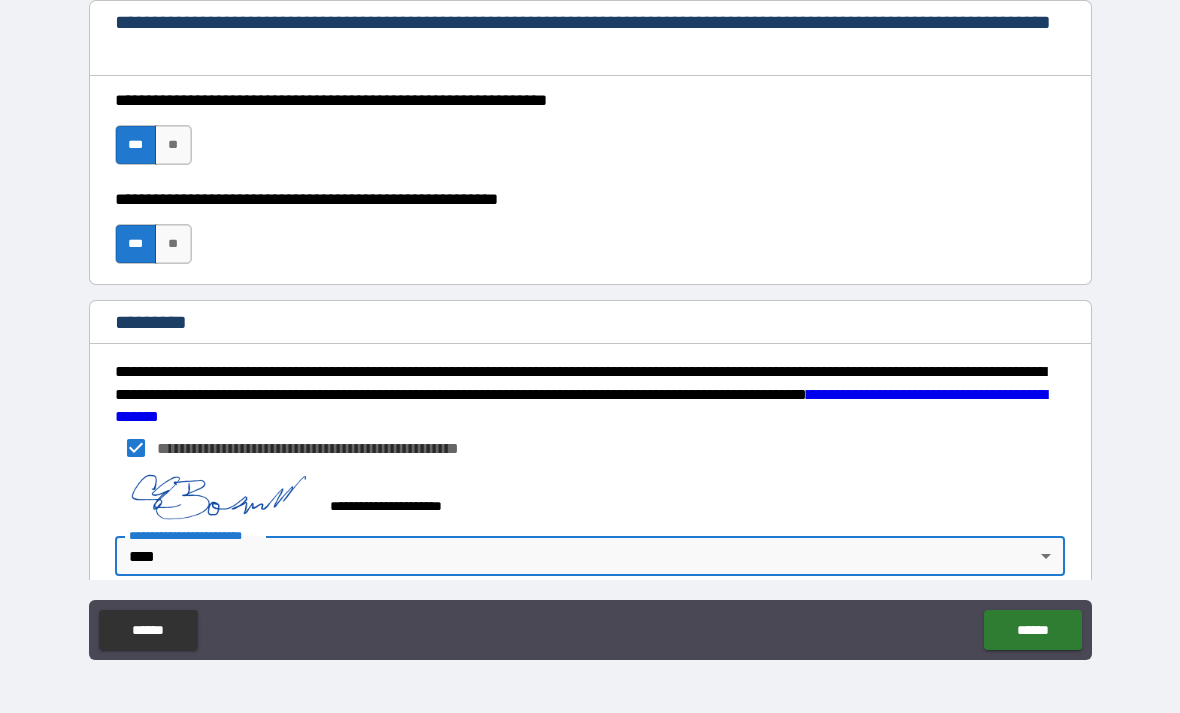 click on "******" at bounding box center [1032, 630] 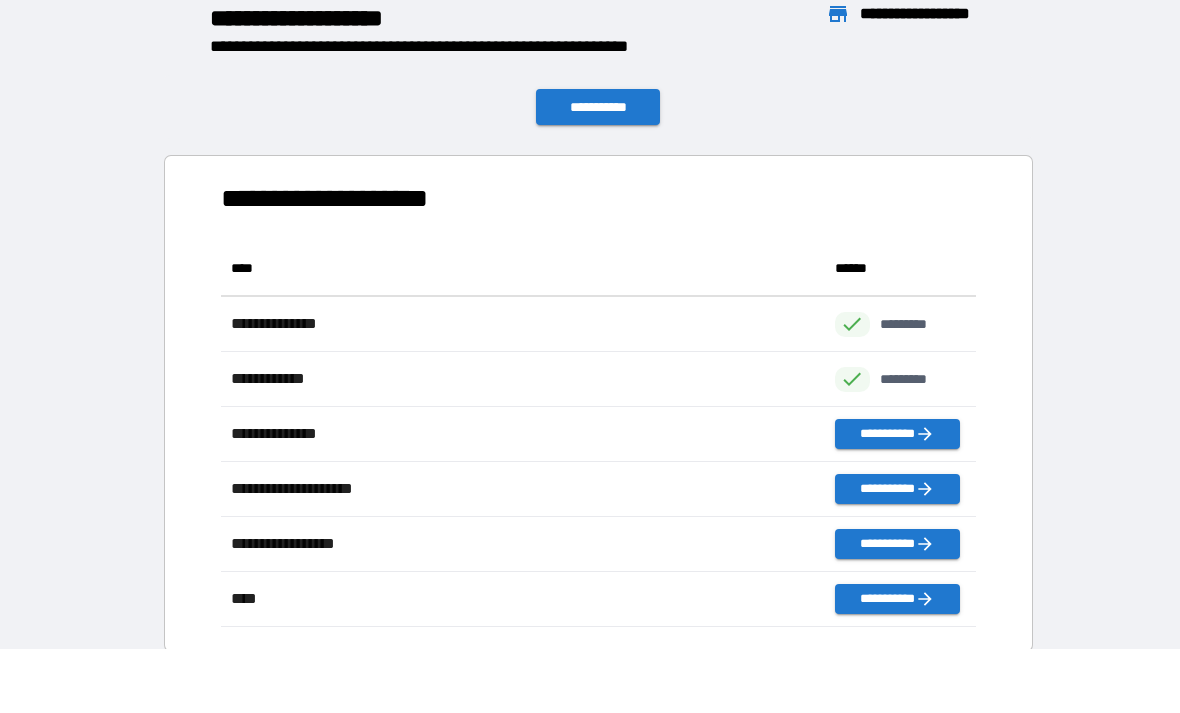 scroll, scrollTop: 386, scrollLeft: 755, axis: both 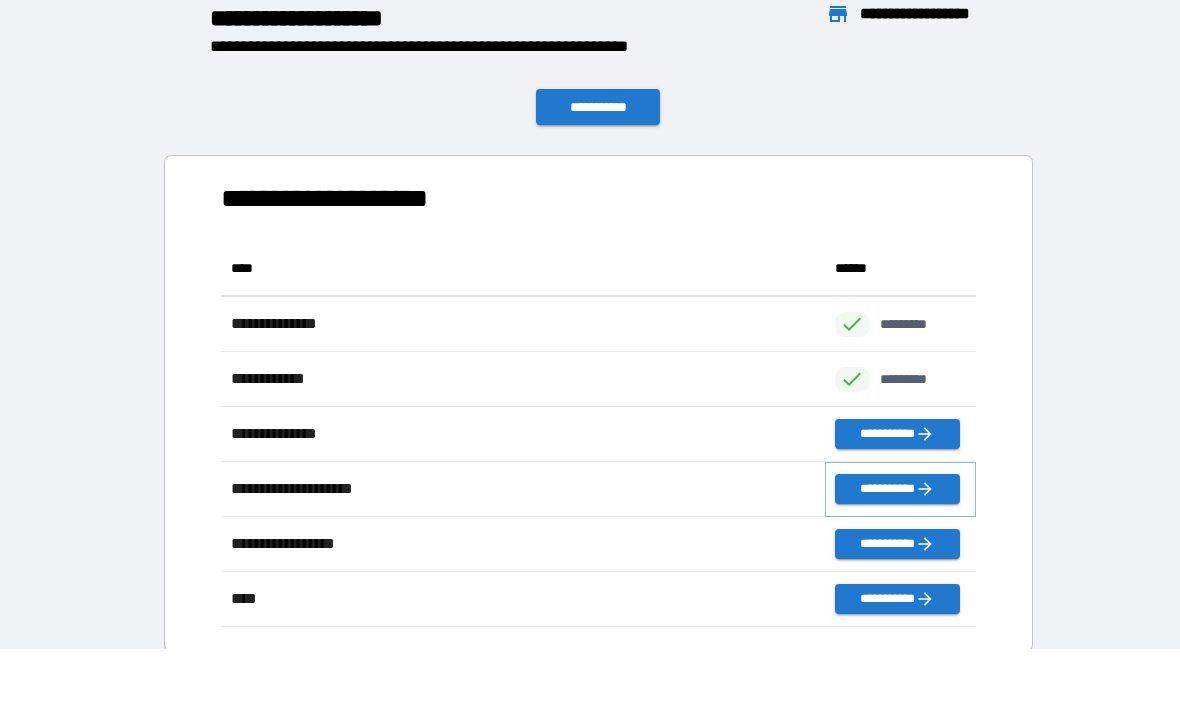 click on "**********" at bounding box center [897, 489] 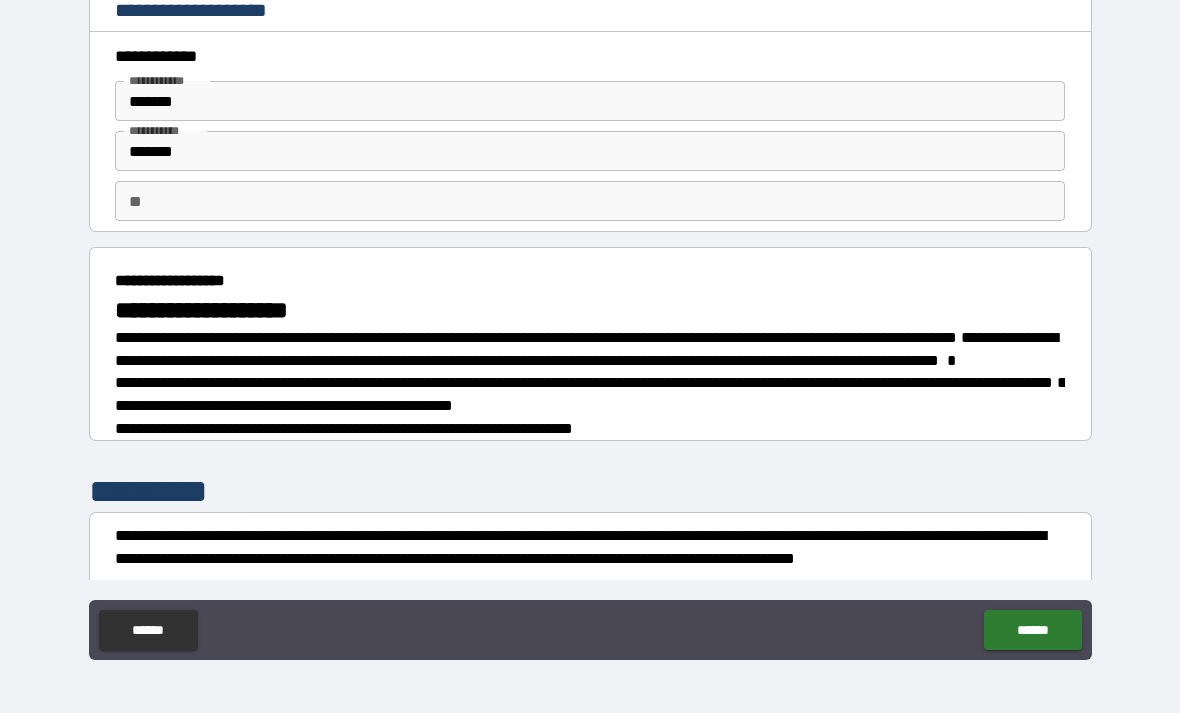 click on "******" at bounding box center (1032, 630) 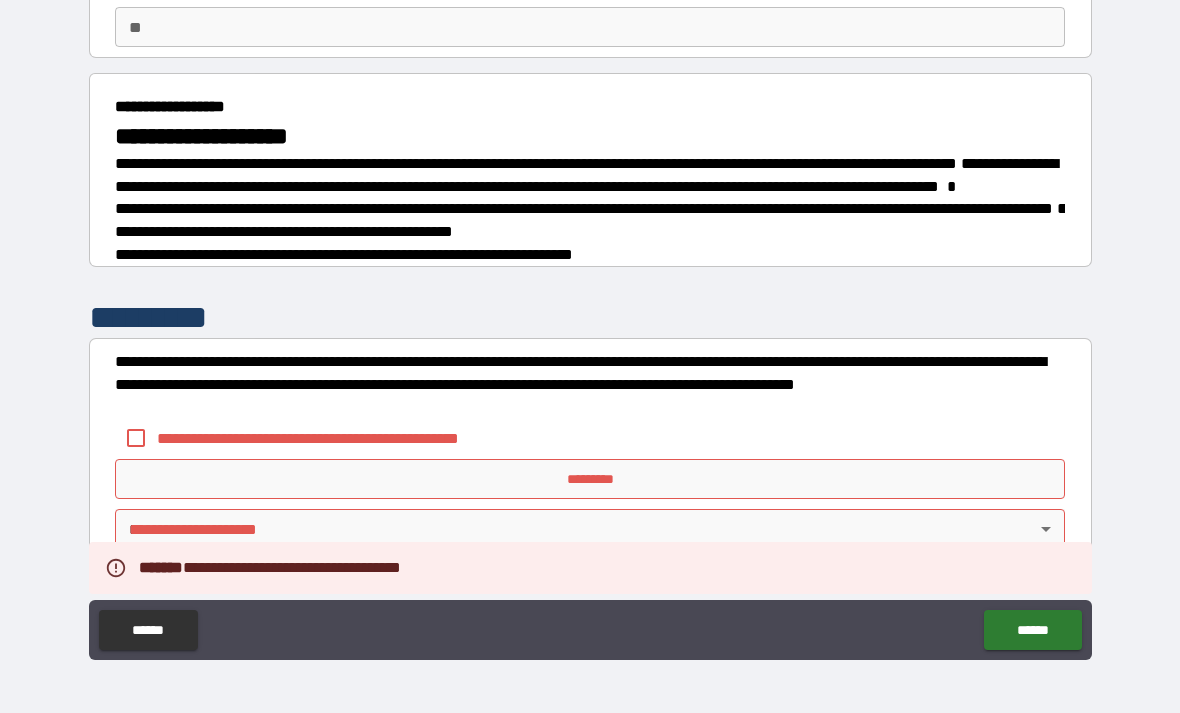 scroll, scrollTop: 192, scrollLeft: 0, axis: vertical 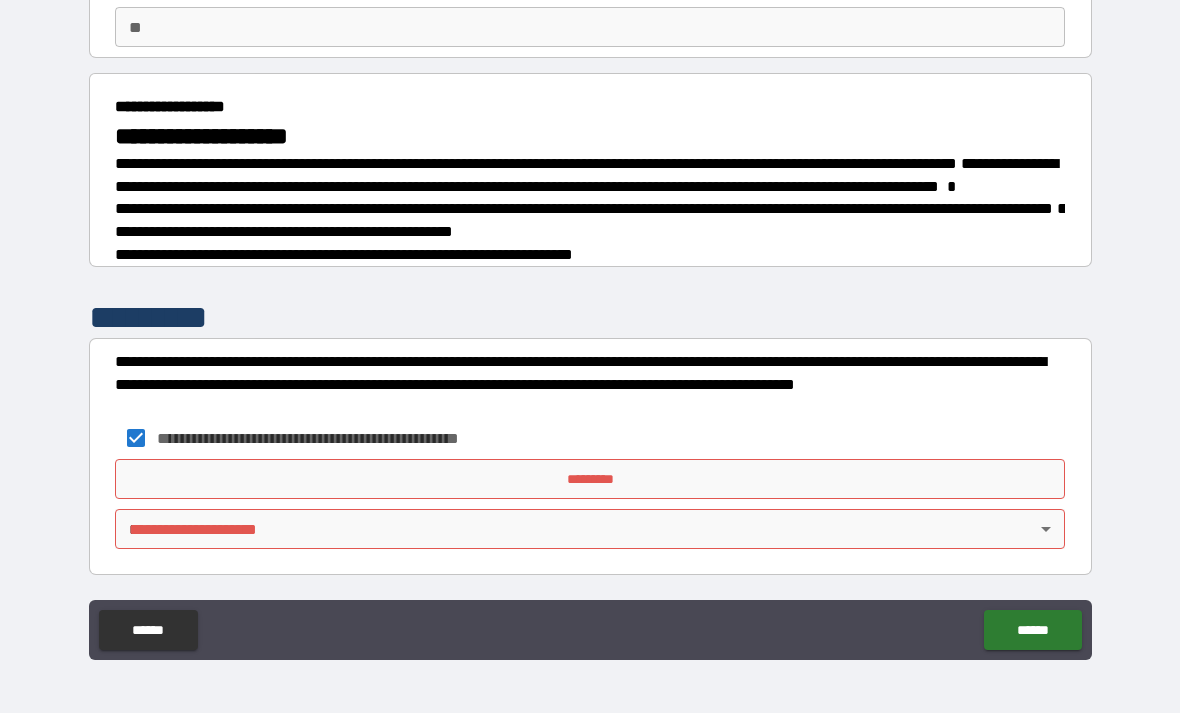 click on "*********" at bounding box center [590, 479] 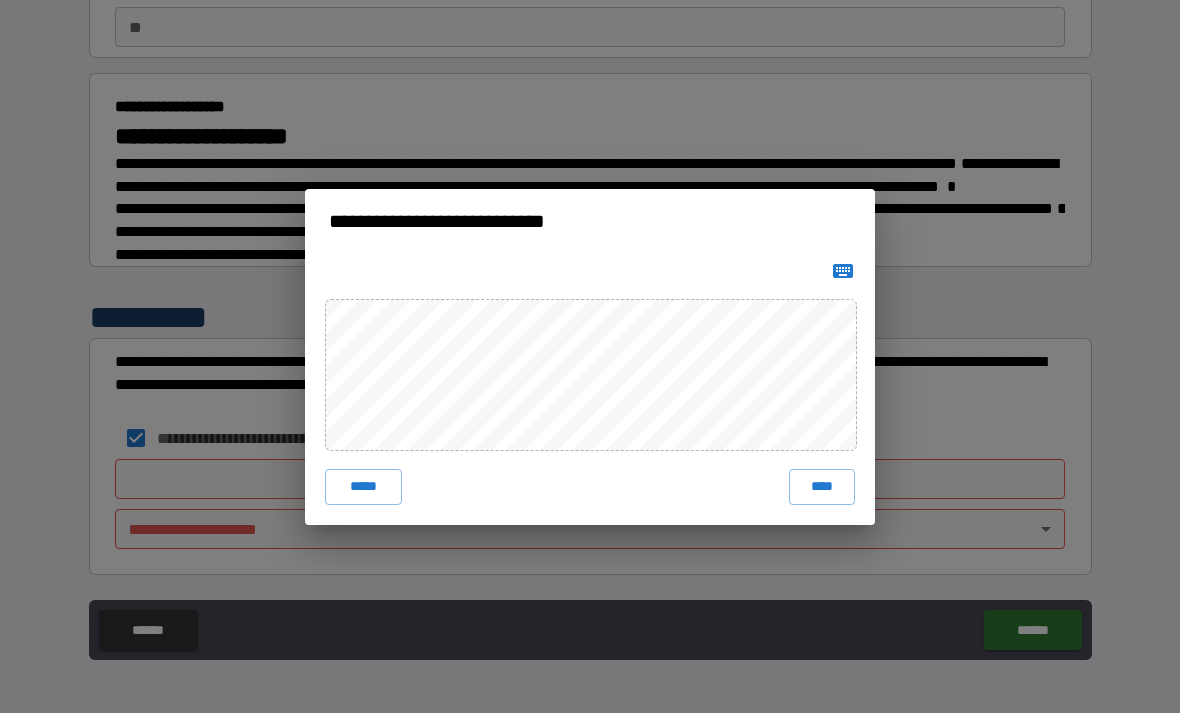 click on "****" at bounding box center (822, 487) 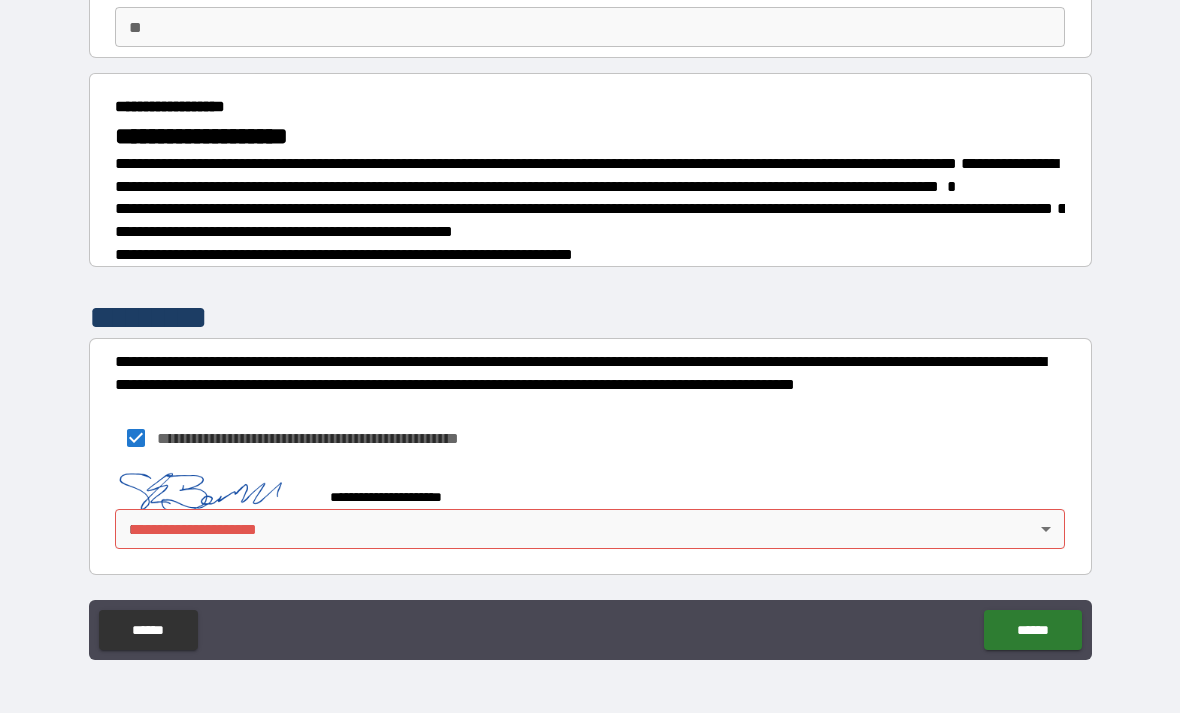 scroll, scrollTop: 182, scrollLeft: 0, axis: vertical 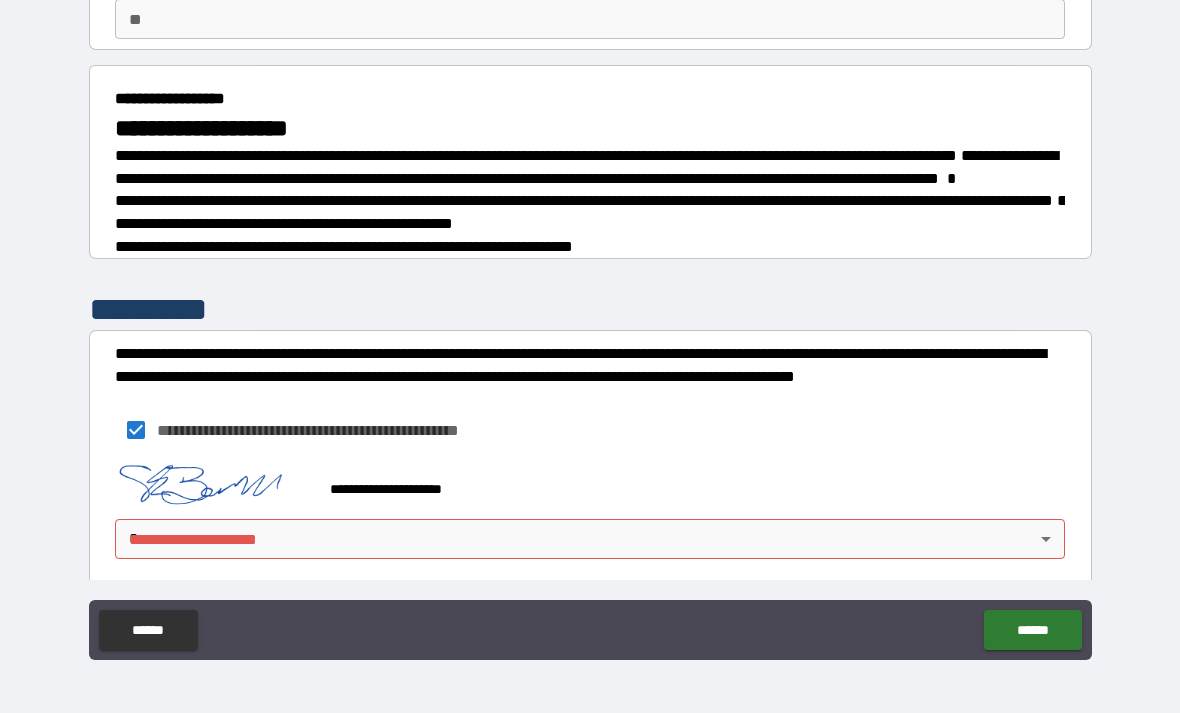 click on "**********" at bounding box center [590, 324] 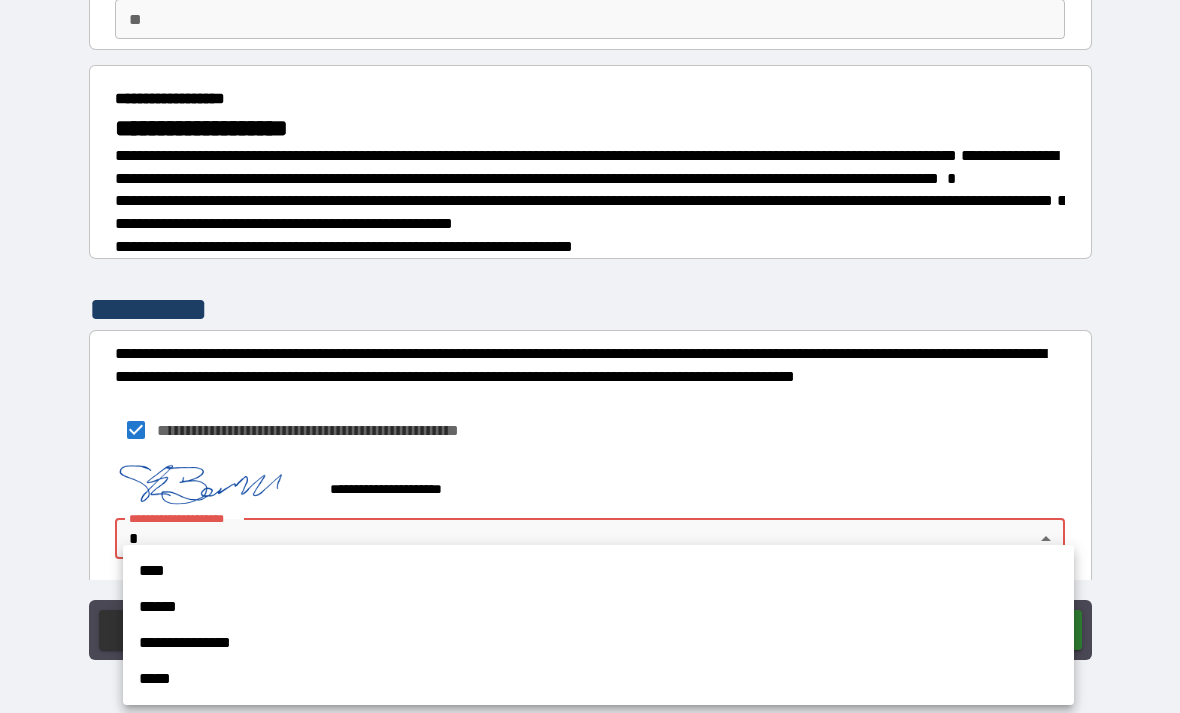 click on "****" at bounding box center (598, 571) 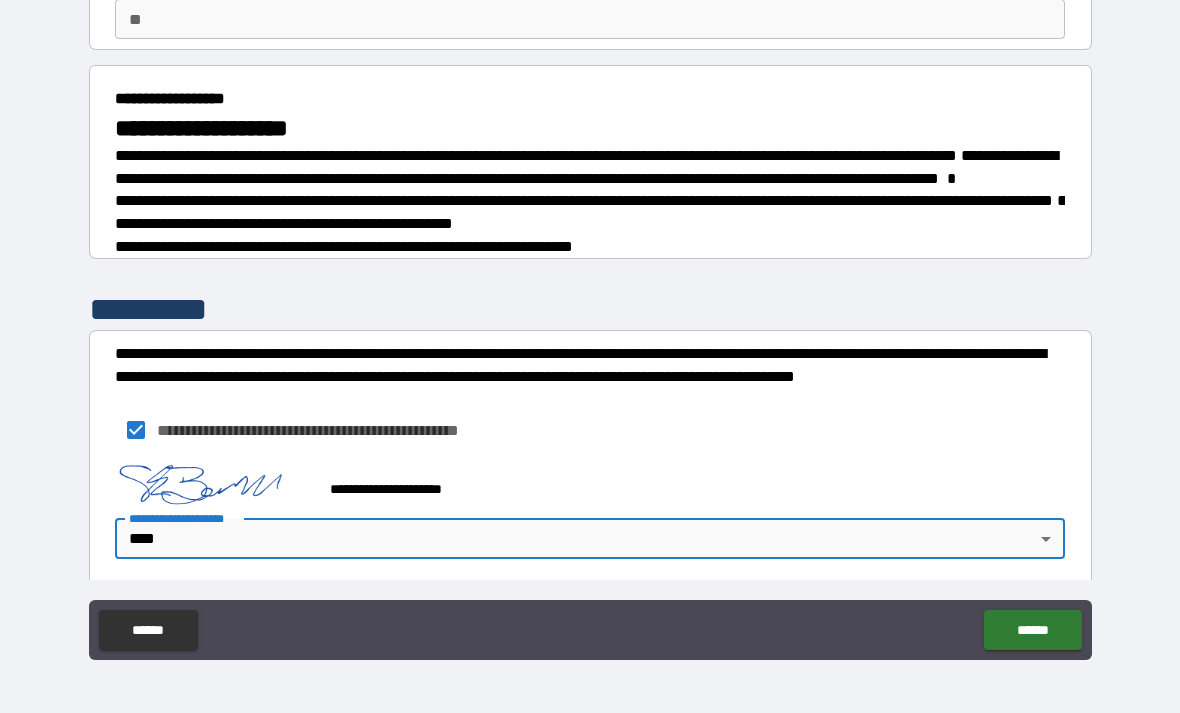 click on "******" at bounding box center [1032, 630] 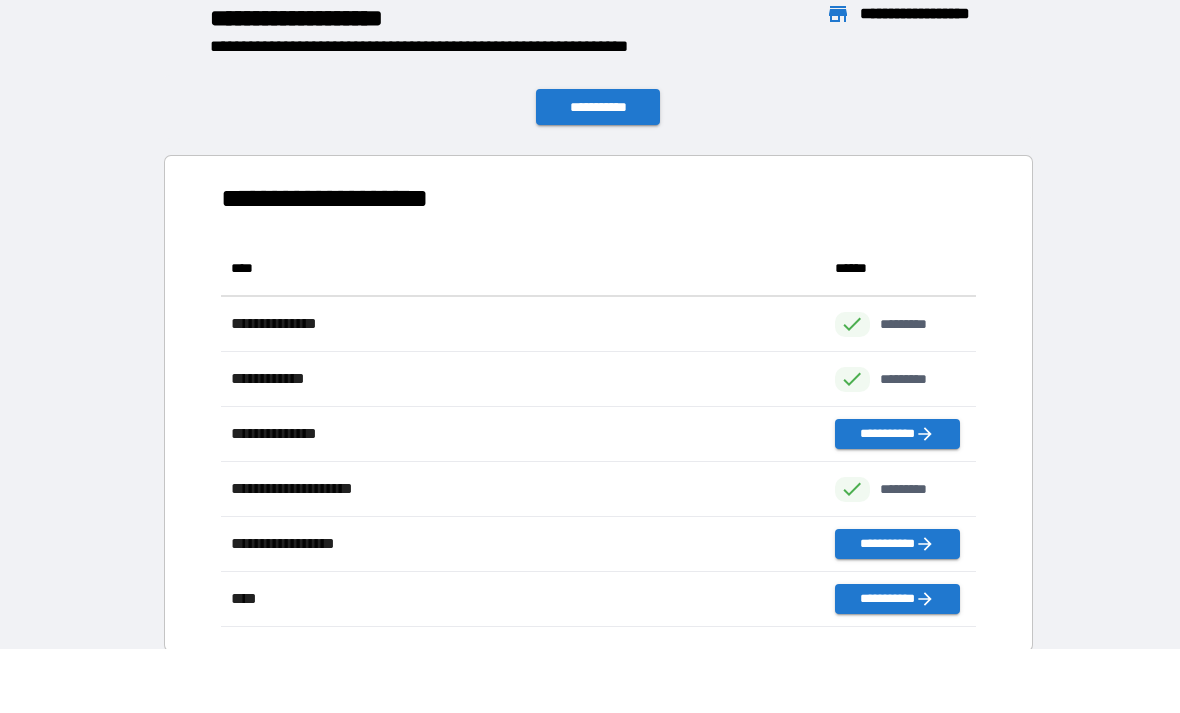 scroll, scrollTop: 1, scrollLeft: 1, axis: both 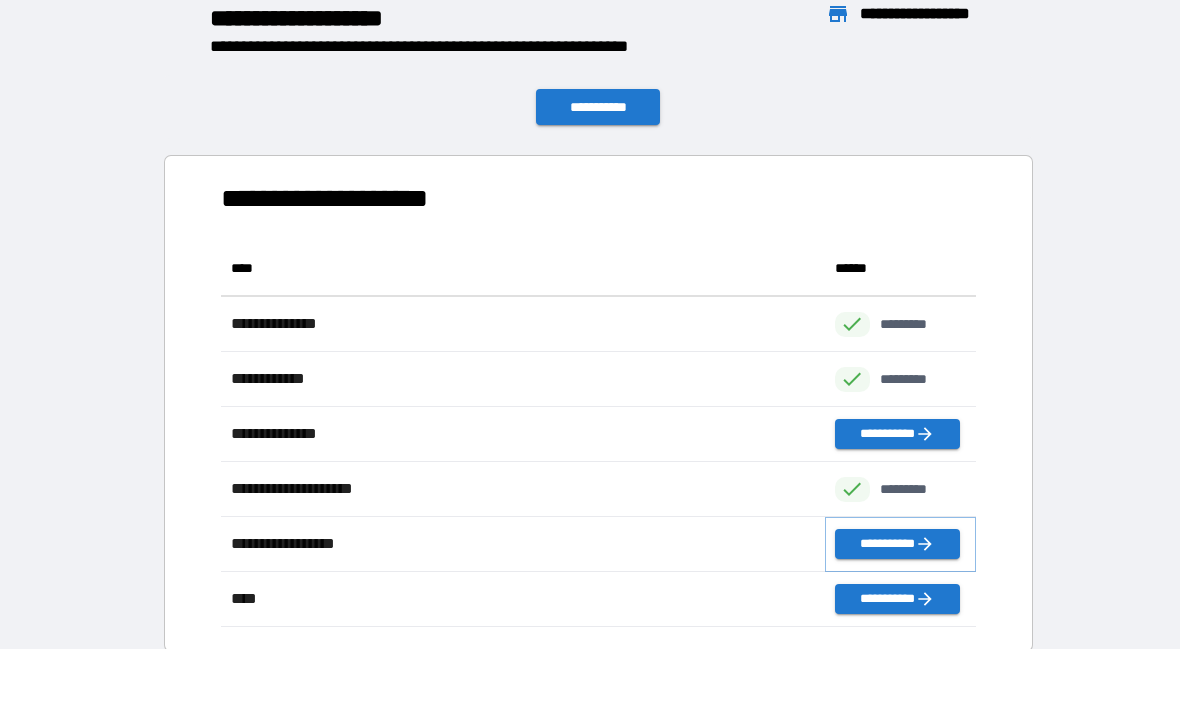 click on "**********" at bounding box center [897, 544] 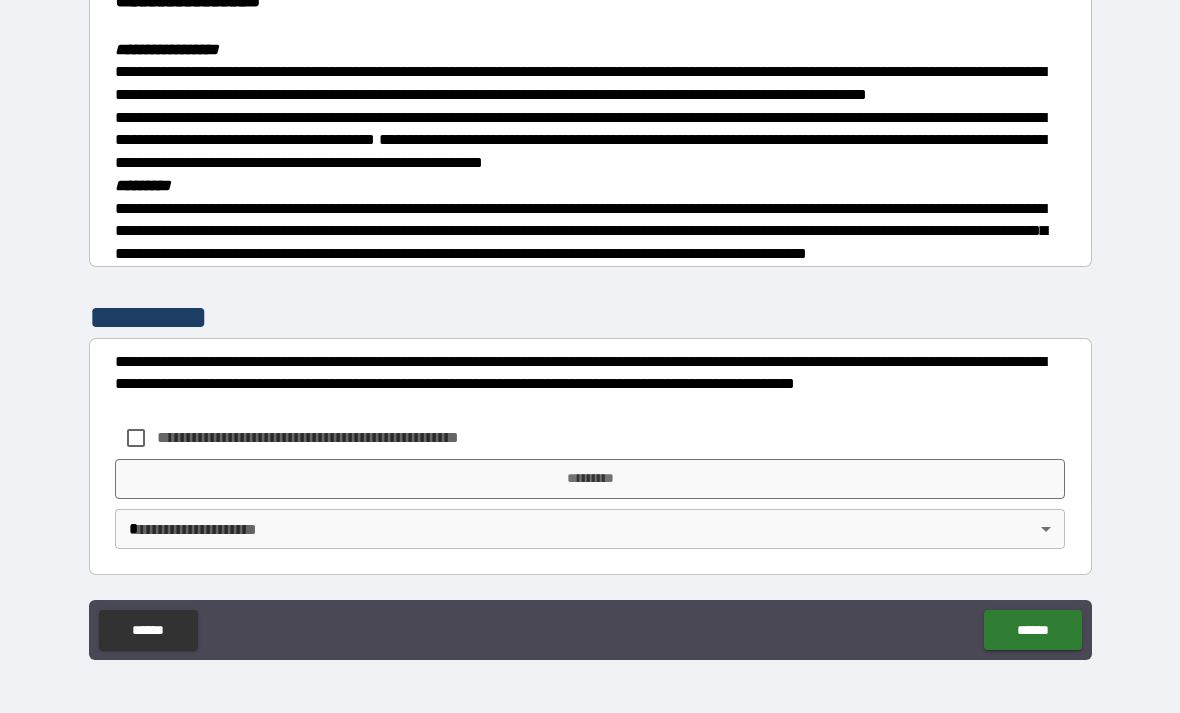 scroll, scrollTop: 346, scrollLeft: 0, axis: vertical 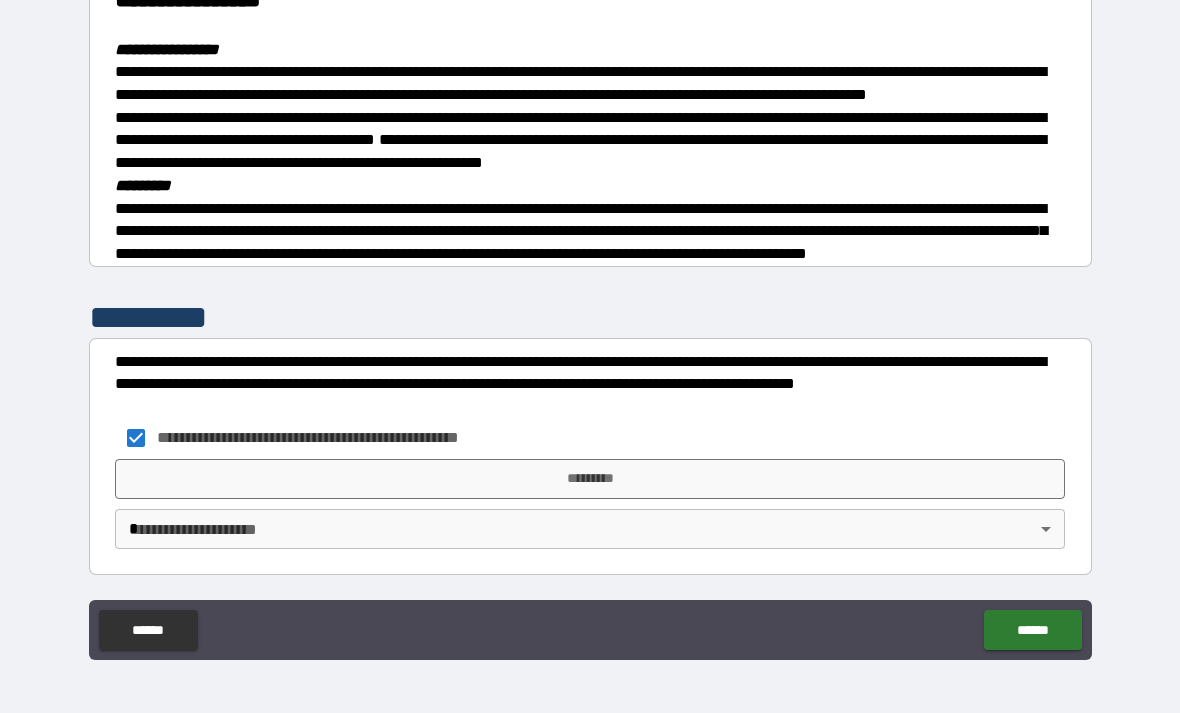 click on "*********" at bounding box center [590, 479] 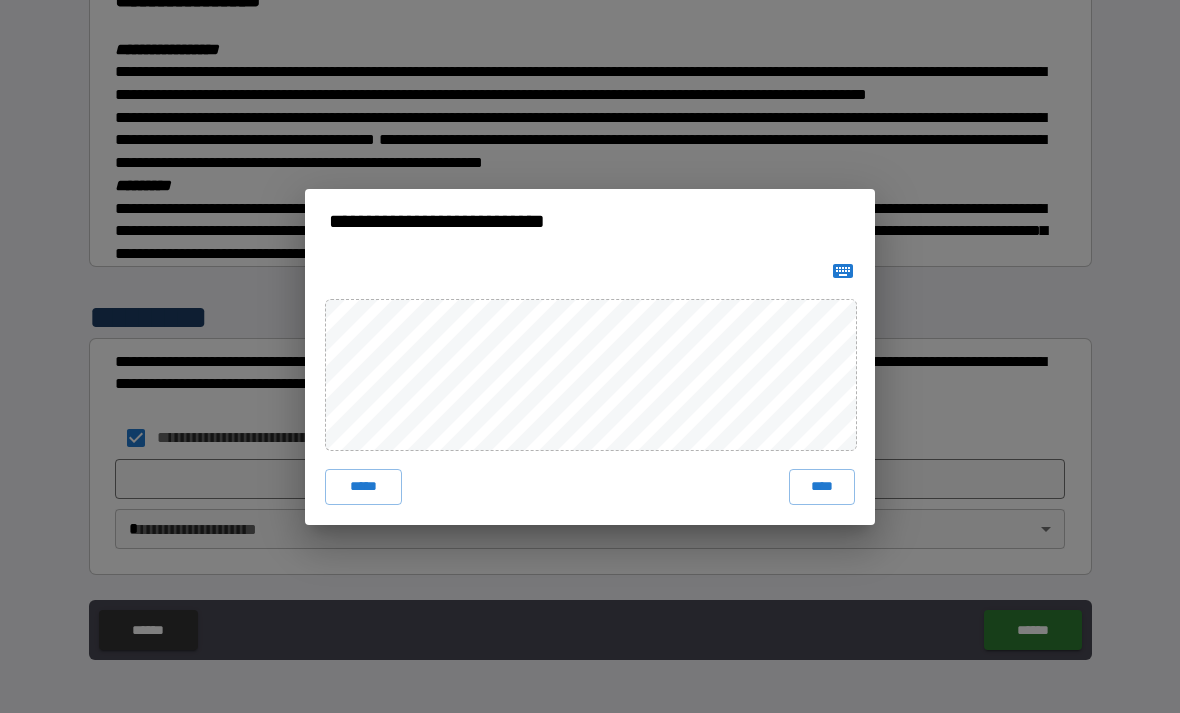click on "****" at bounding box center (822, 487) 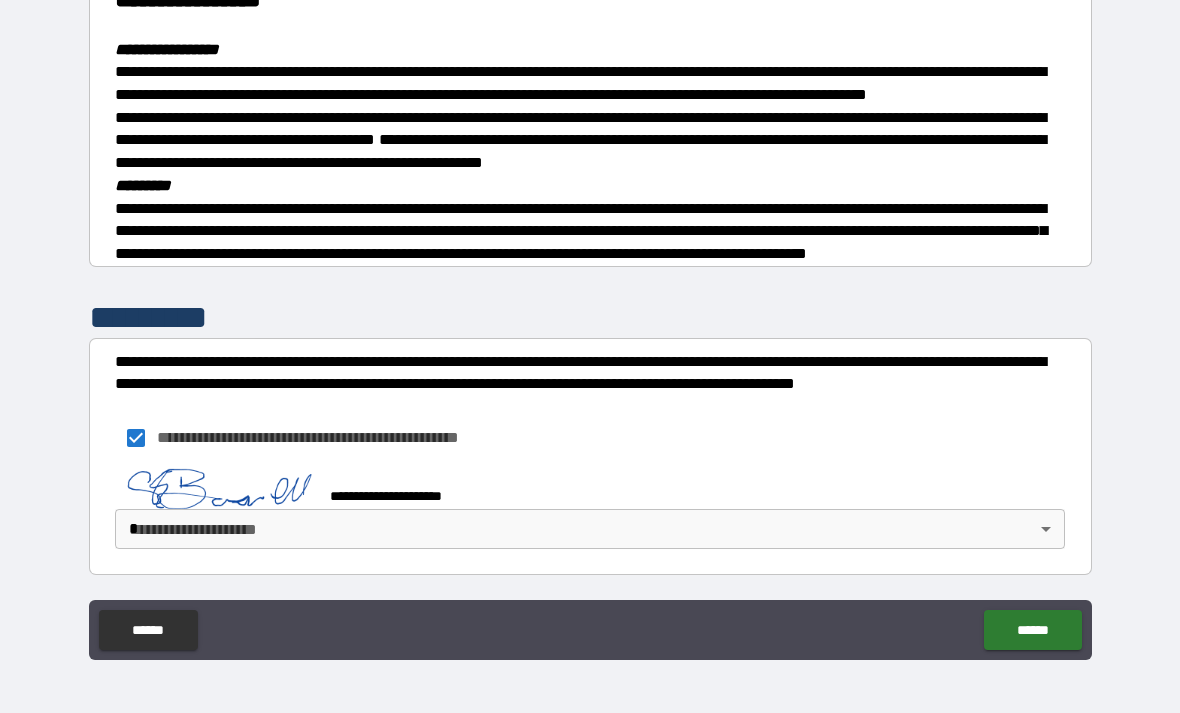 scroll, scrollTop: 336, scrollLeft: 0, axis: vertical 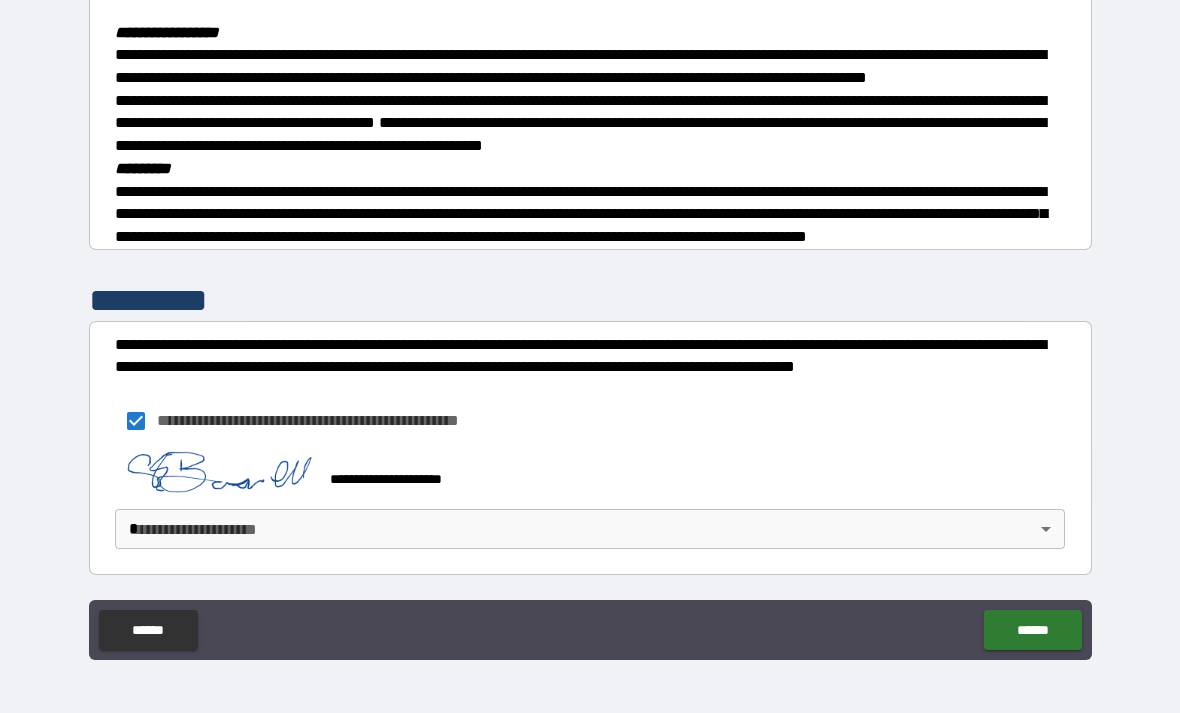 click on "**********" at bounding box center [590, 324] 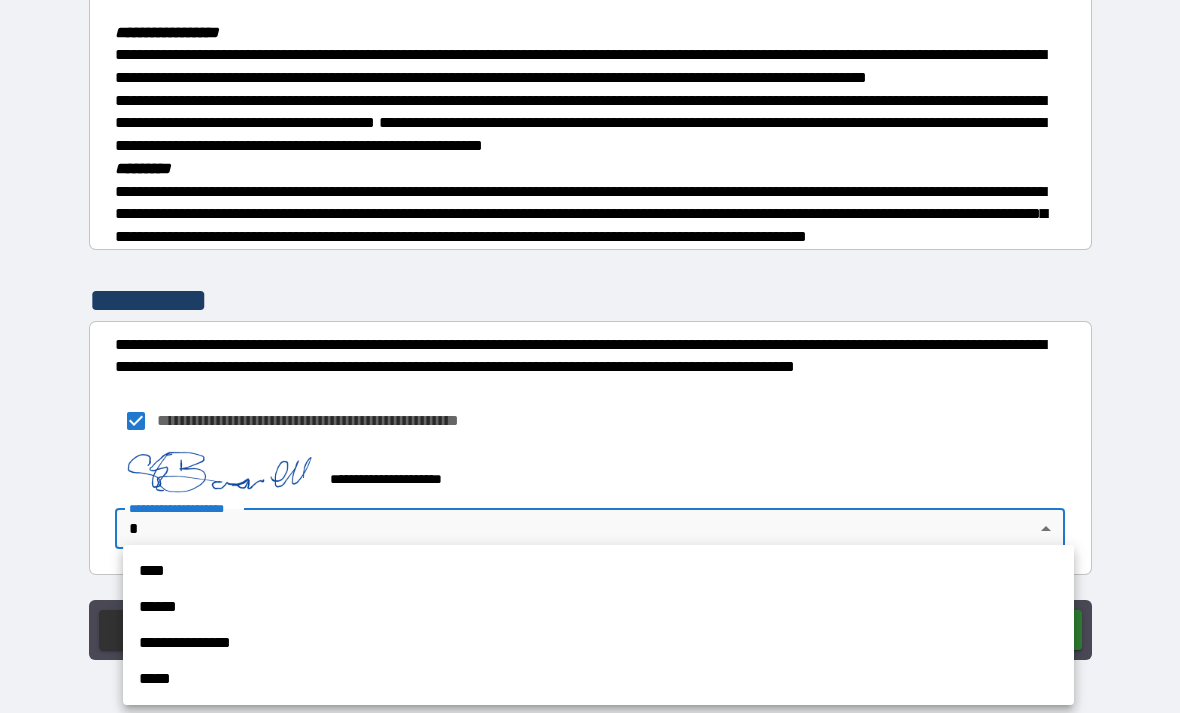 click on "****" at bounding box center (598, 571) 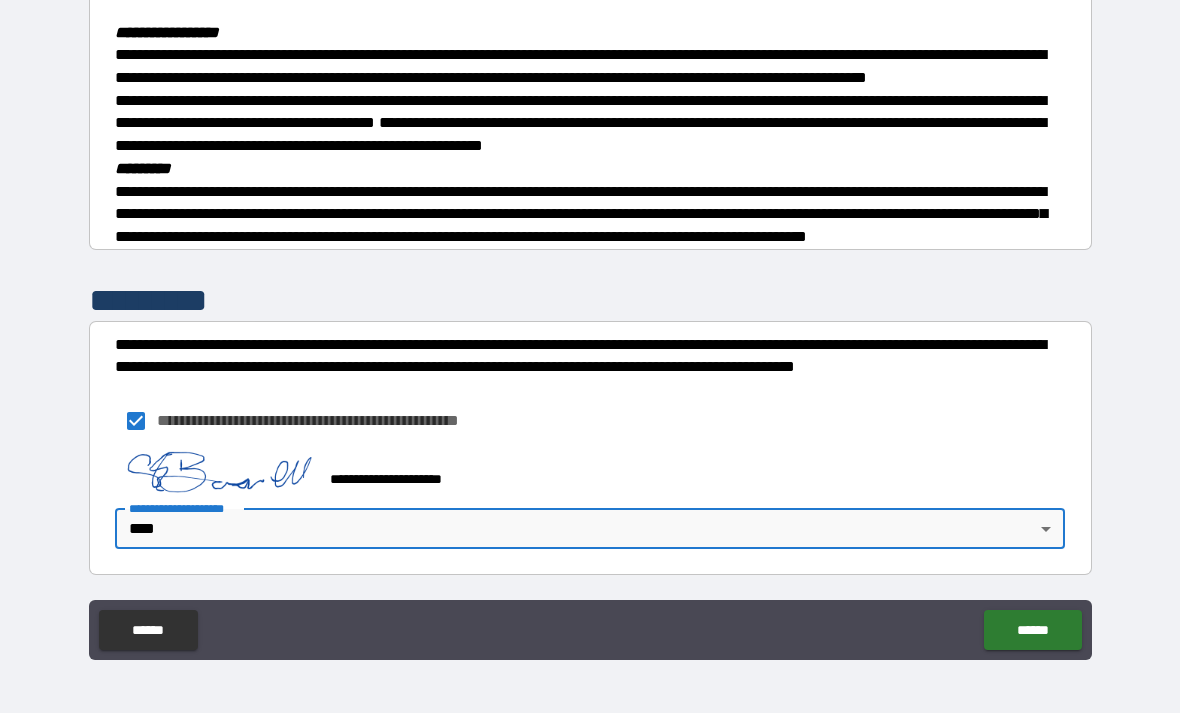 type on "****" 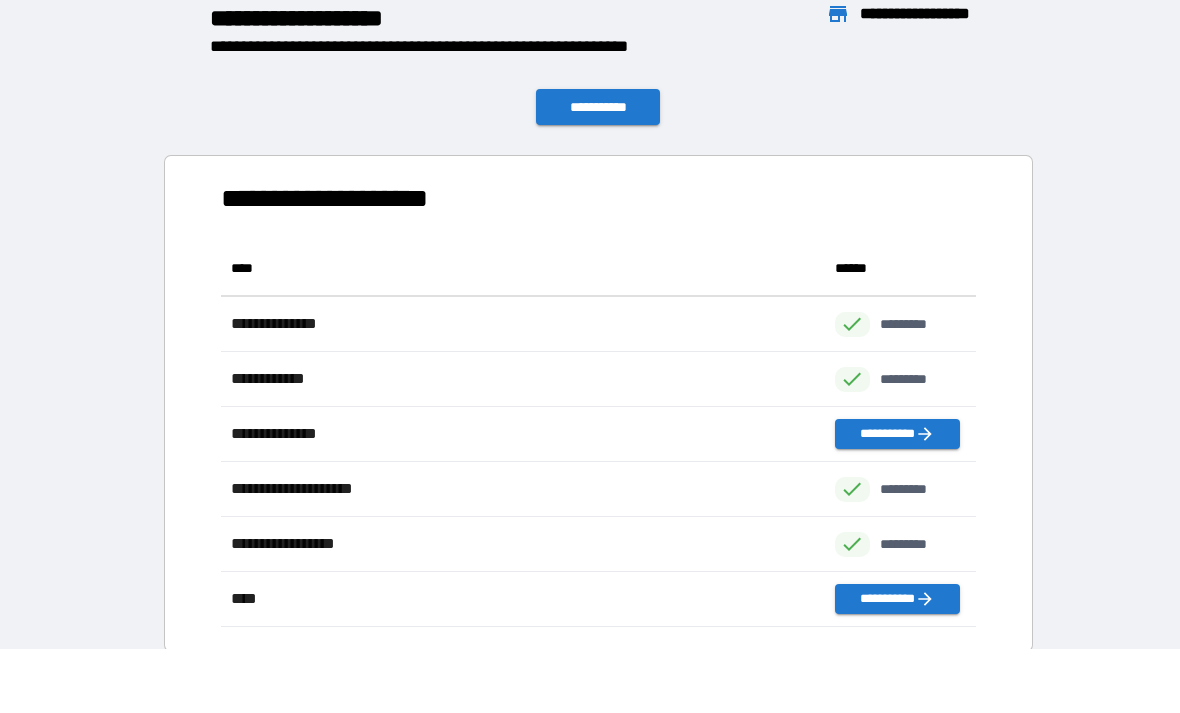 scroll, scrollTop: 386, scrollLeft: 755, axis: both 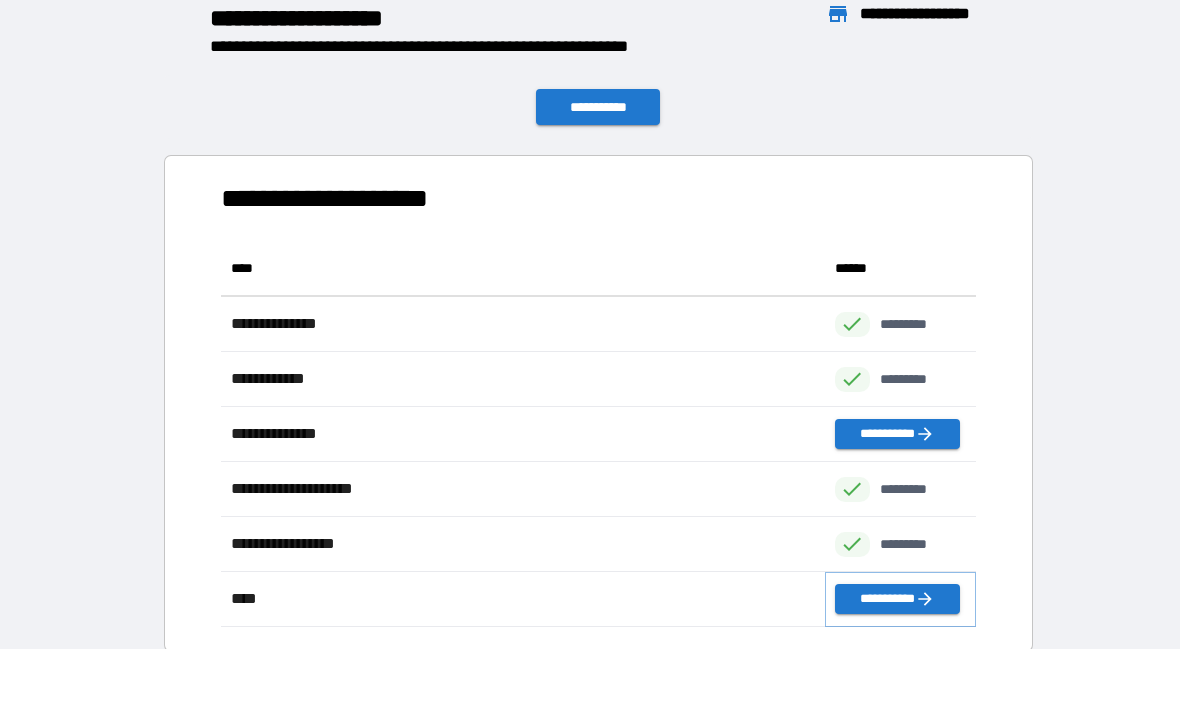click on "**********" at bounding box center [897, 599] 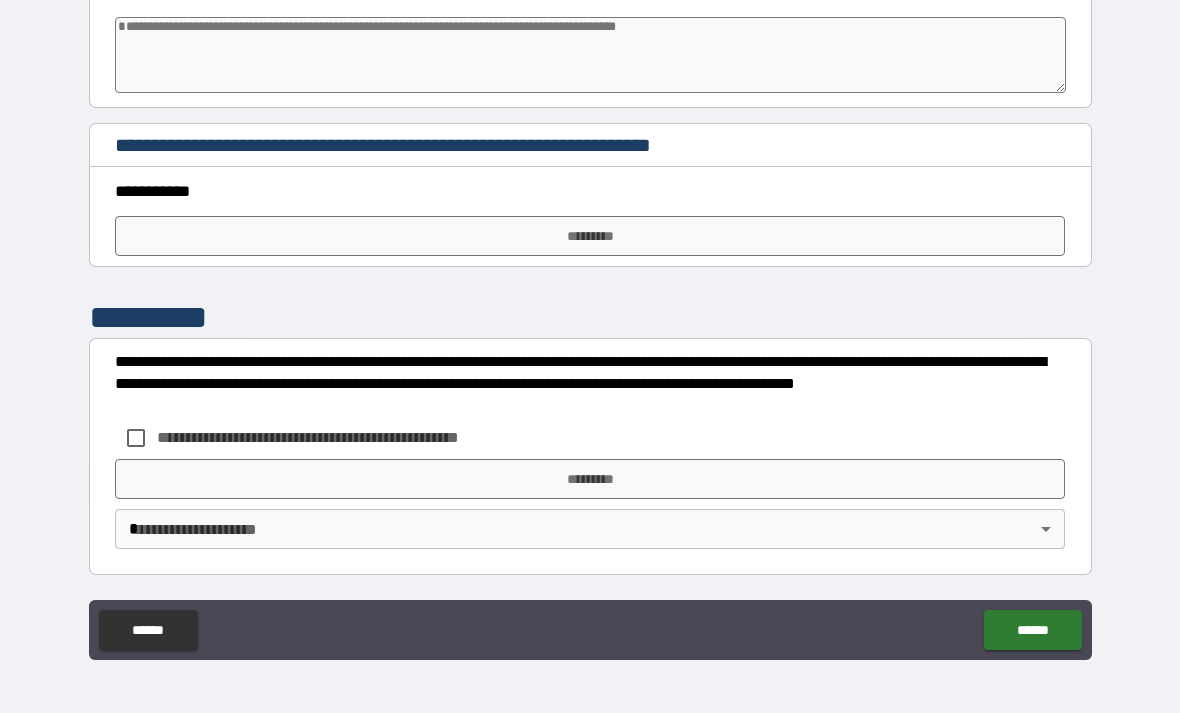 scroll, scrollTop: 3404, scrollLeft: 0, axis: vertical 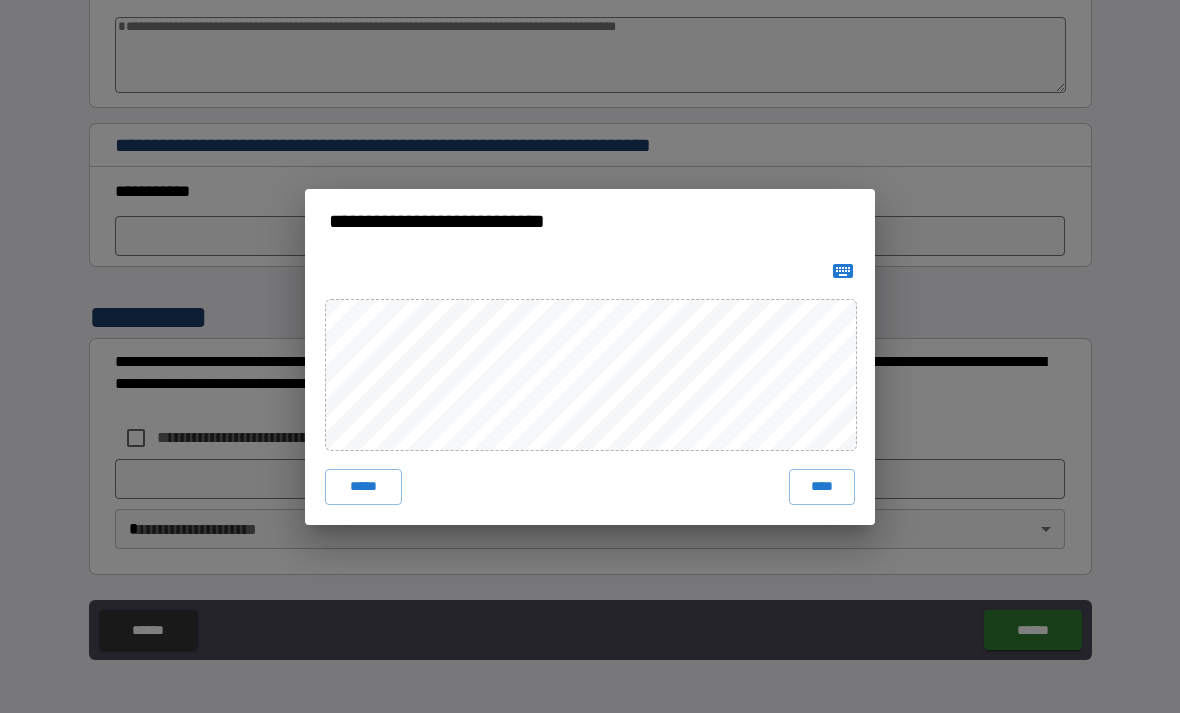 click on "****" at bounding box center (822, 487) 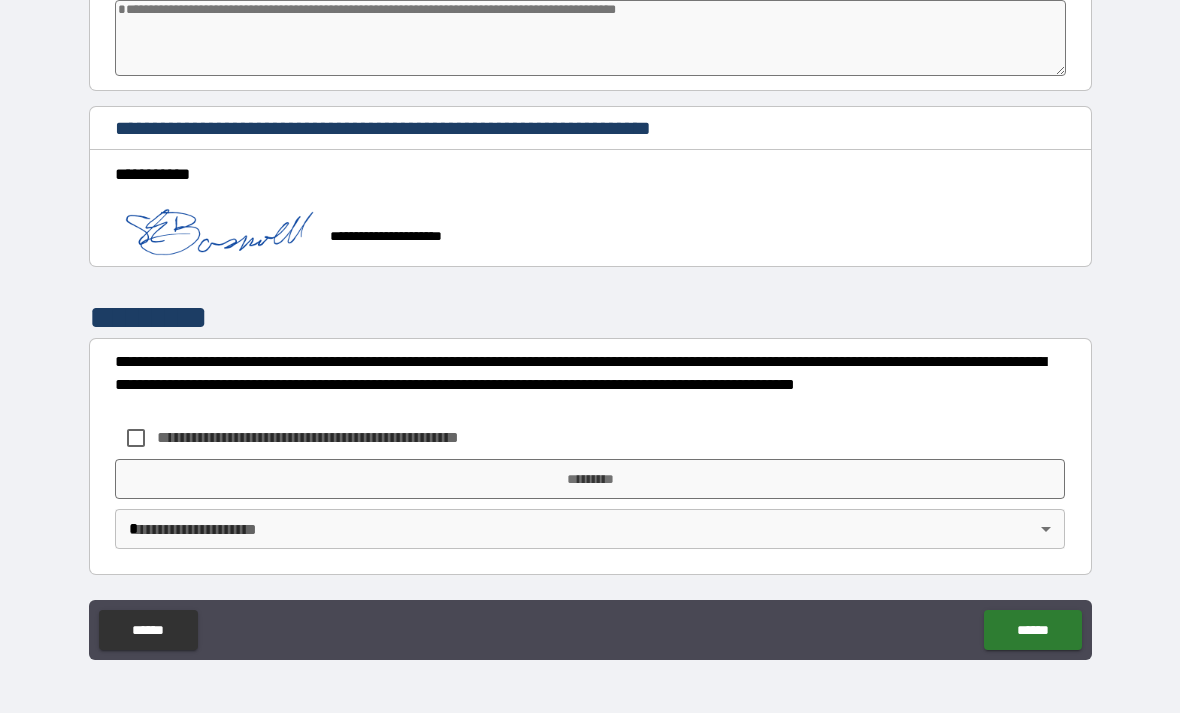 scroll, scrollTop: 3562, scrollLeft: 0, axis: vertical 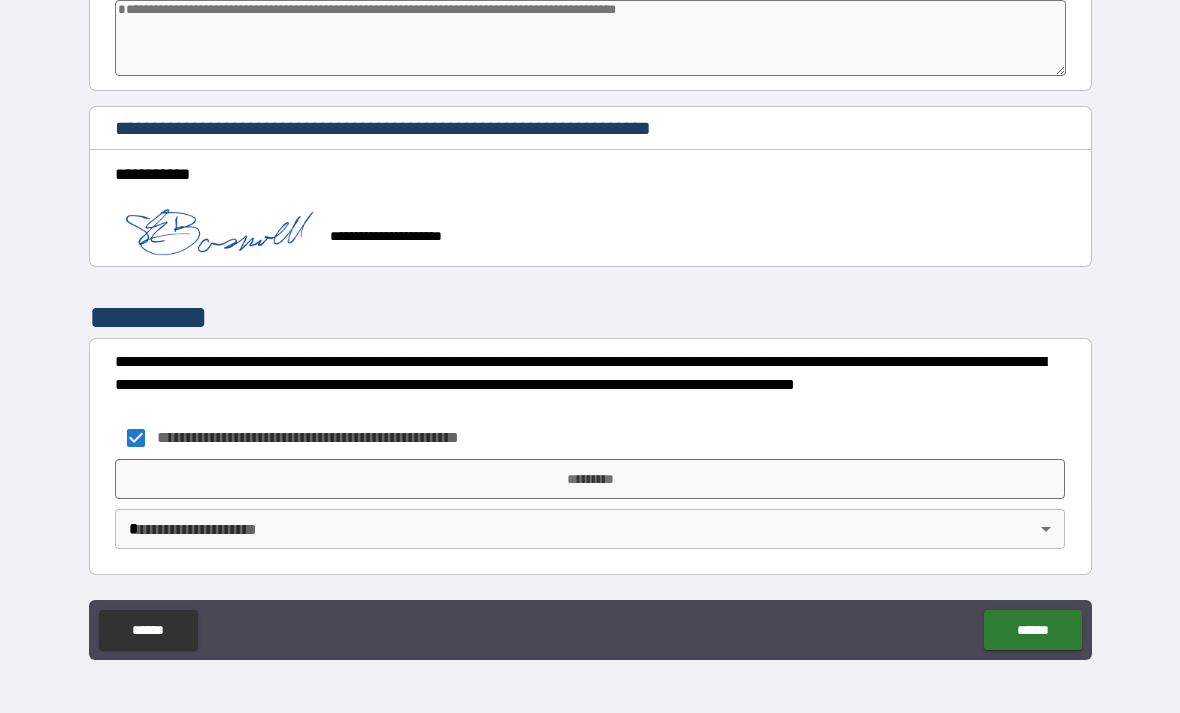 click on "*********" at bounding box center [590, 479] 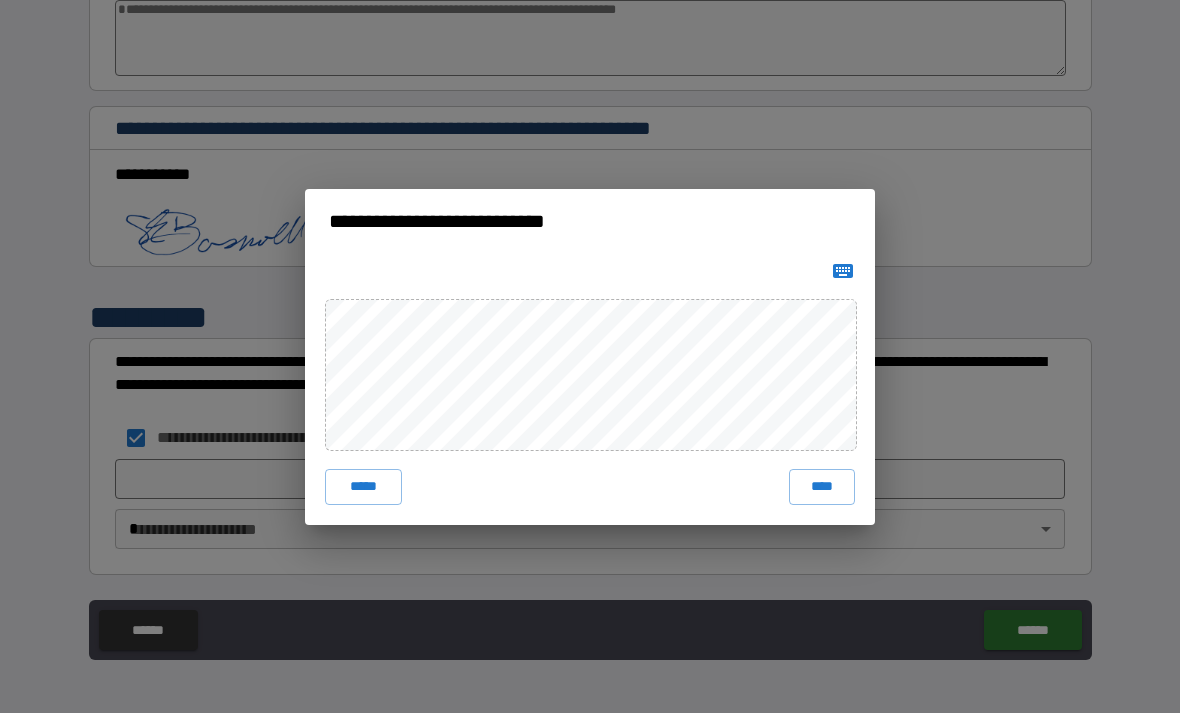 click on "****" at bounding box center [822, 487] 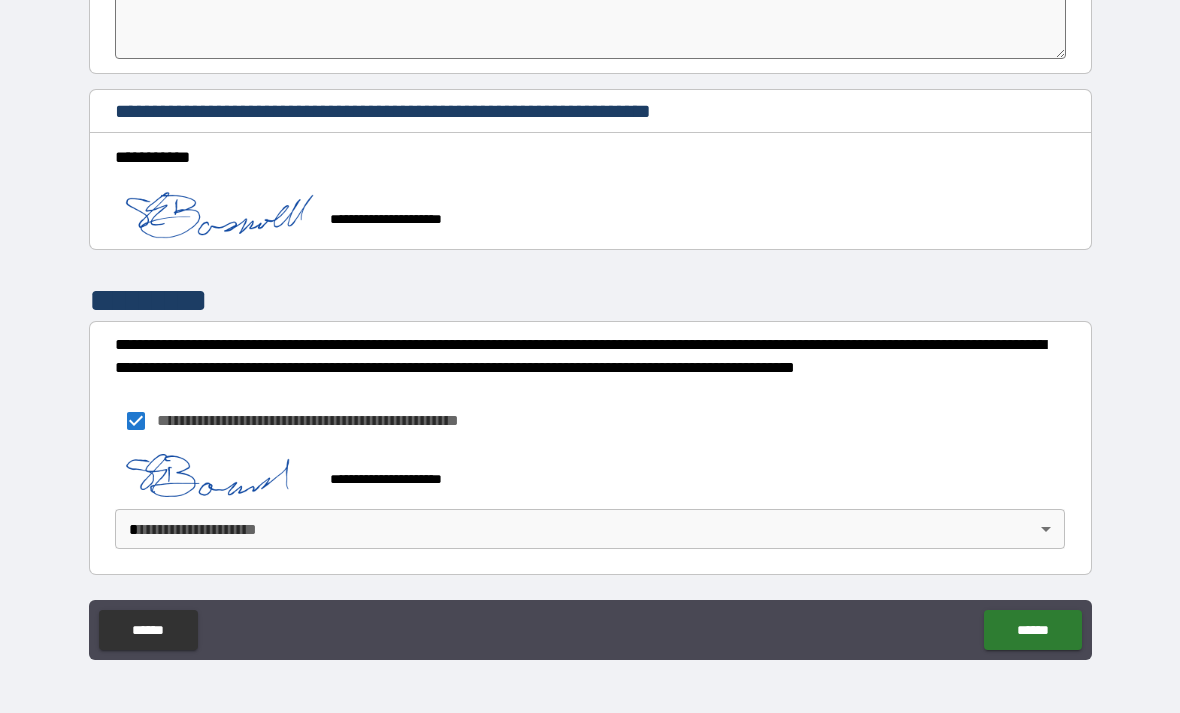 click on "**********" at bounding box center [590, 324] 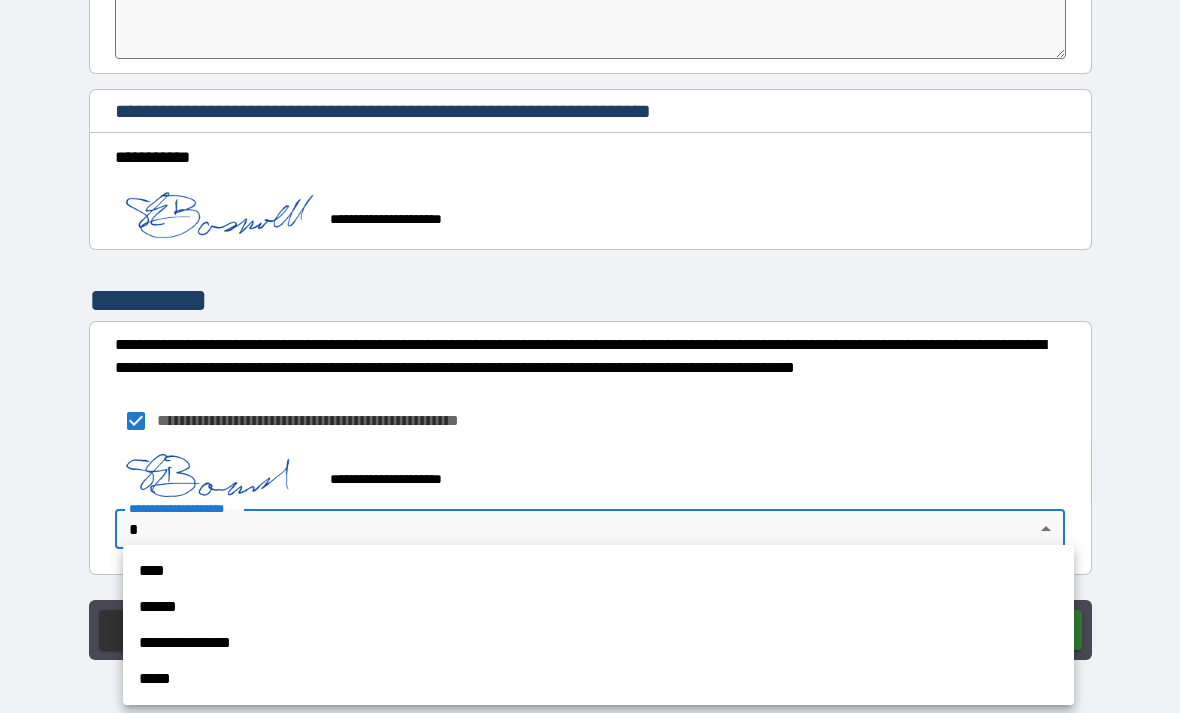 click on "****" at bounding box center [598, 571] 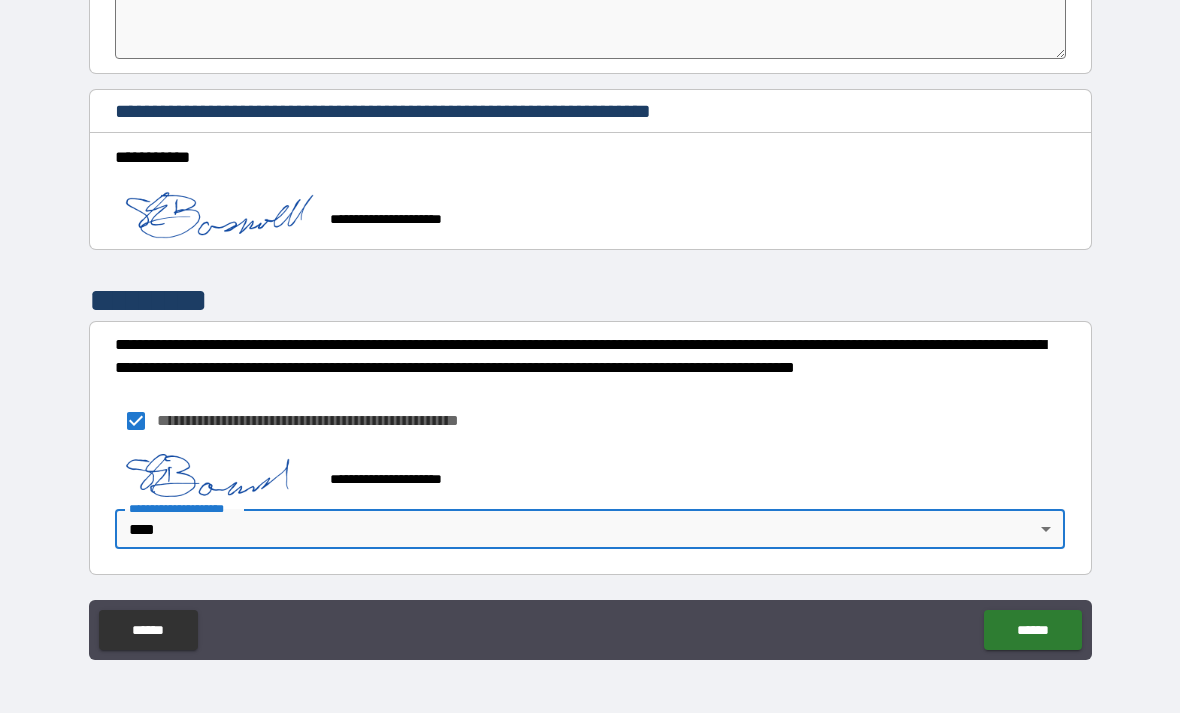 click on "******" at bounding box center (1032, 630) 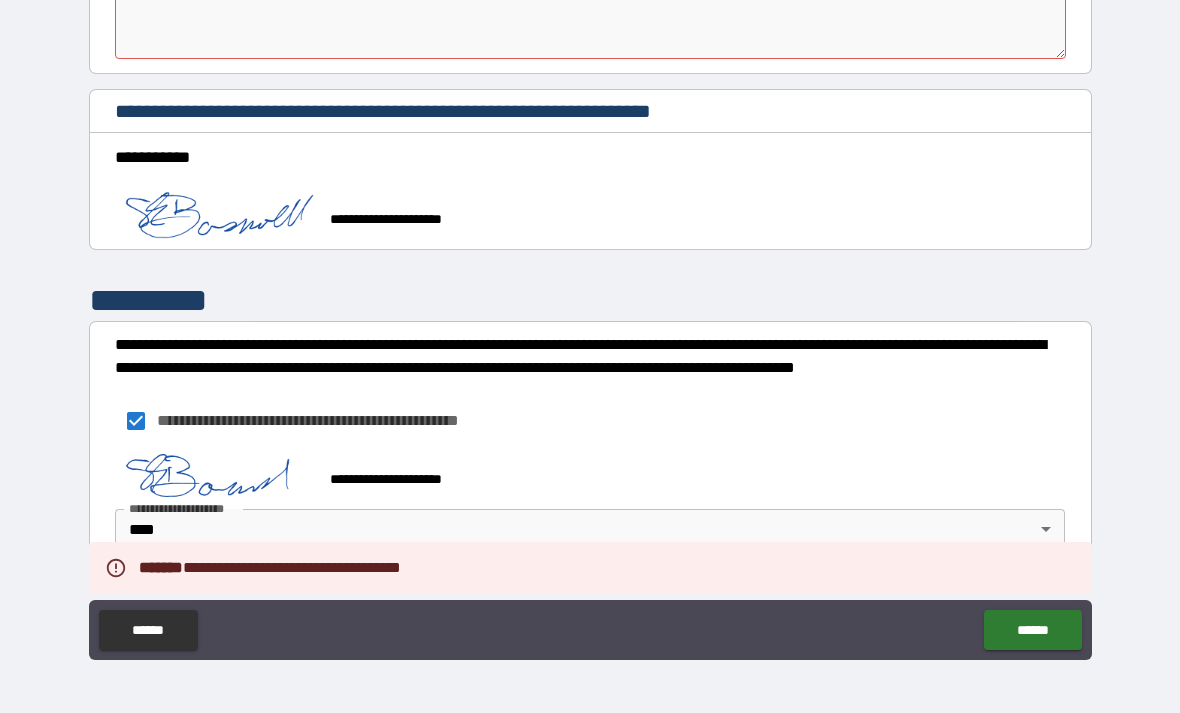 type on "*" 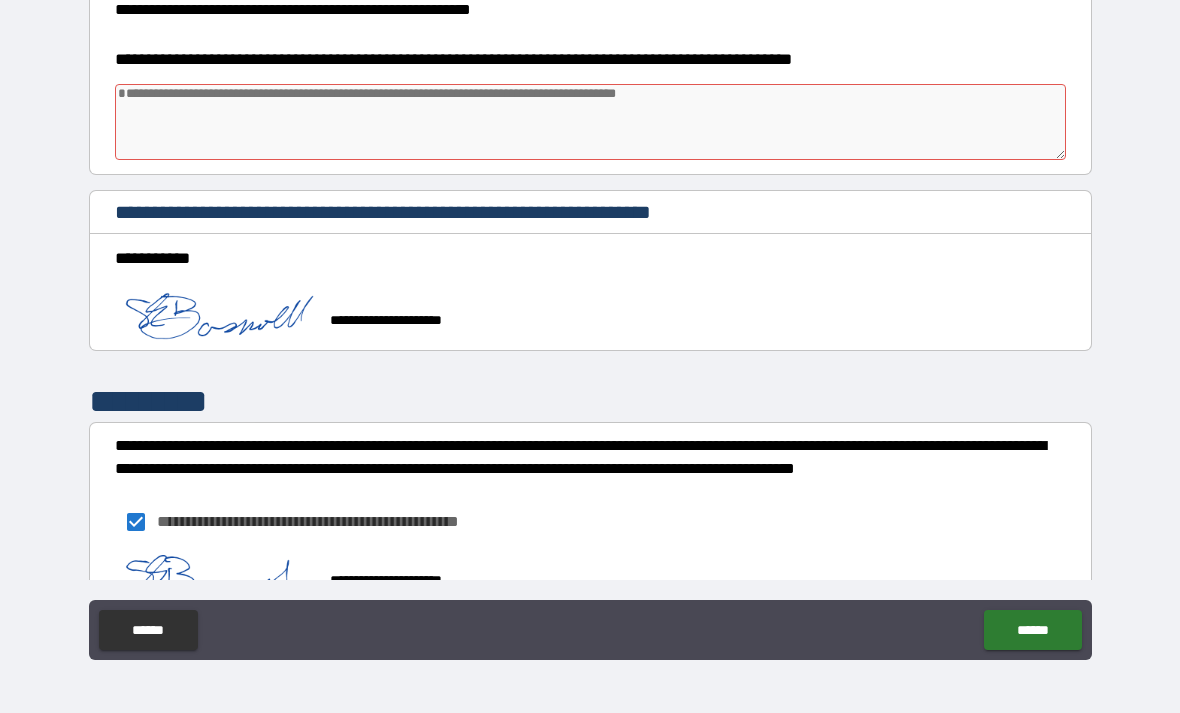 scroll, scrollTop: 3284, scrollLeft: 0, axis: vertical 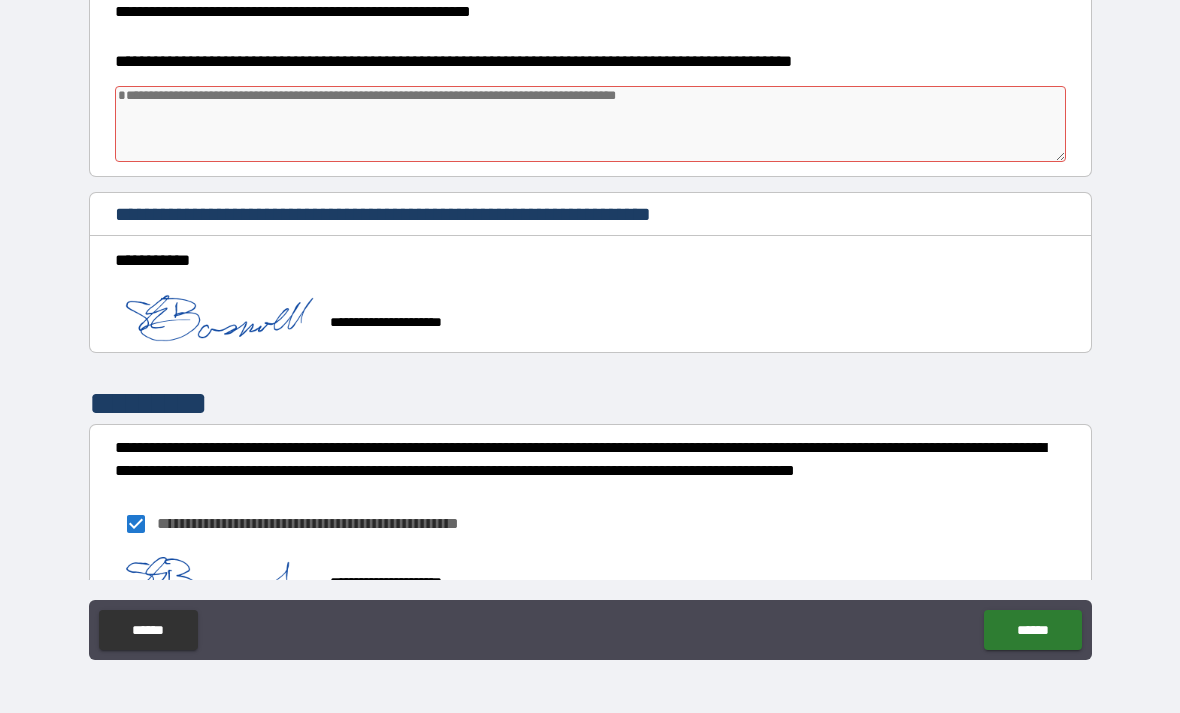click at bounding box center [591, 124] 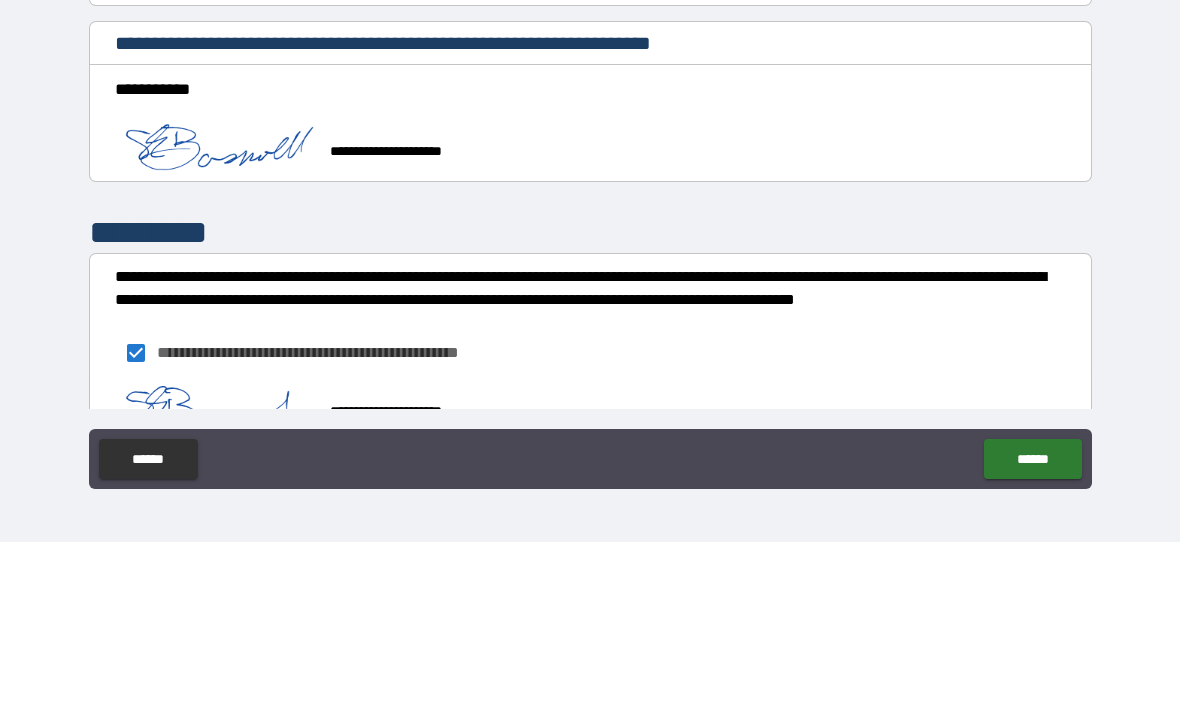type on "*" 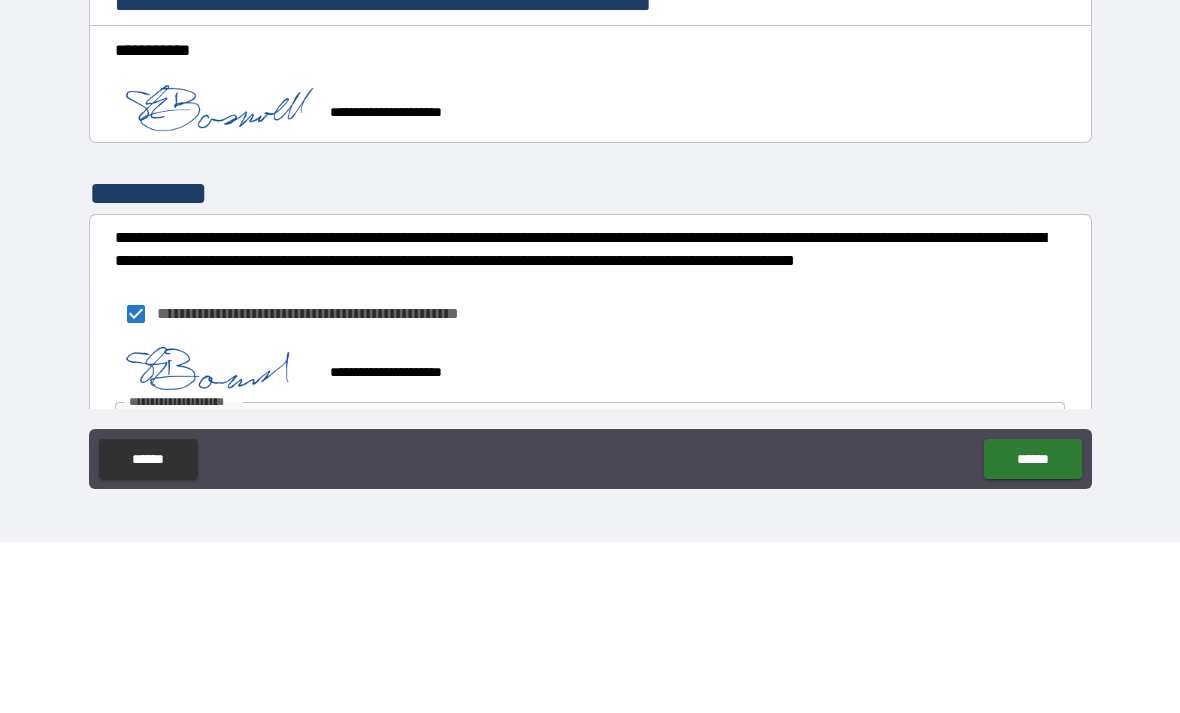 scroll, scrollTop: 3325, scrollLeft: 0, axis: vertical 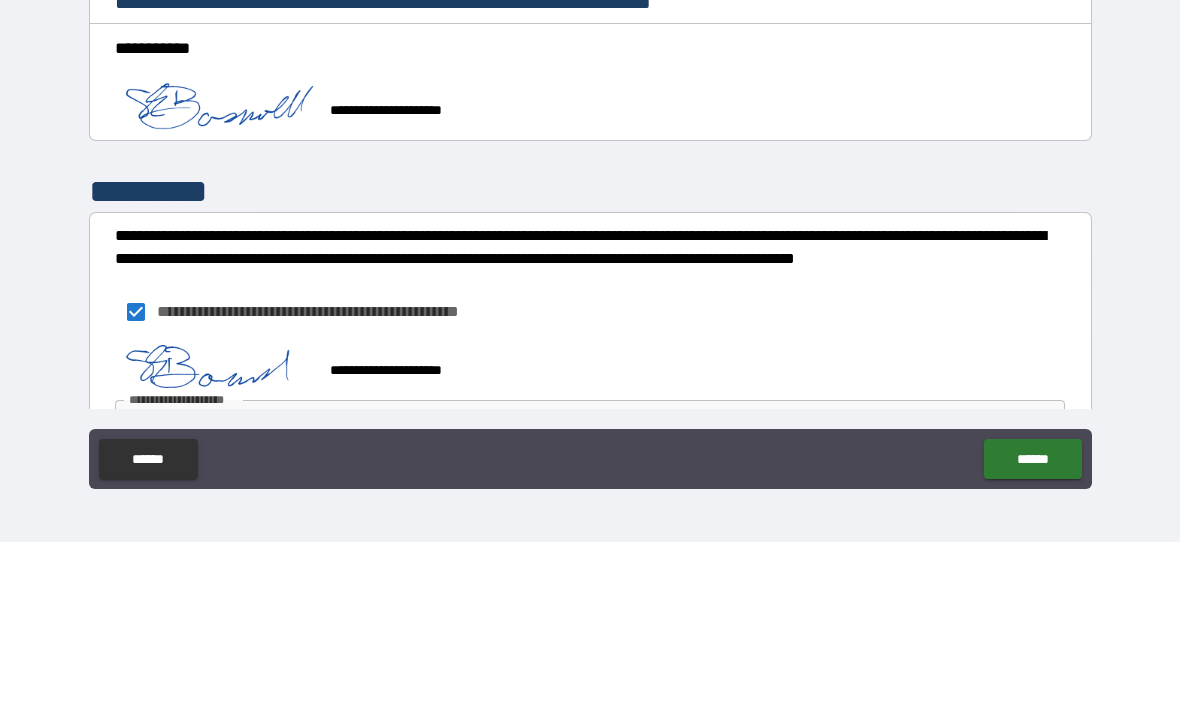 type on "**********" 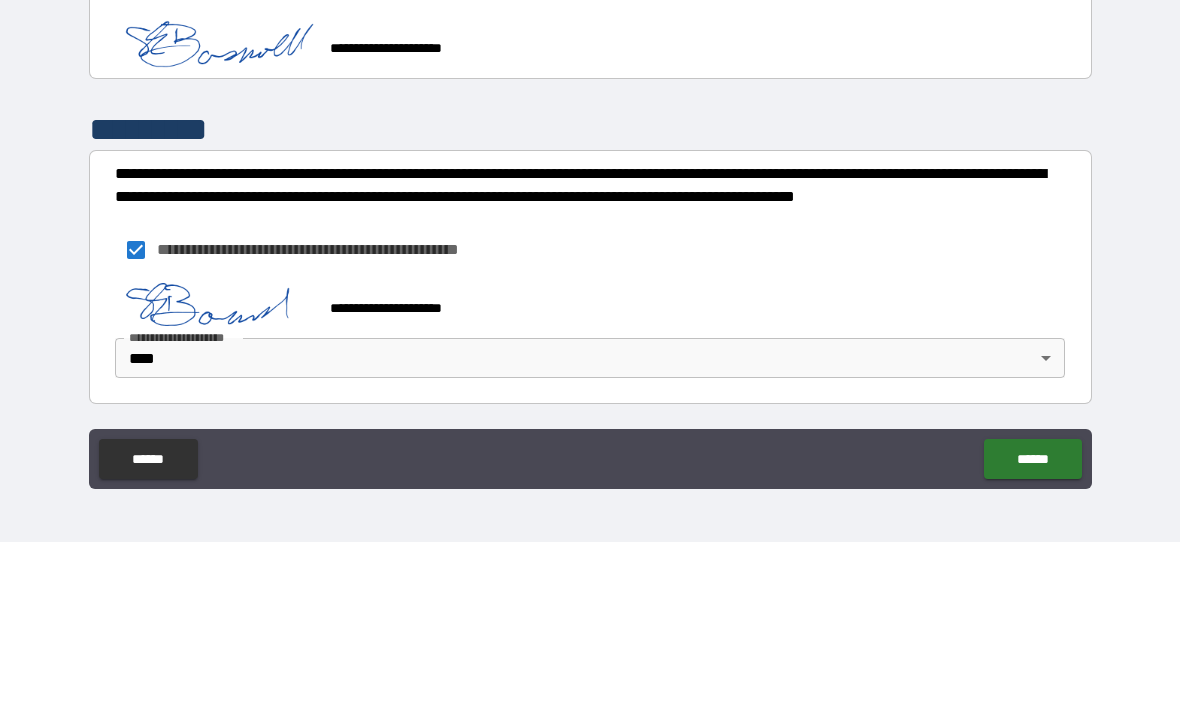 scroll, scrollTop: 3580, scrollLeft: 0, axis: vertical 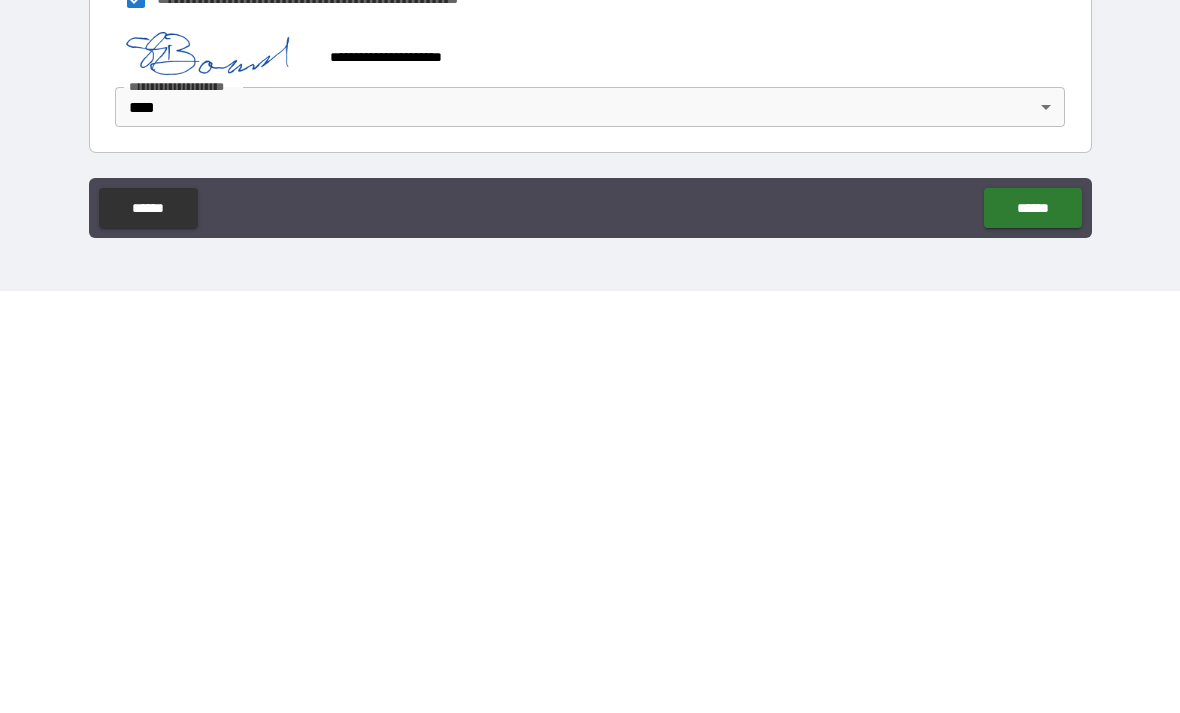 click on "******" at bounding box center (1032, 630) 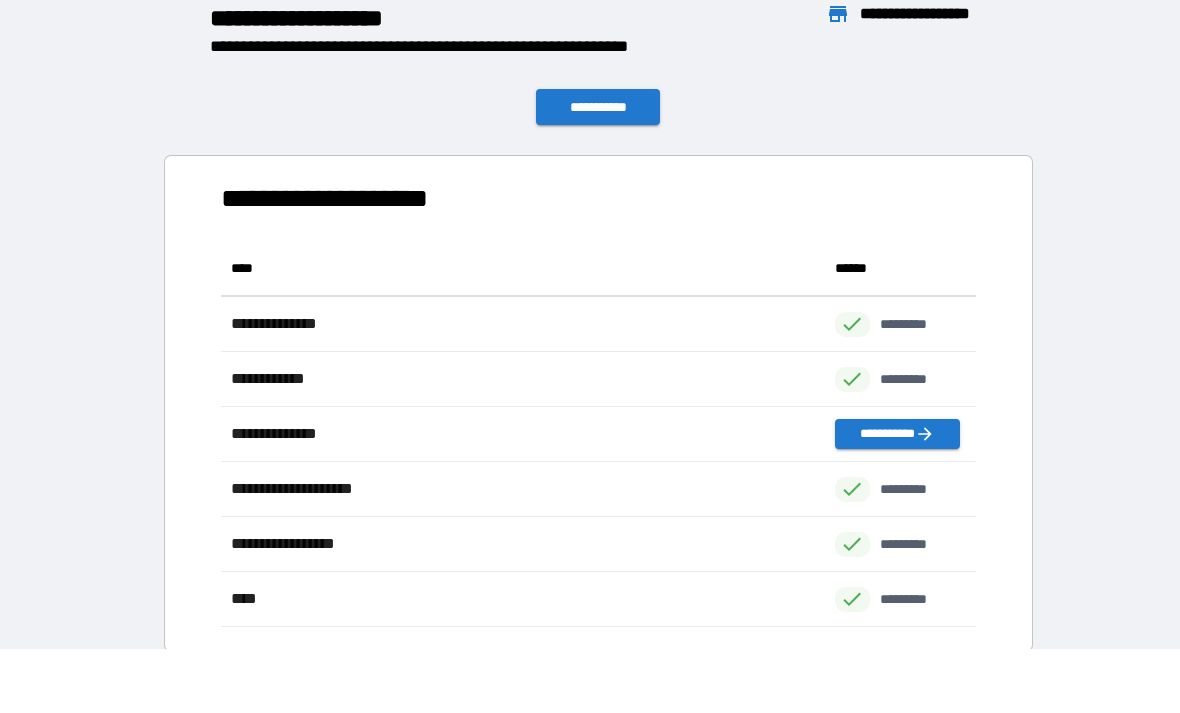 scroll, scrollTop: 1, scrollLeft: 1, axis: both 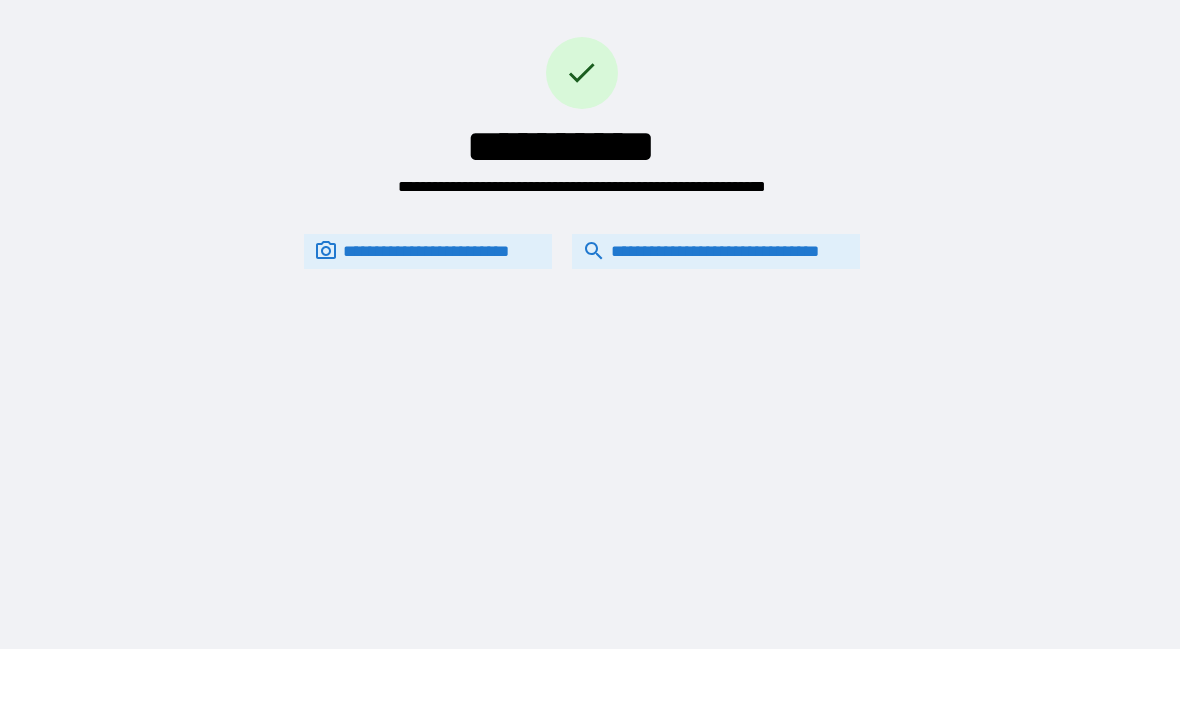 click on "**********" at bounding box center (428, 251) 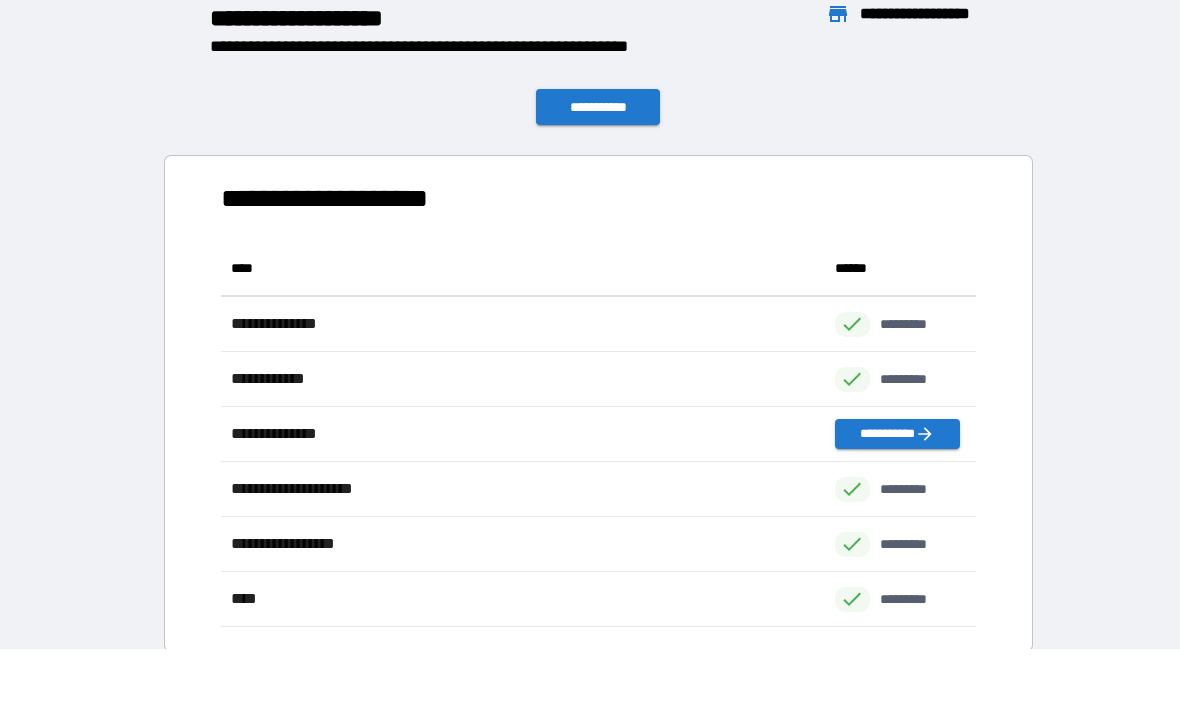 scroll, scrollTop: 1, scrollLeft: 1, axis: both 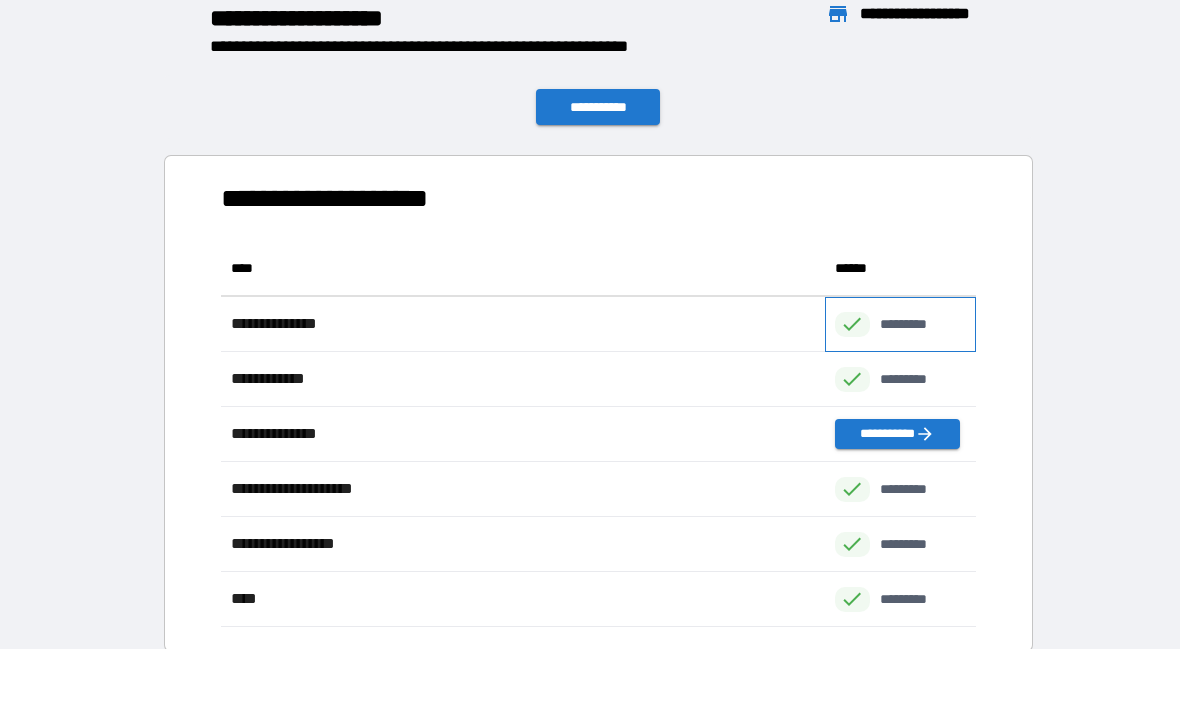 click on "*********" at bounding box center [914, 324] 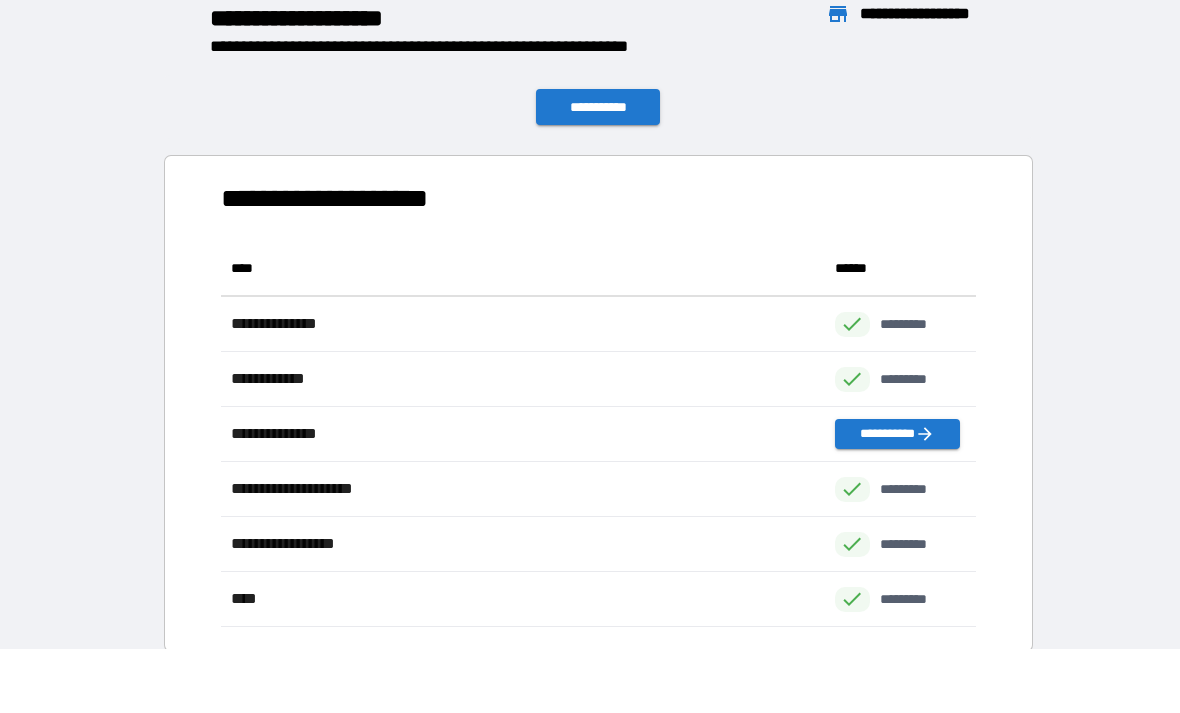 click on "**********" at bounding box center [598, 107] 